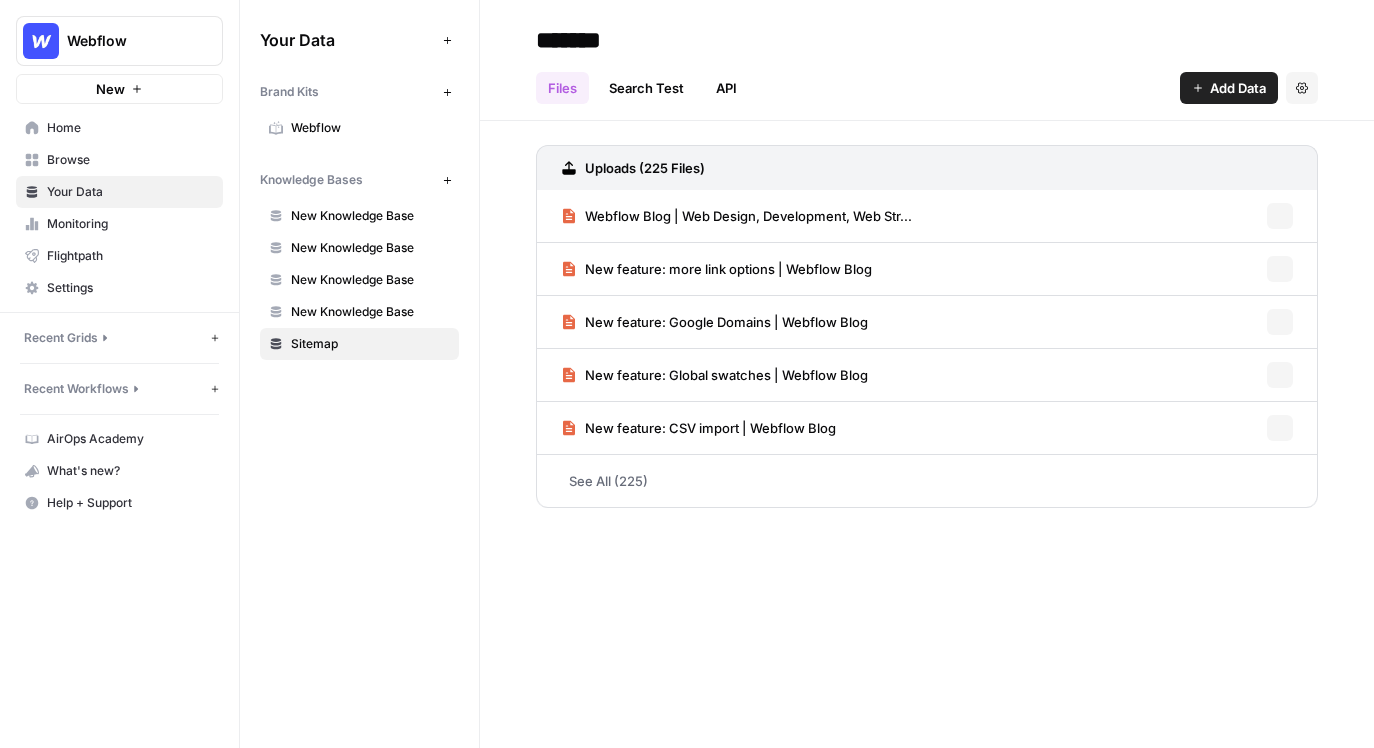 scroll, scrollTop: 0, scrollLeft: 0, axis: both 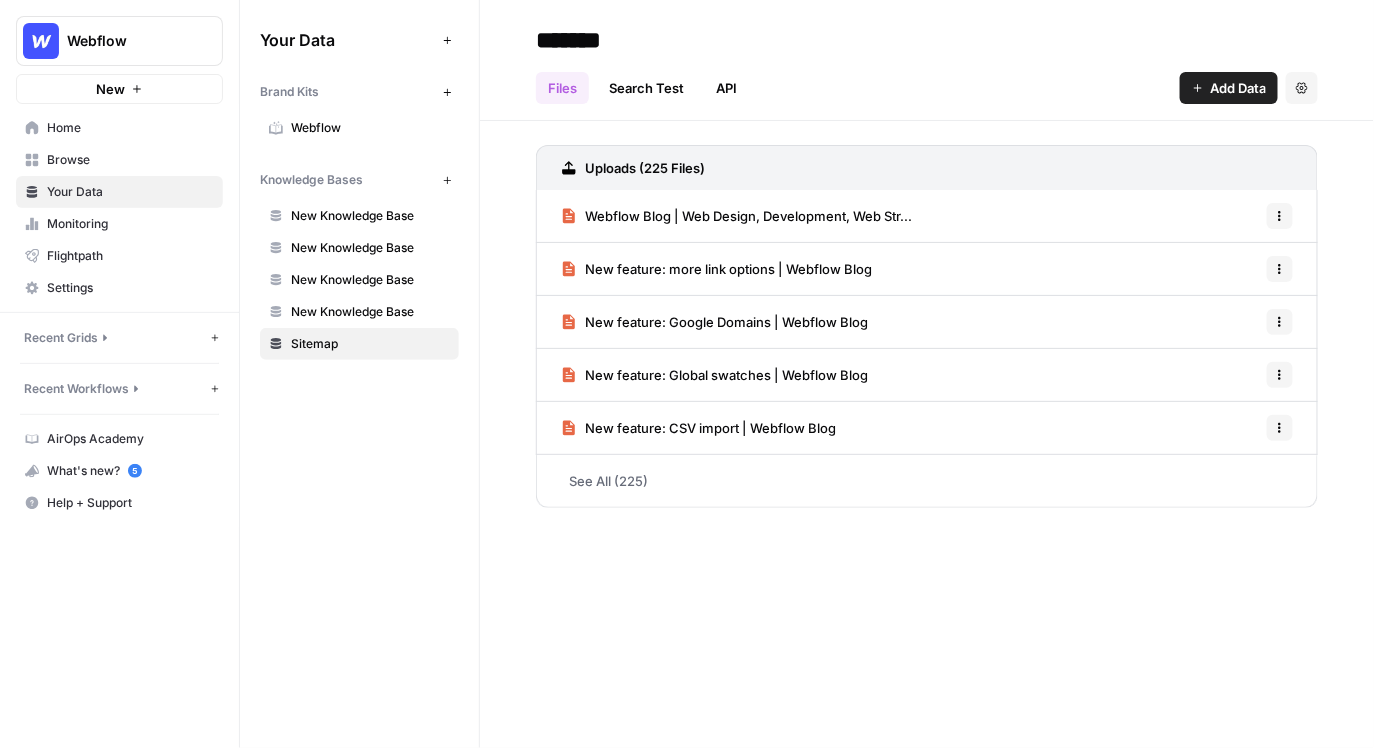 drag, startPoint x: 132, startPoint y: 158, endPoint x: 502, endPoint y: 158, distance: 370 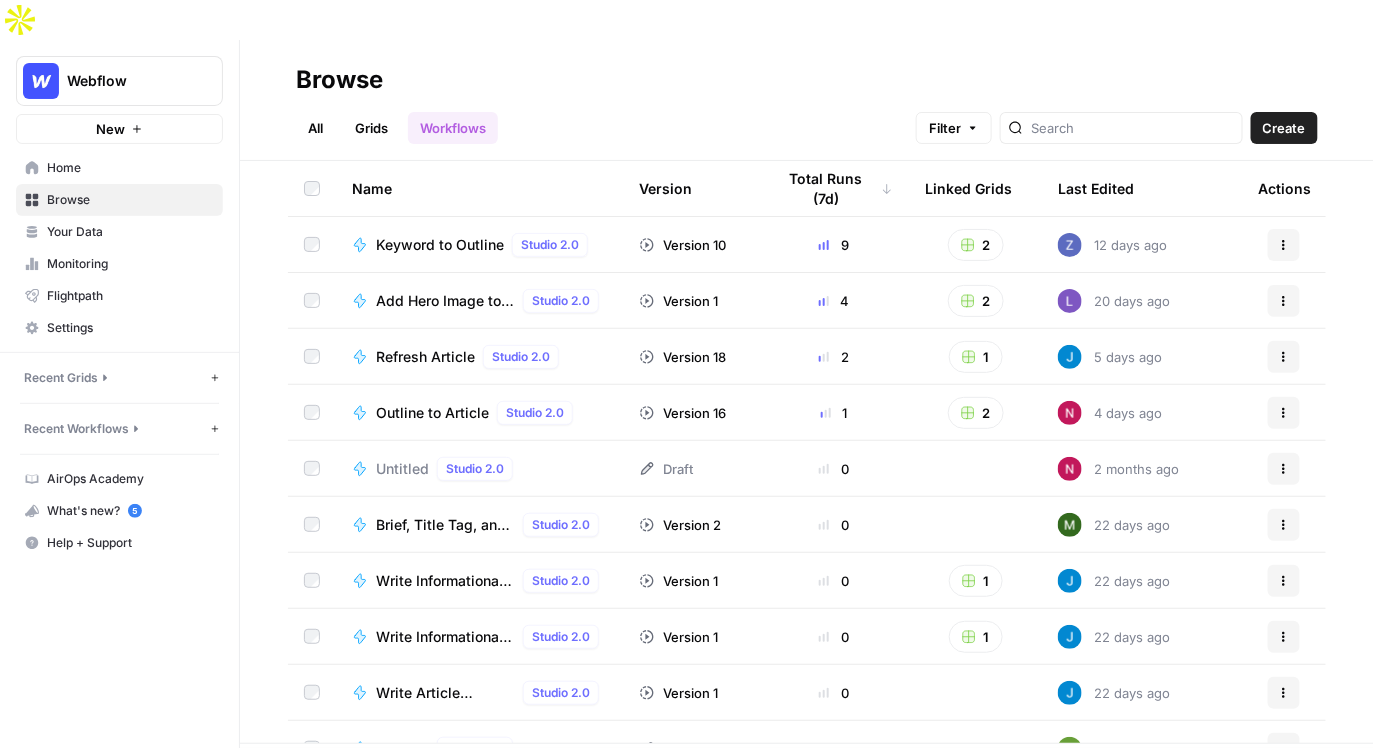 click on "Your Data" at bounding box center [130, 232] 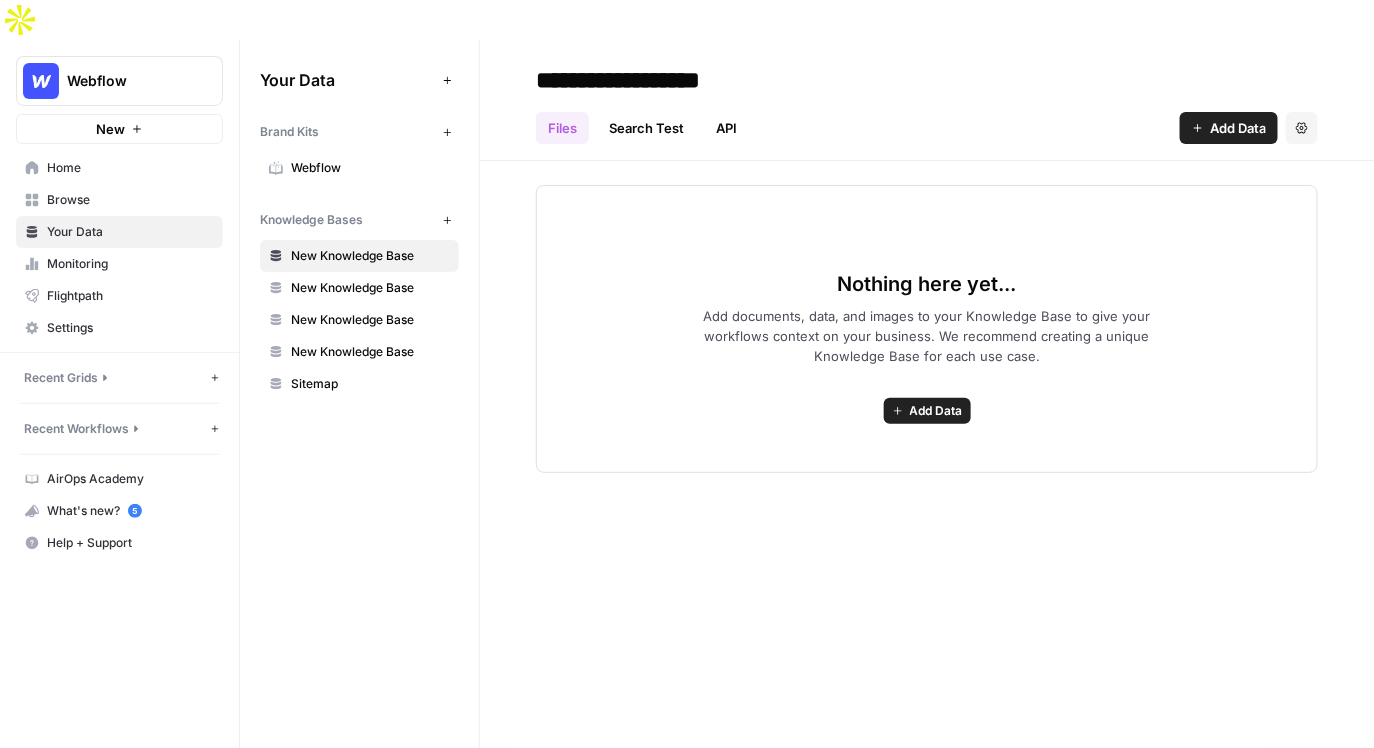 click on "Recent Grids" at bounding box center [115, 378] 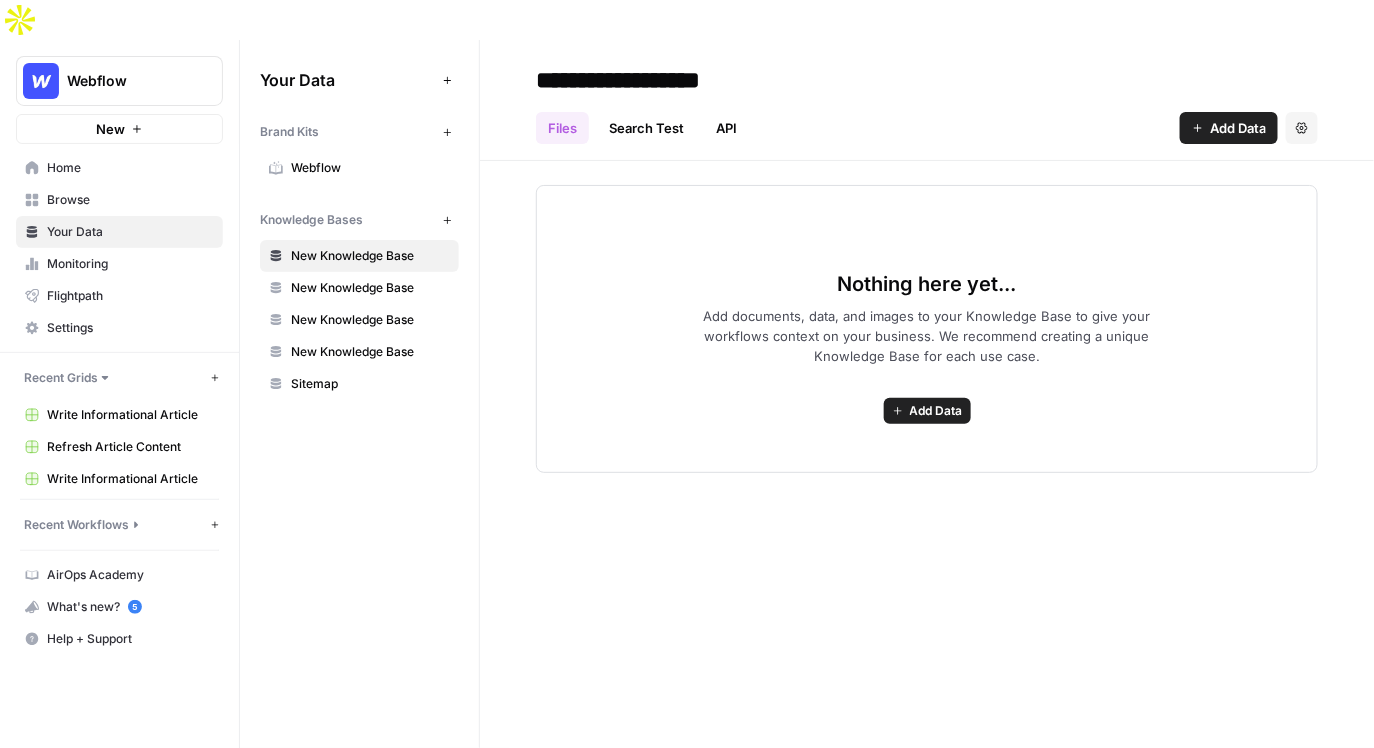 type 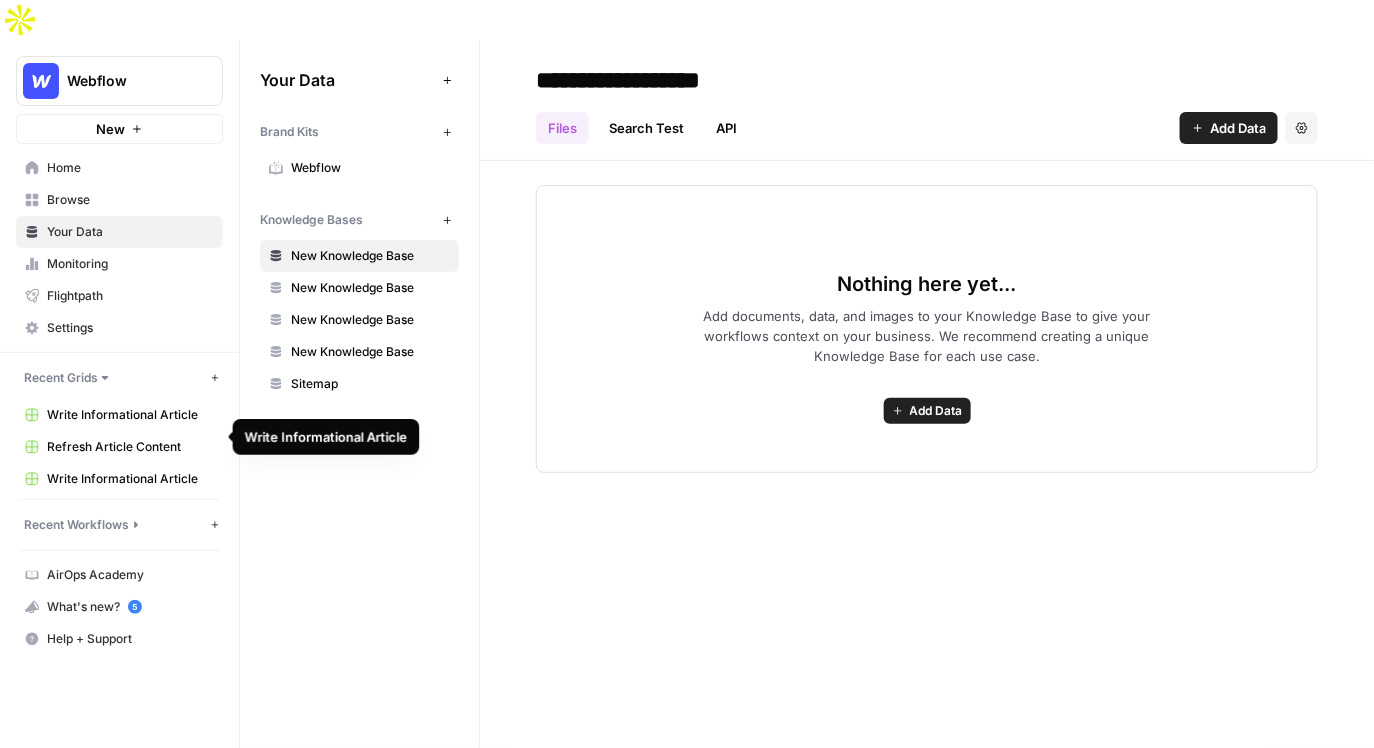 click on "Write Informational Article" at bounding box center [130, 479] 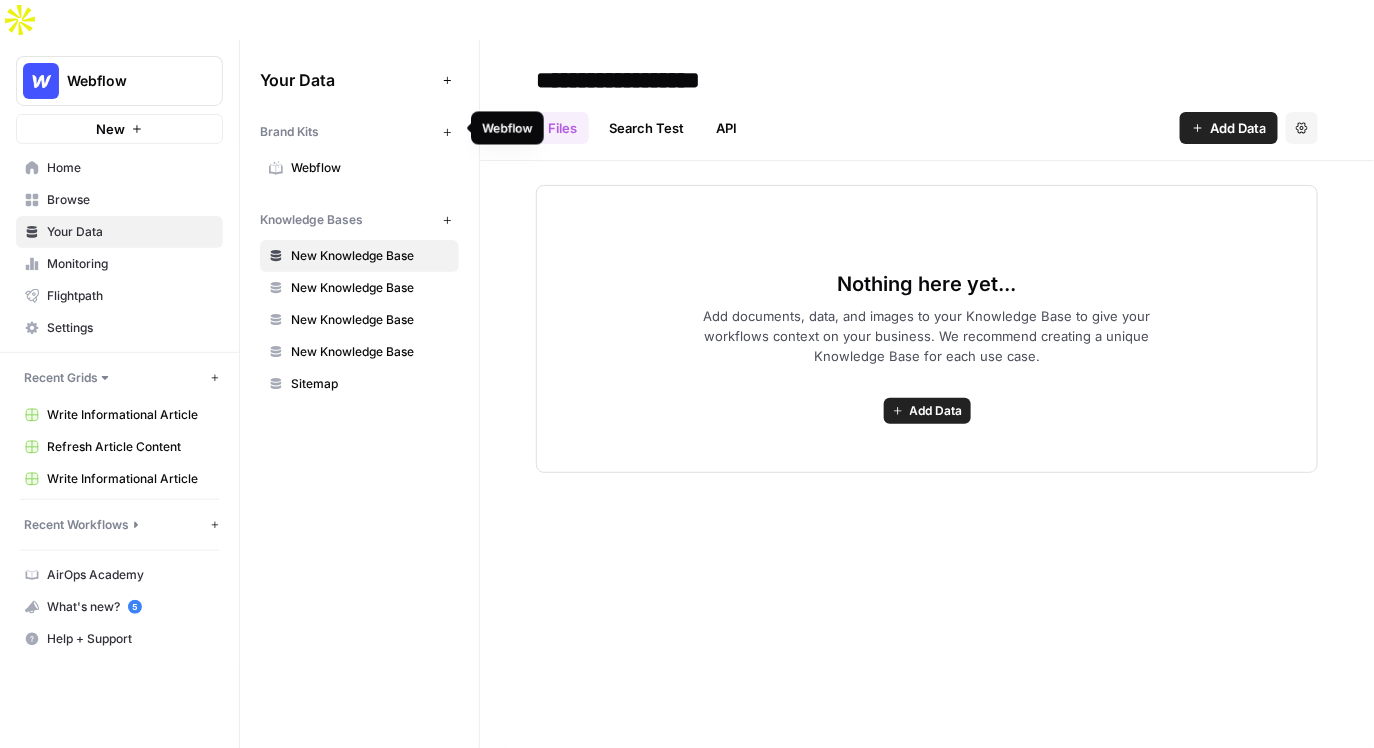 click on "Webflow" at bounding box center [370, 168] 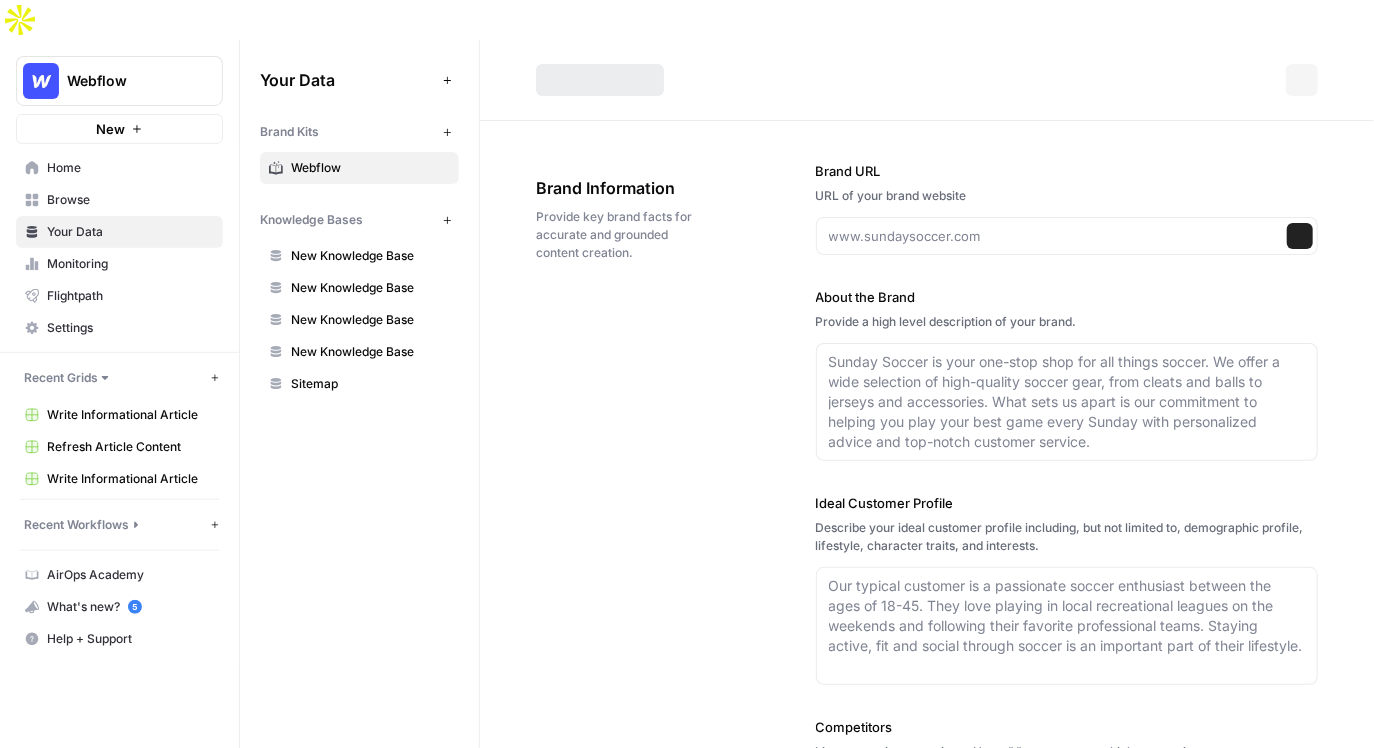 type on "webflow.com" 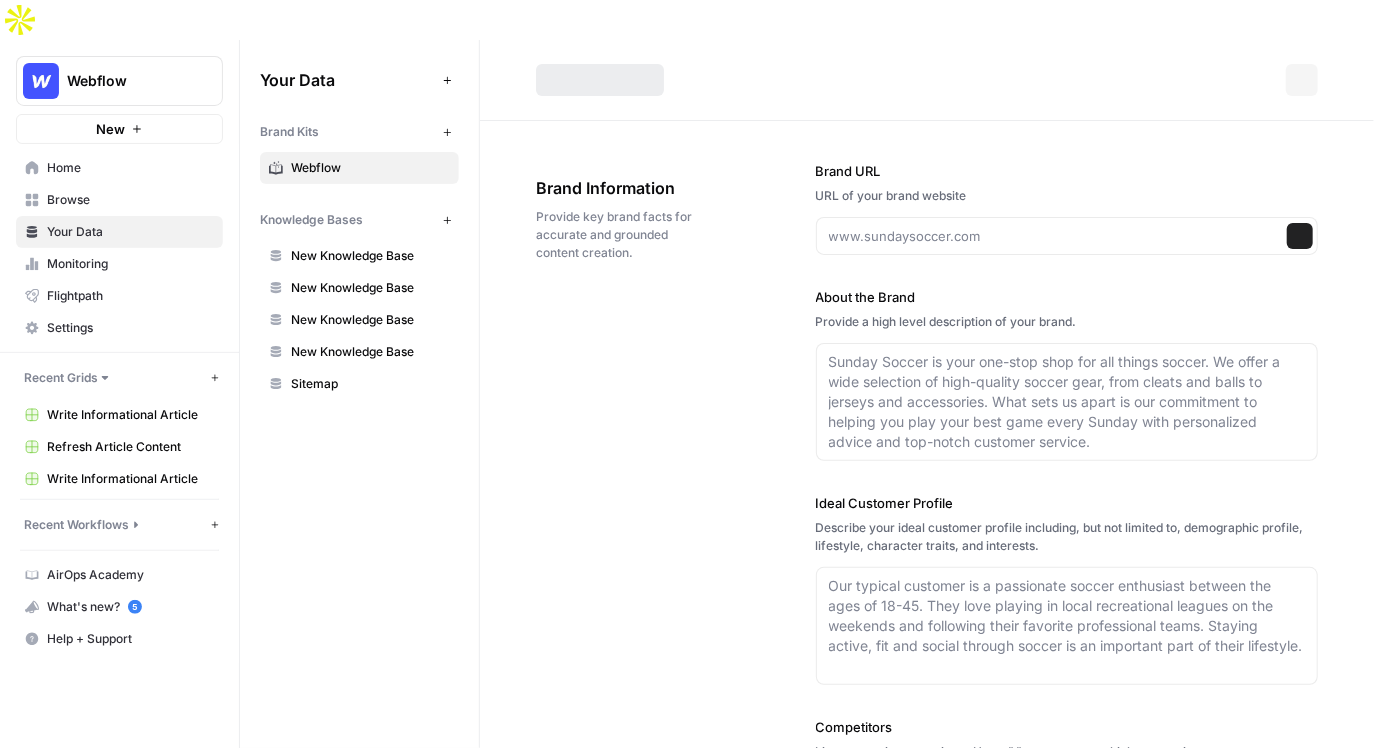 type on "Start building your website for free" 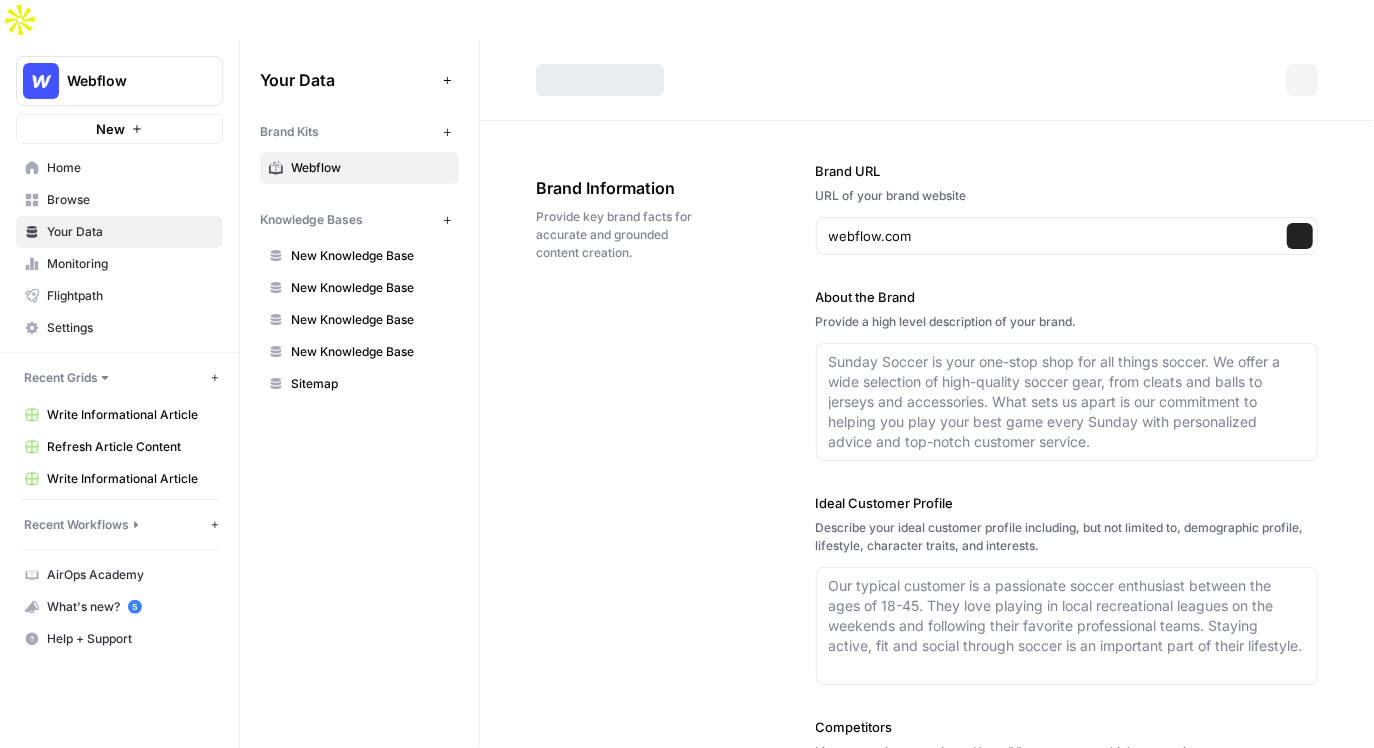 type on "Webflow is a leading website experience platform that empowers marketers, designers, and developers to collaboratively build, manage, and optimize custom websites without the need for extensive coding. By combining a visual-first interface with the flexibility of custom code, Webflow enables users to create sophisticated, responsive, and high-performing web experiences. The platform also offers tools for content management, AI-powered personalization, SEO, and integrations with other technologies, making it a comprehensive solution for modern web development. Trusted by top companies worldwide, Webflow is designed to streamline workflows and deliver results." 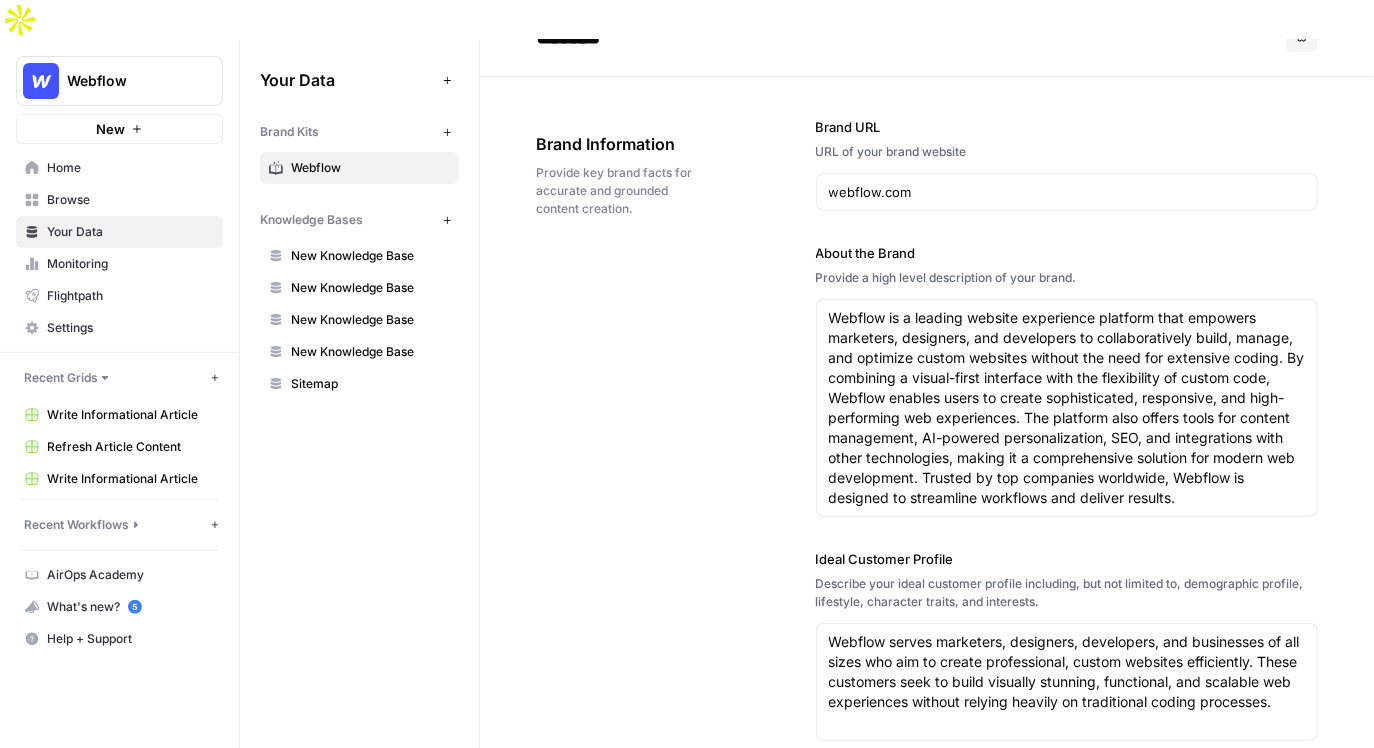 scroll, scrollTop: 43, scrollLeft: 0, axis: vertical 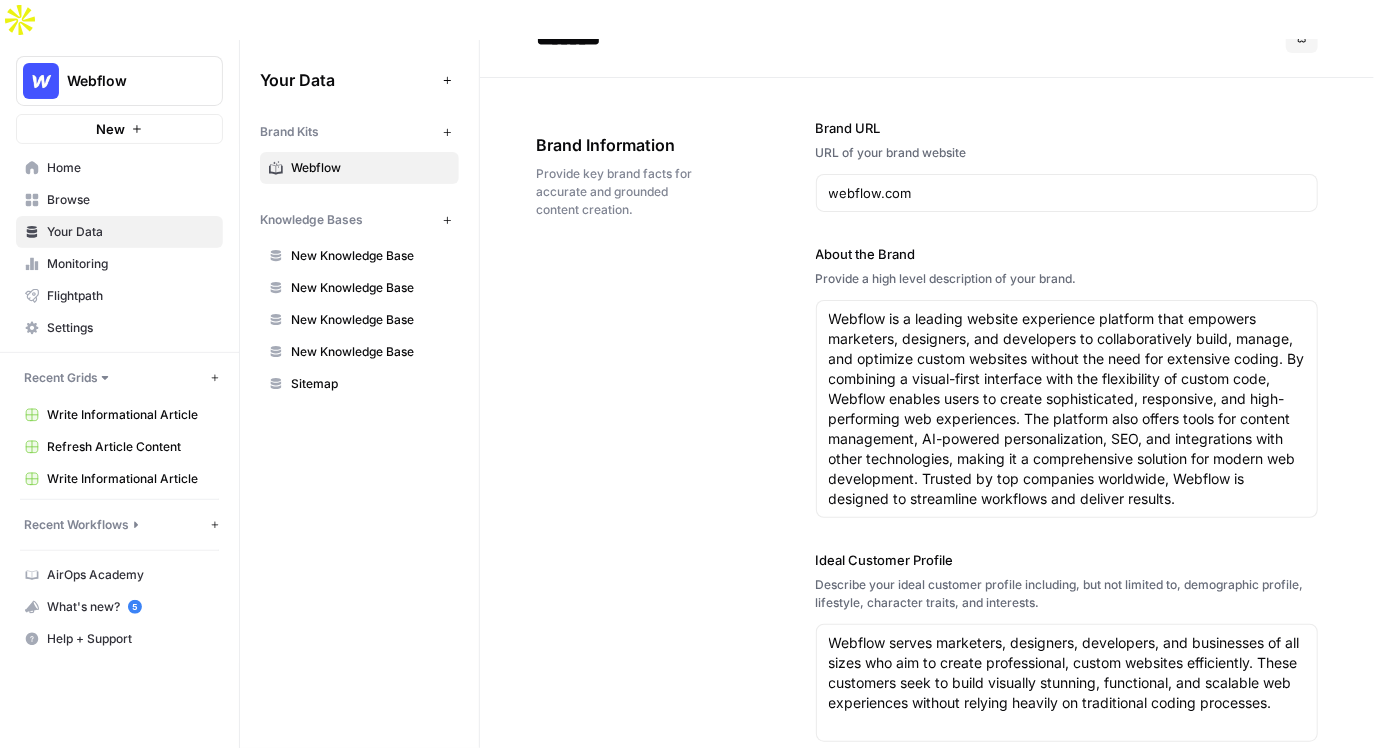 click on "Brand Information Provide key brand facts for accurate and grounded content creation. Brand URL URL of your brand website webflow.com About the Brand Provide a high level description of your brand. Webflow is a leading website experience platform that empowers marketers, designers, and developers to collaboratively build, manage, and optimize custom websites without the need for extensive coding. By combining a visual-first interface with the flexibility of custom code, Webflow enables users to create sophisticated, responsive, and high-performing web experiences. The platform also offers tools for content management, AI-powered personalization, SEO, and integrations with other technologies, making it a comprehensive solution for modern web development. Trusted by top companies worldwide, Webflow is designed to streamline workflows and deliver results. Ideal Customer Profile Describe your ideal customer profile including, but not limited to, demographic profile, lifestyle, character traits, and interests." at bounding box center (927, 646) 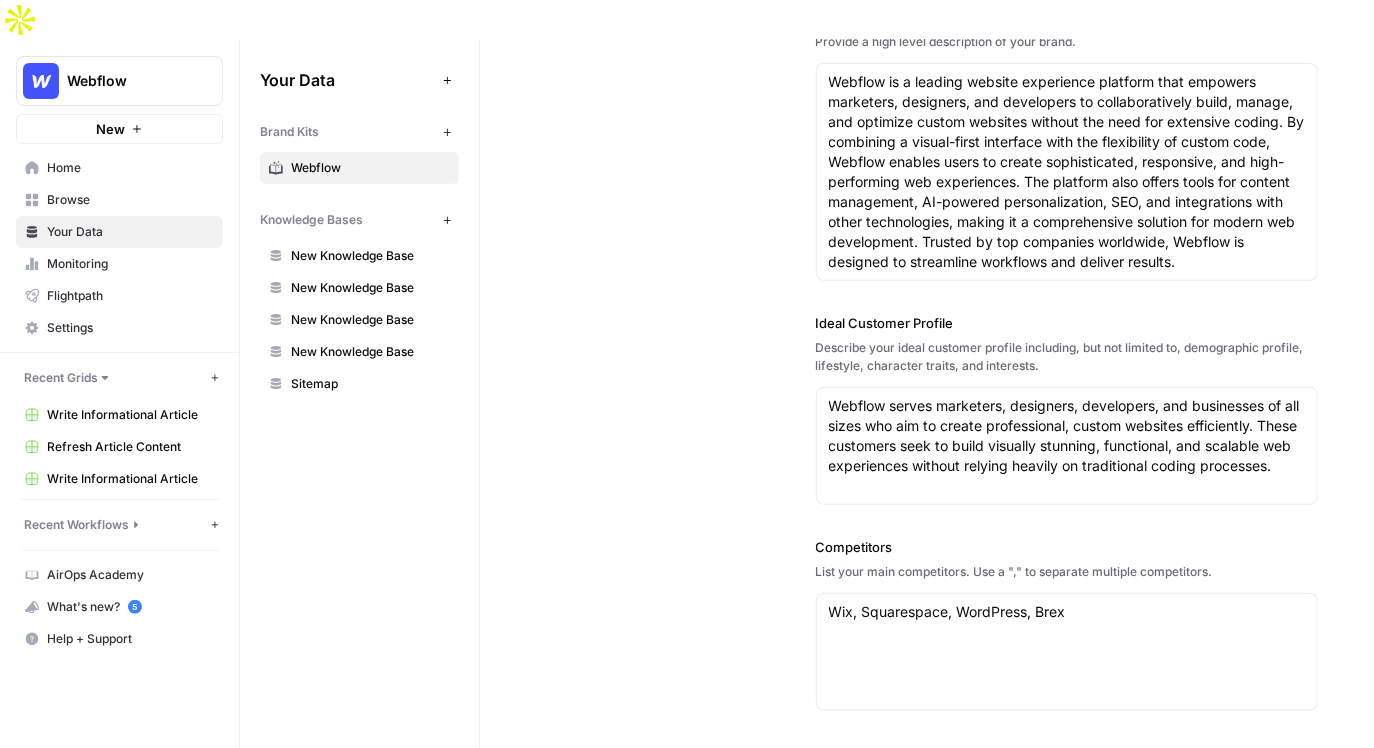 scroll, scrollTop: 281, scrollLeft: 0, axis: vertical 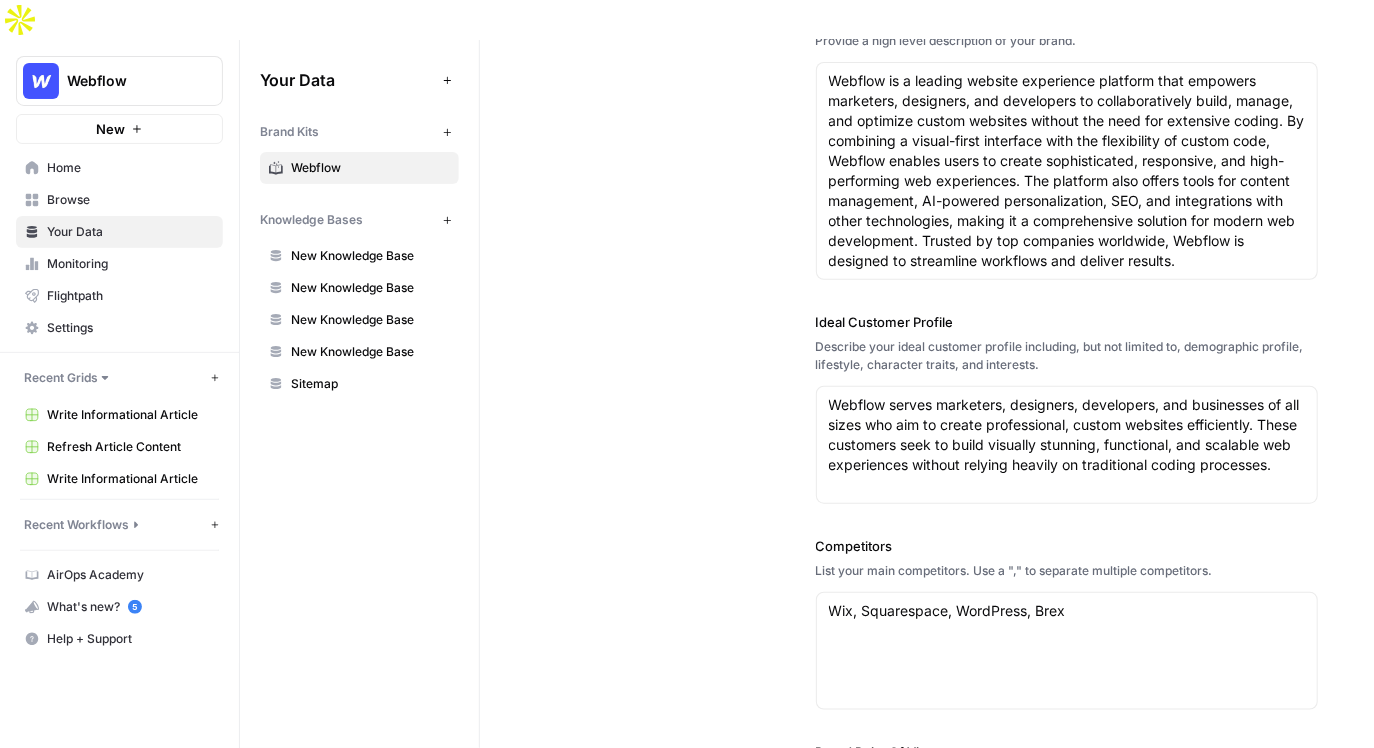 drag, startPoint x: 816, startPoint y: 279, endPoint x: 981, endPoint y: 279, distance: 165 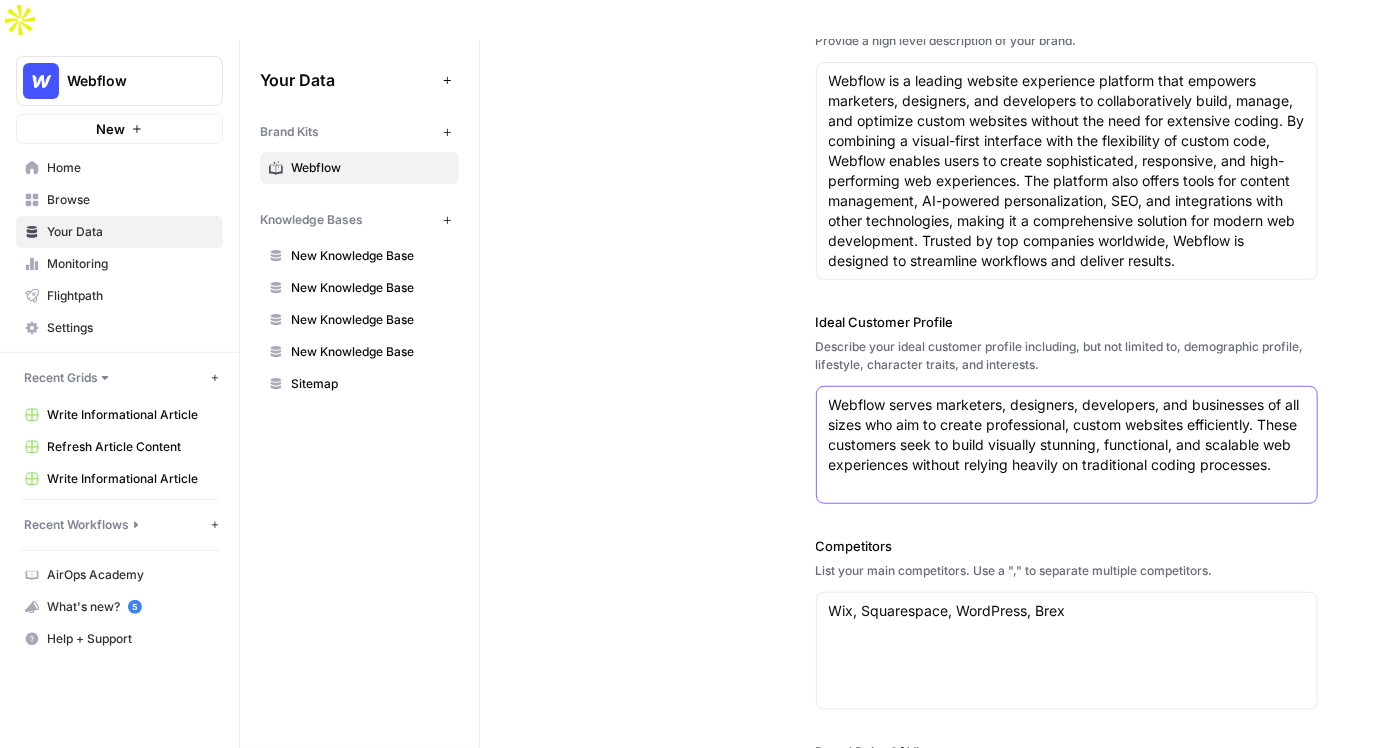click on "Webflow serves marketers, designers, developers, and businesses of all sizes who aim to create professional, custom websites efficiently. These customers seek to build visually stunning, functional, and scalable web experiences without relying heavily on traditional coding processes." at bounding box center (1067, 435) 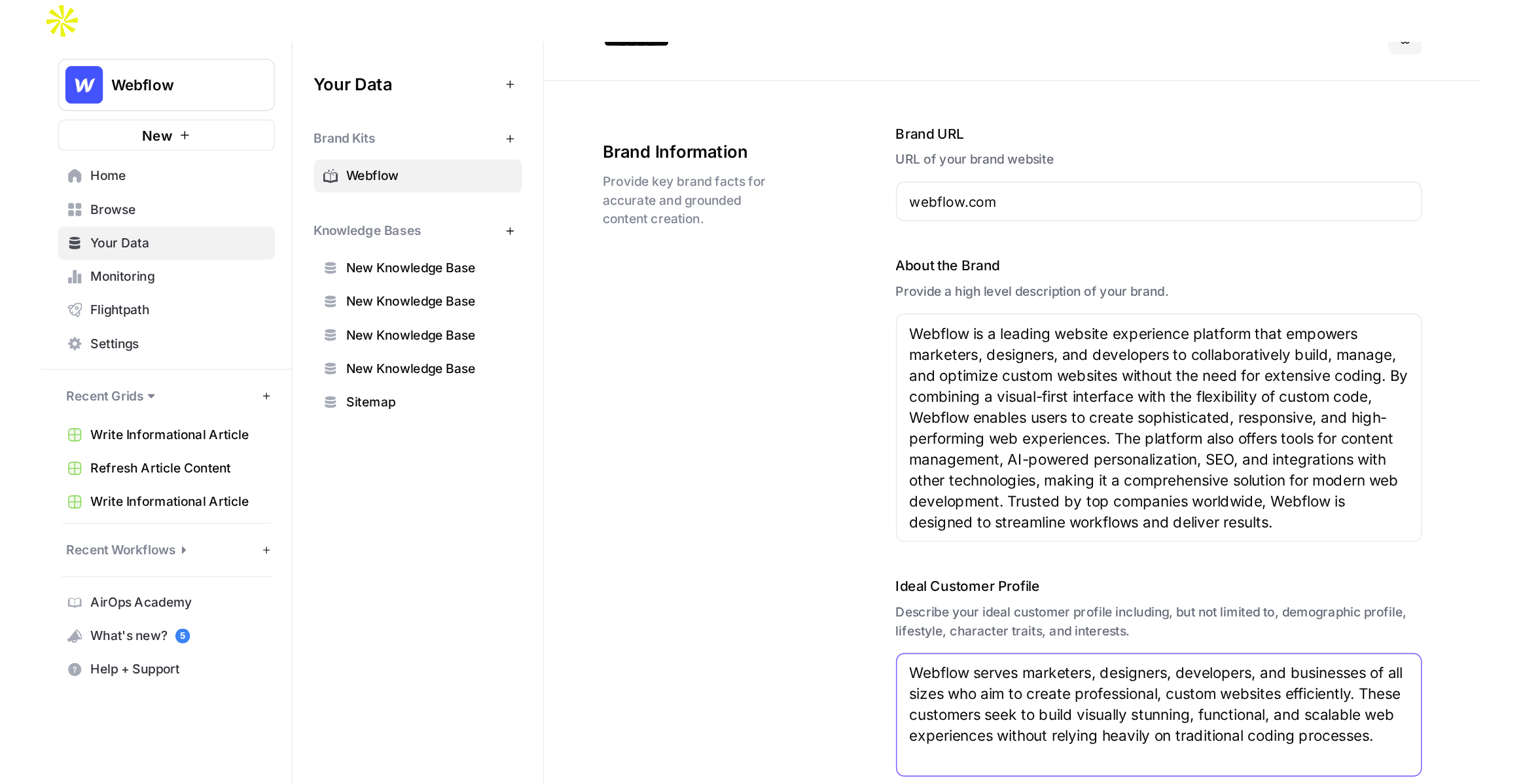 scroll, scrollTop: 0, scrollLeft: 0, axis: both 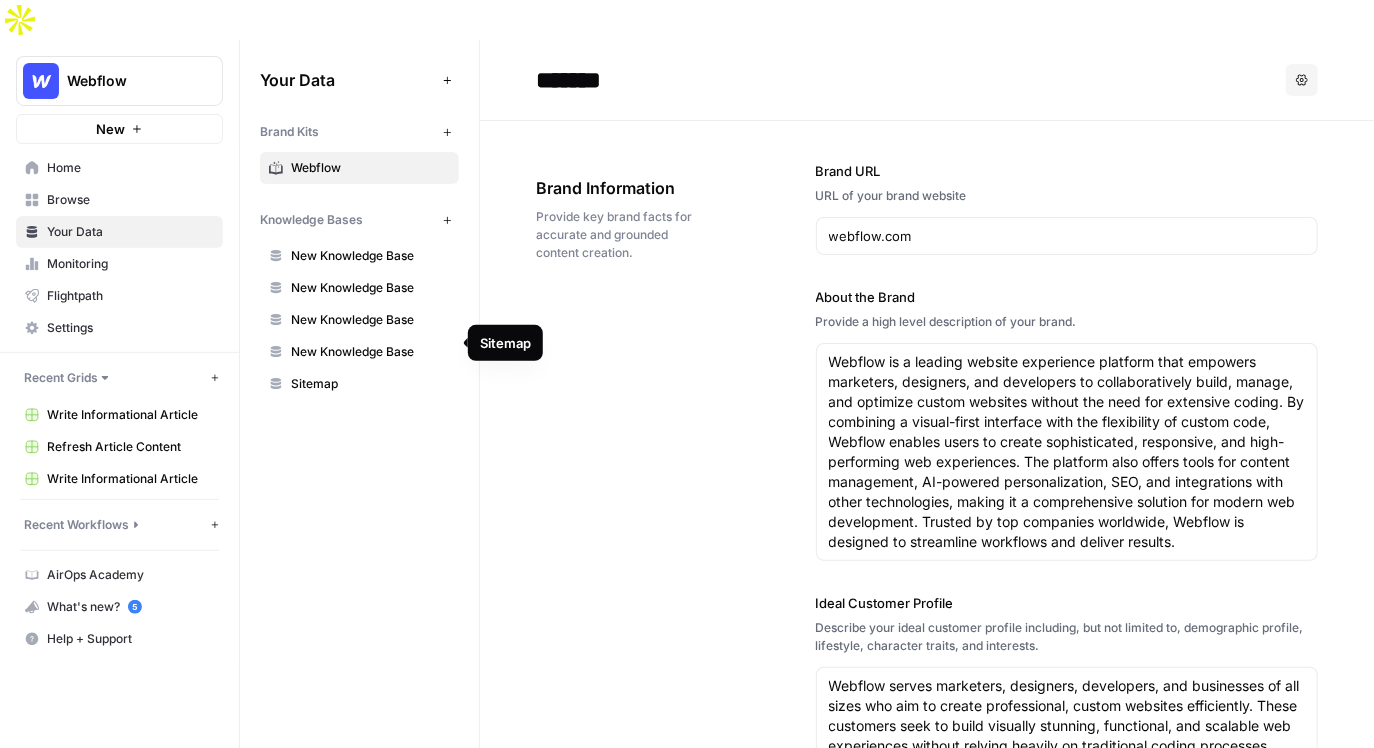 click on "Sitemap" at bounding box center (370, 384) 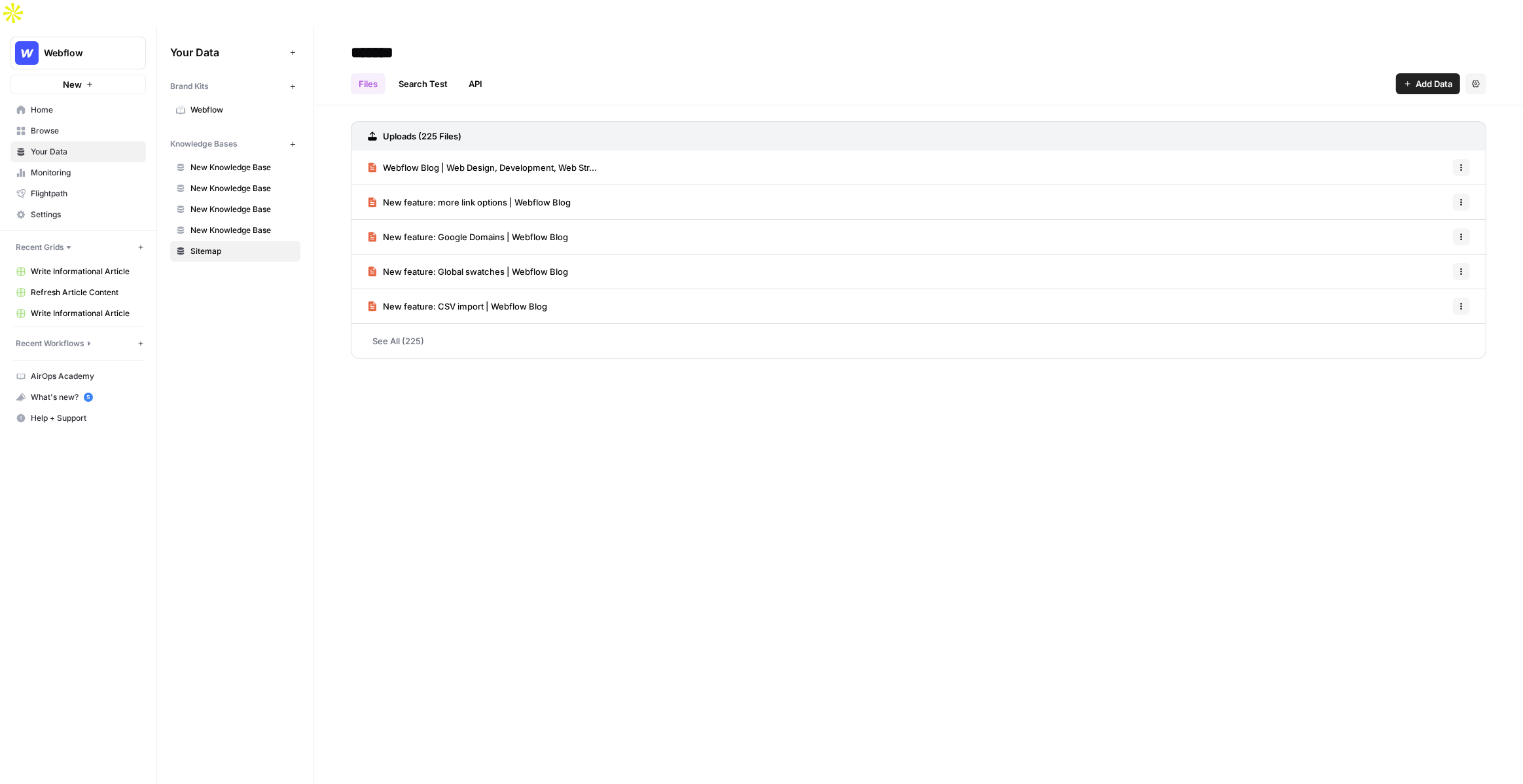 click on "Recent Grids" at bounding box center (40, 247) 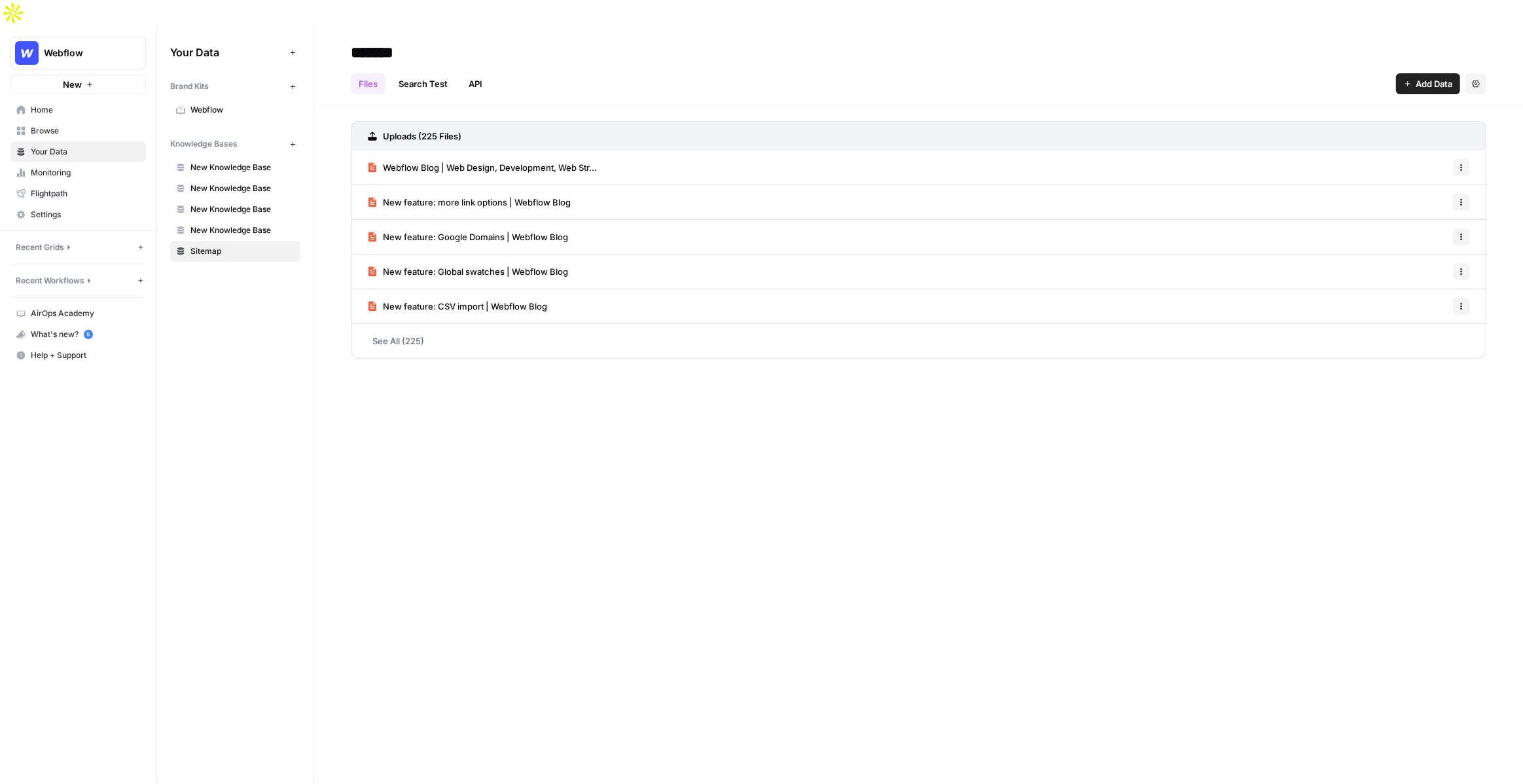 click on "New grid" at bounding box center [141, 247] 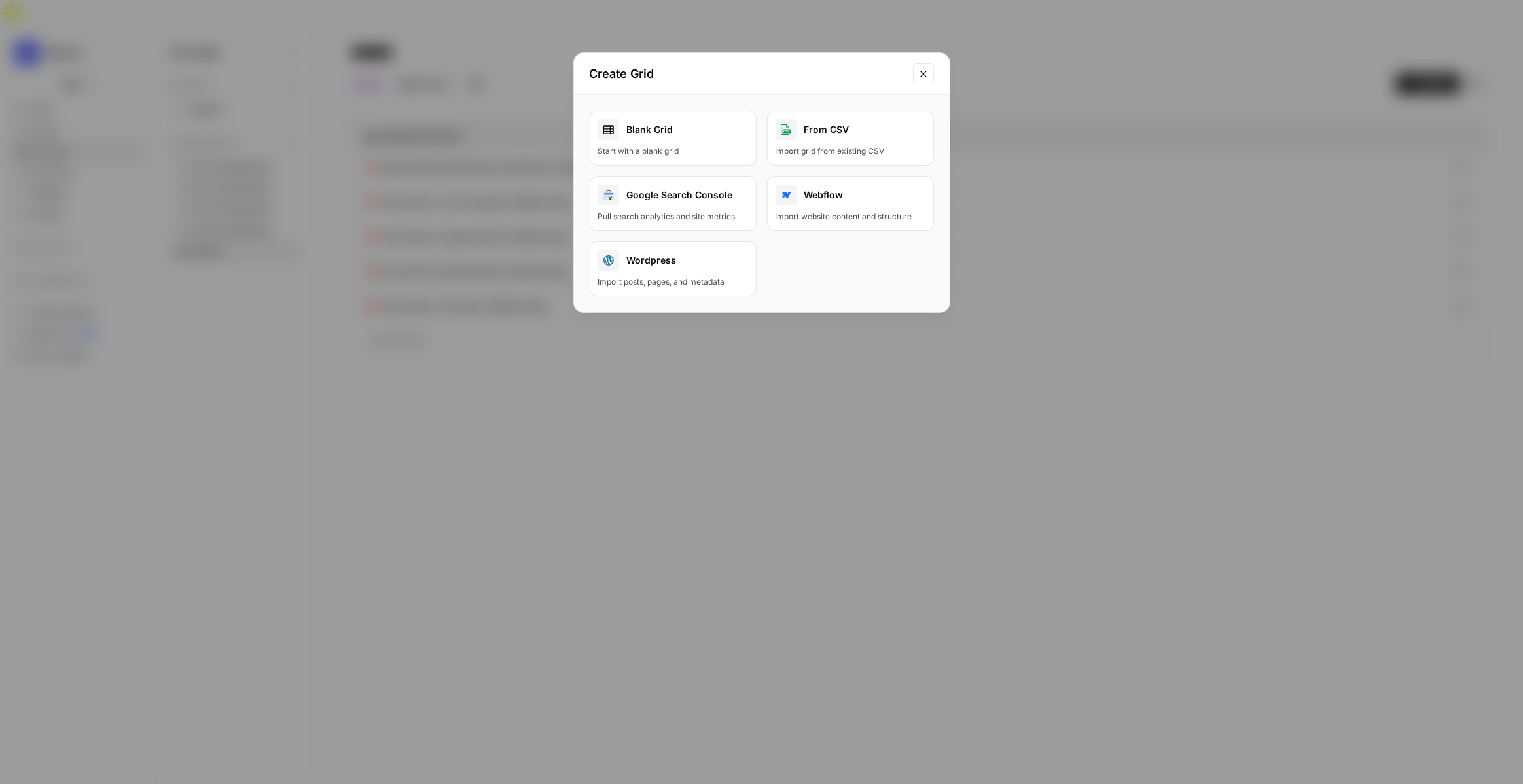 click on "Create Grid Blank Grid Start with a blank grid From CSV Import grid from existing CSV Google Search Console Pull search analytics and site metrics Webflow Import website content and structure Wordpress Import posts, pages, and metadata" at bounding box center (761, 392) 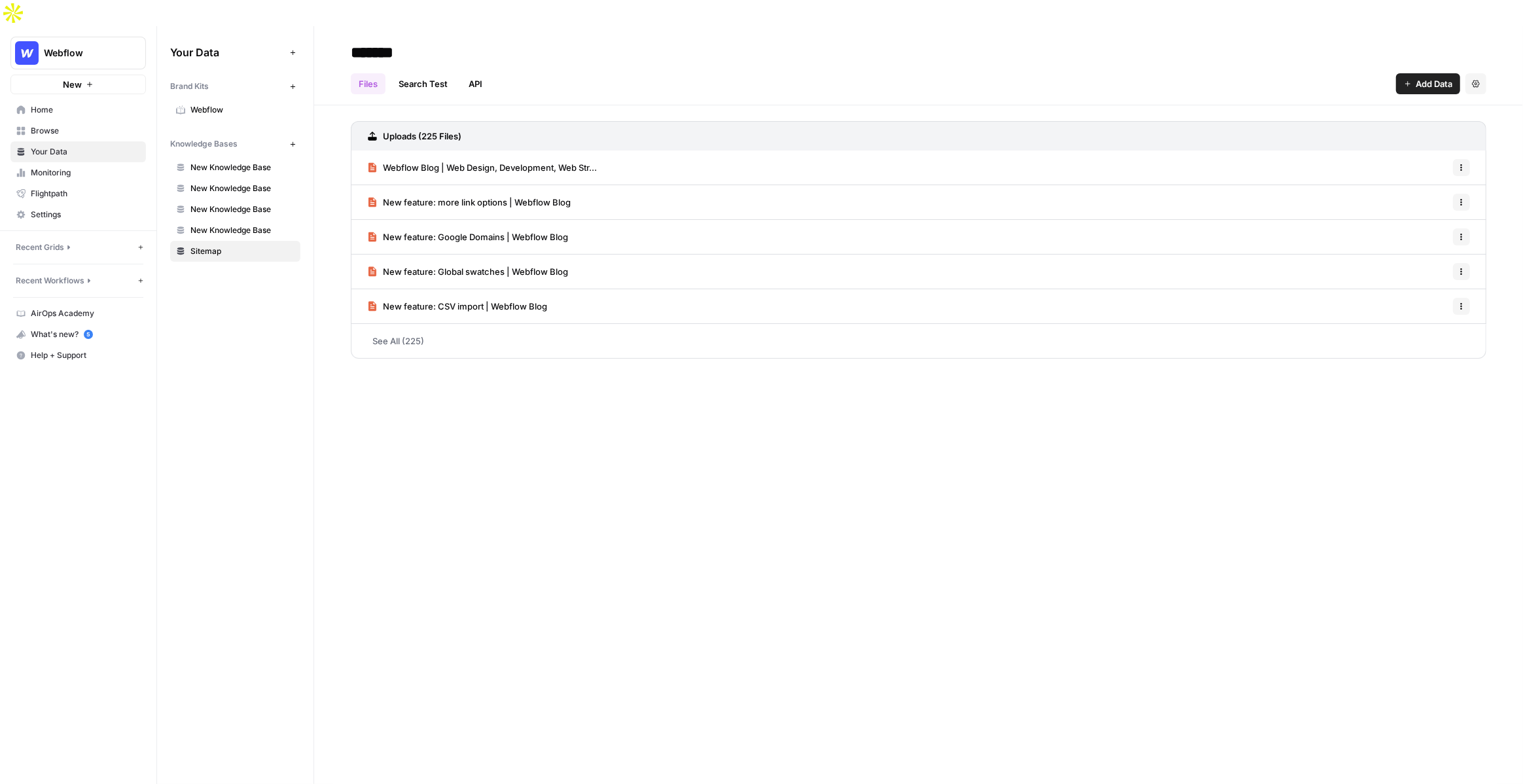 click on "Recent Grids" at bounding box center (75, 247) 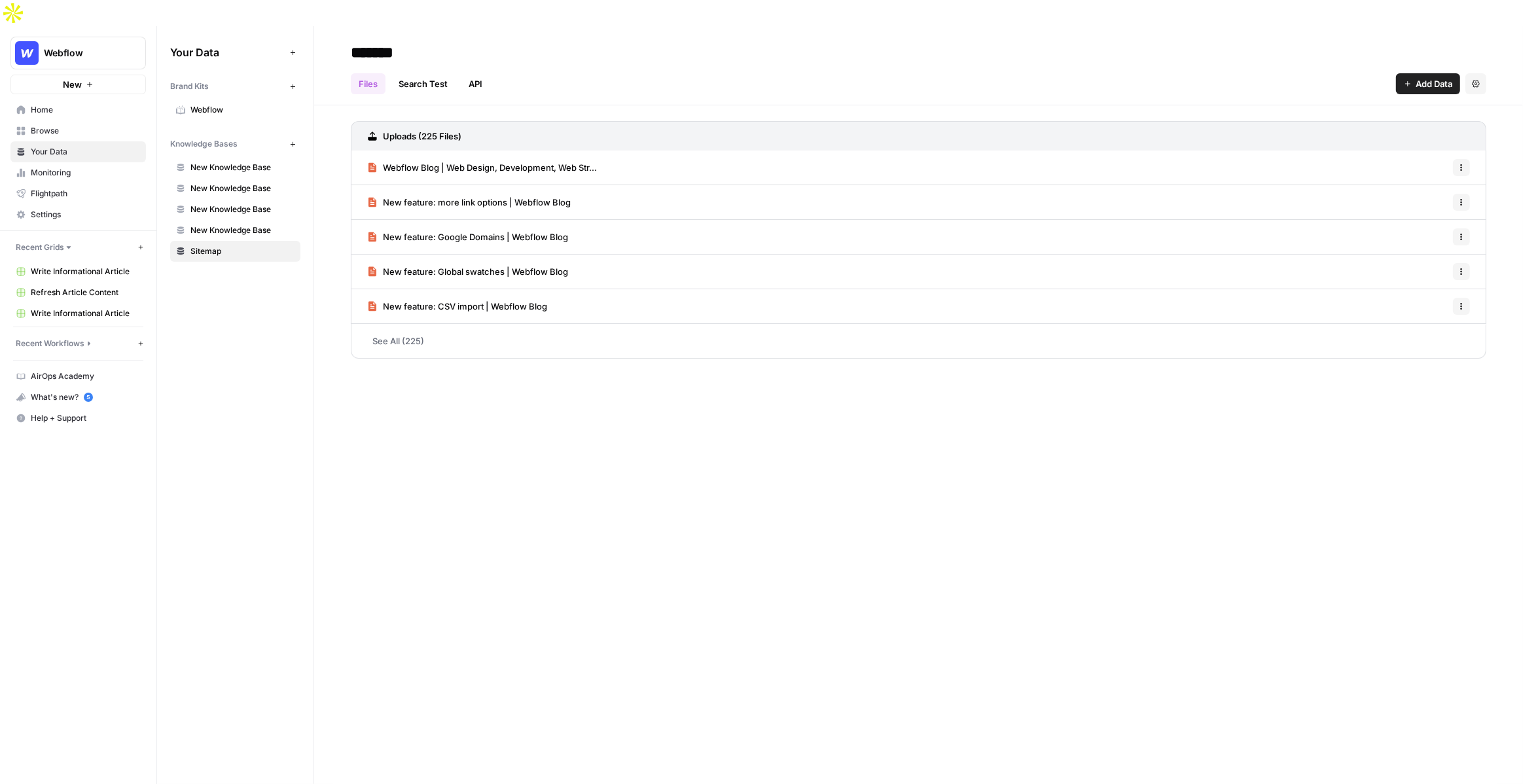click on "Home" at bounding box center [85, 110] 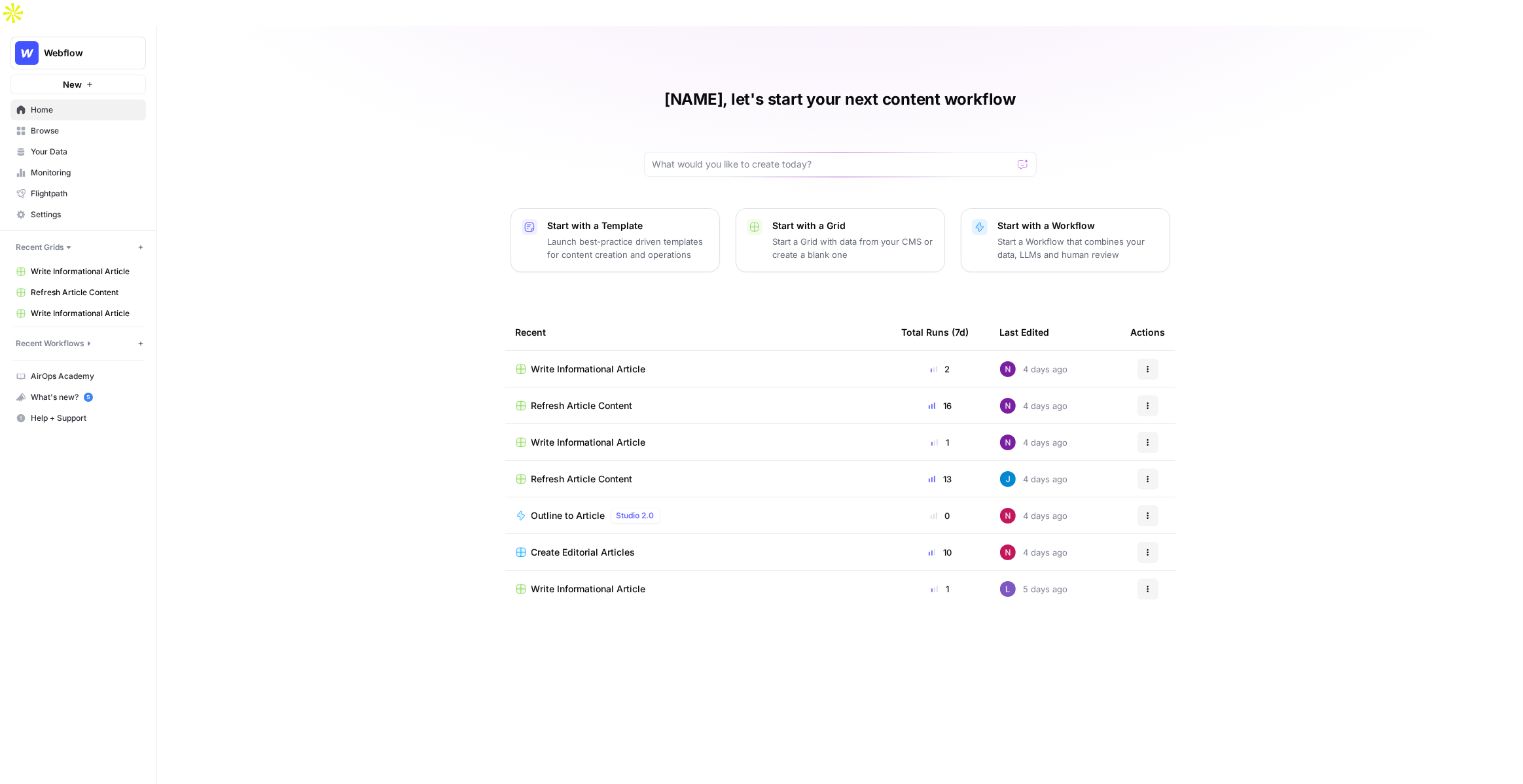 click on "Recent" at bounding box center [531, 332] 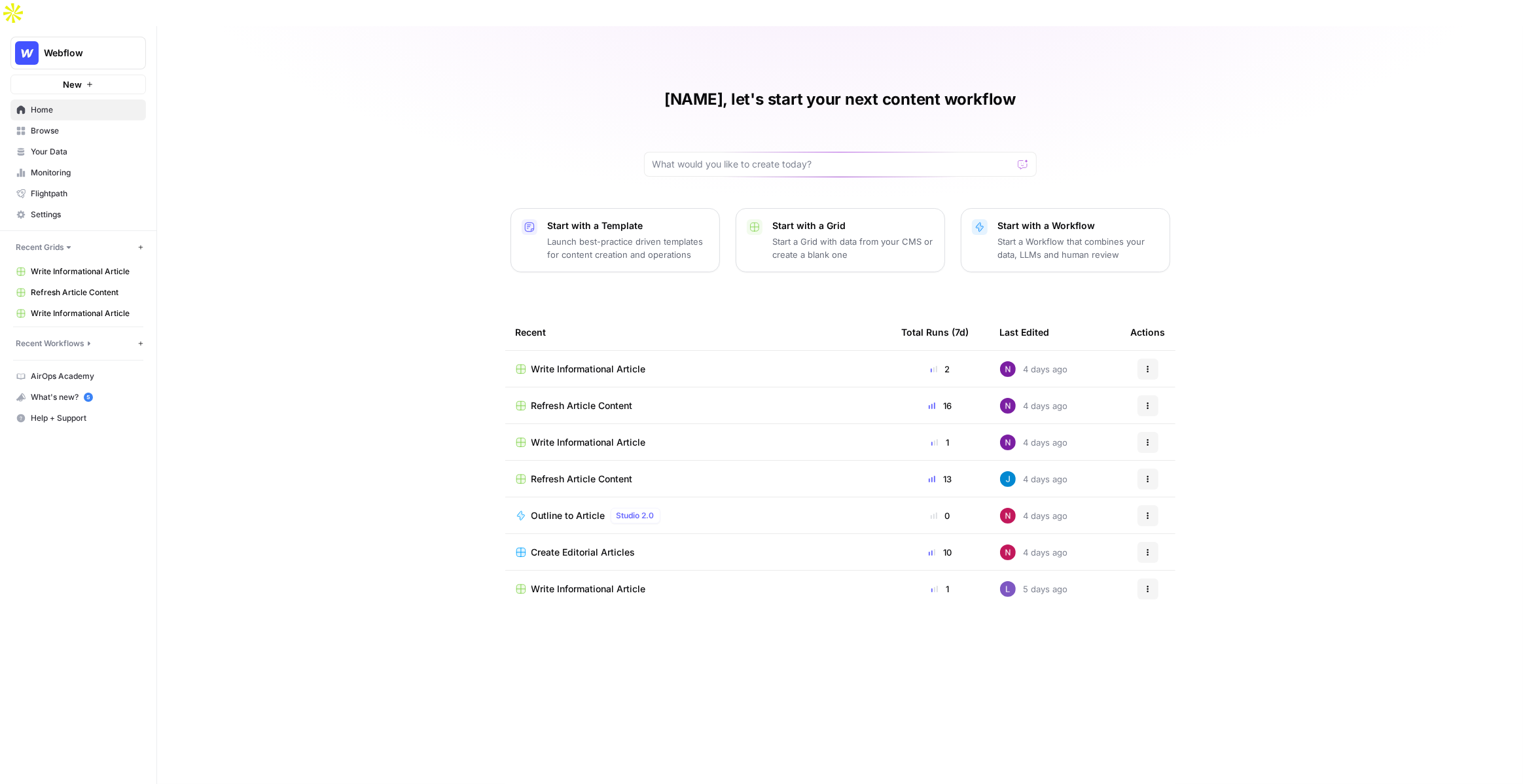 click on "Your Data" at bounding box center [85, 152] 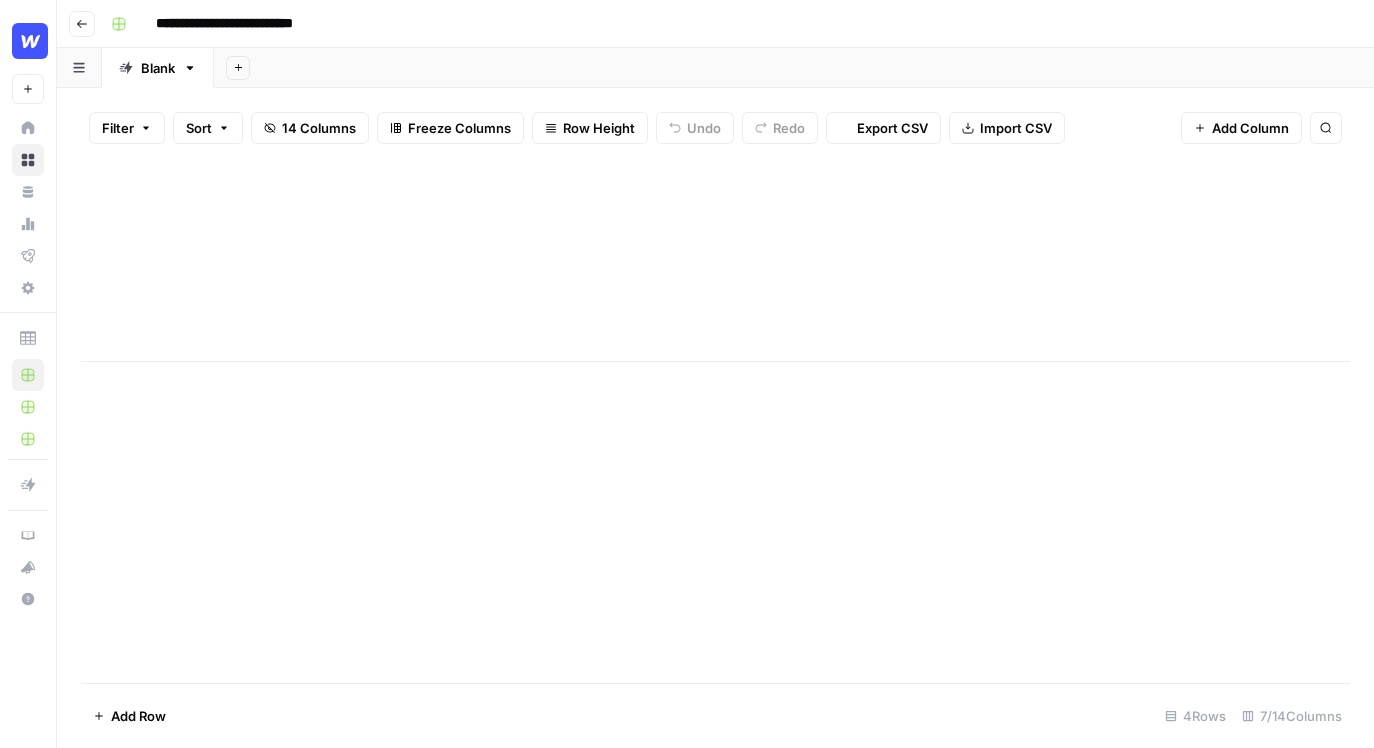 scroll, scrollTop: 0, scrollLeft: 0, axis: both 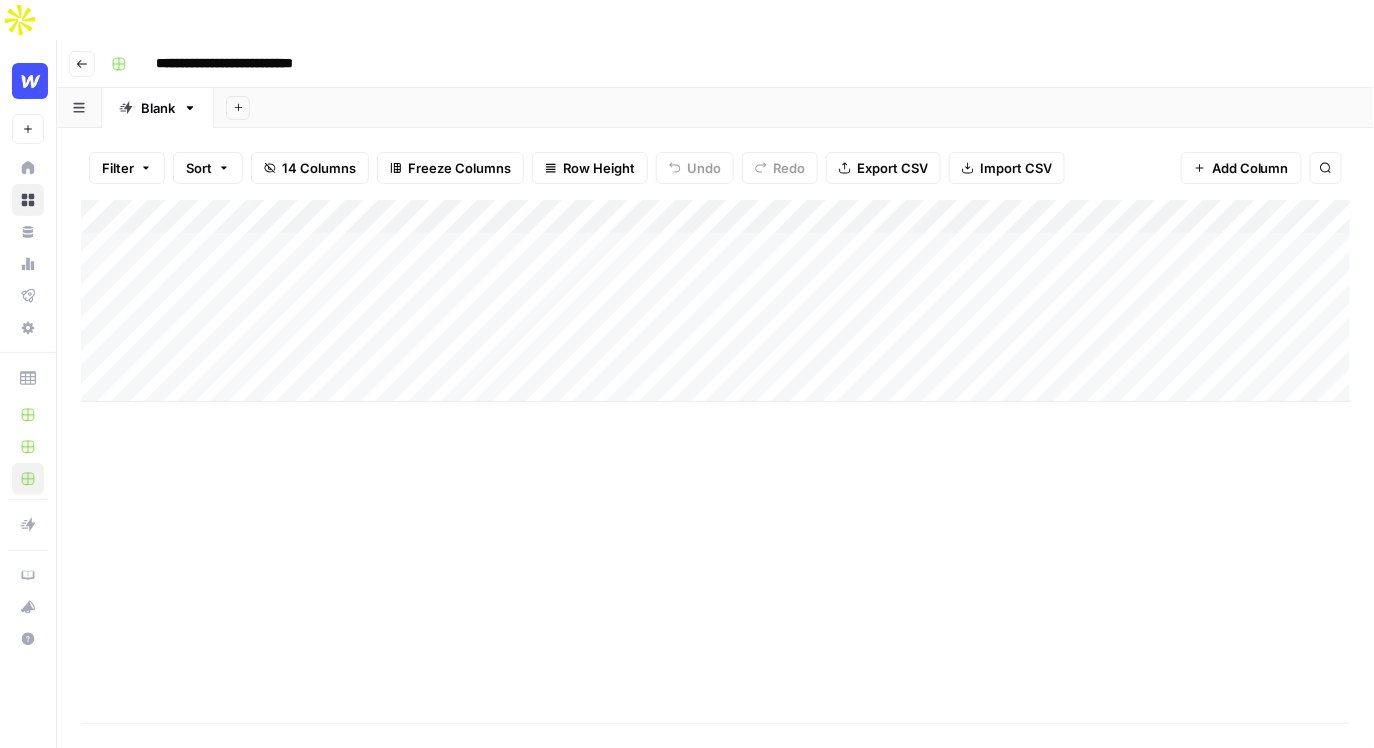 click on "Add Column" at bounding box center [716, 301] 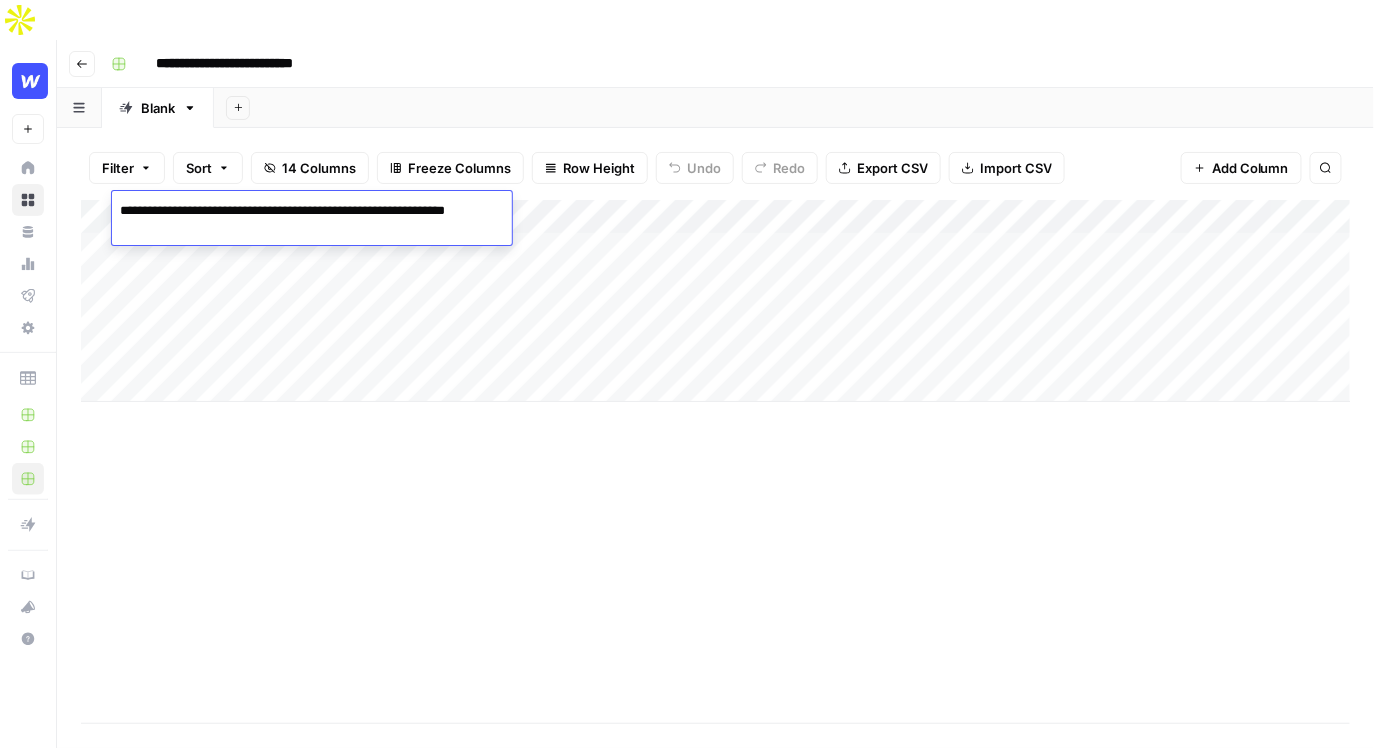 click on "**********" at bounding box center [687, 374] 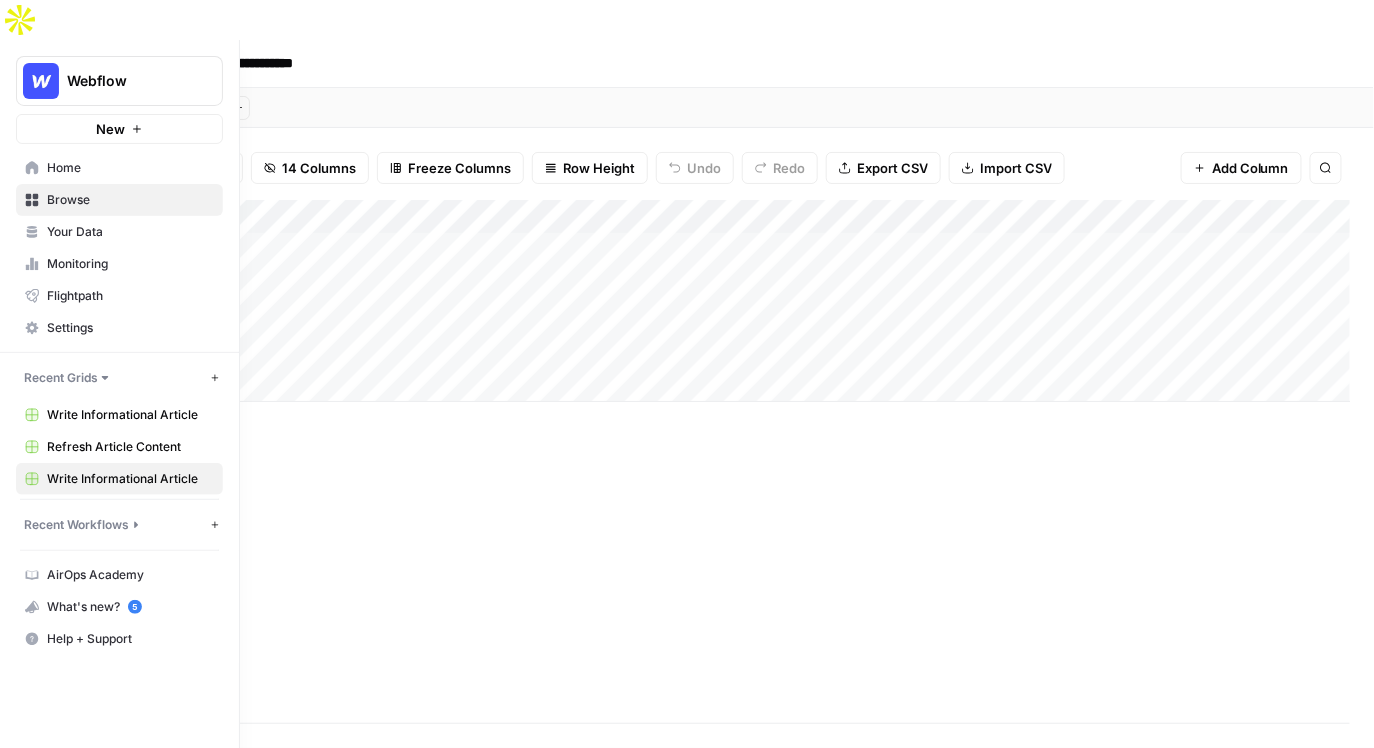 click on "Write Informational Article" at bounding box center [130, 415] 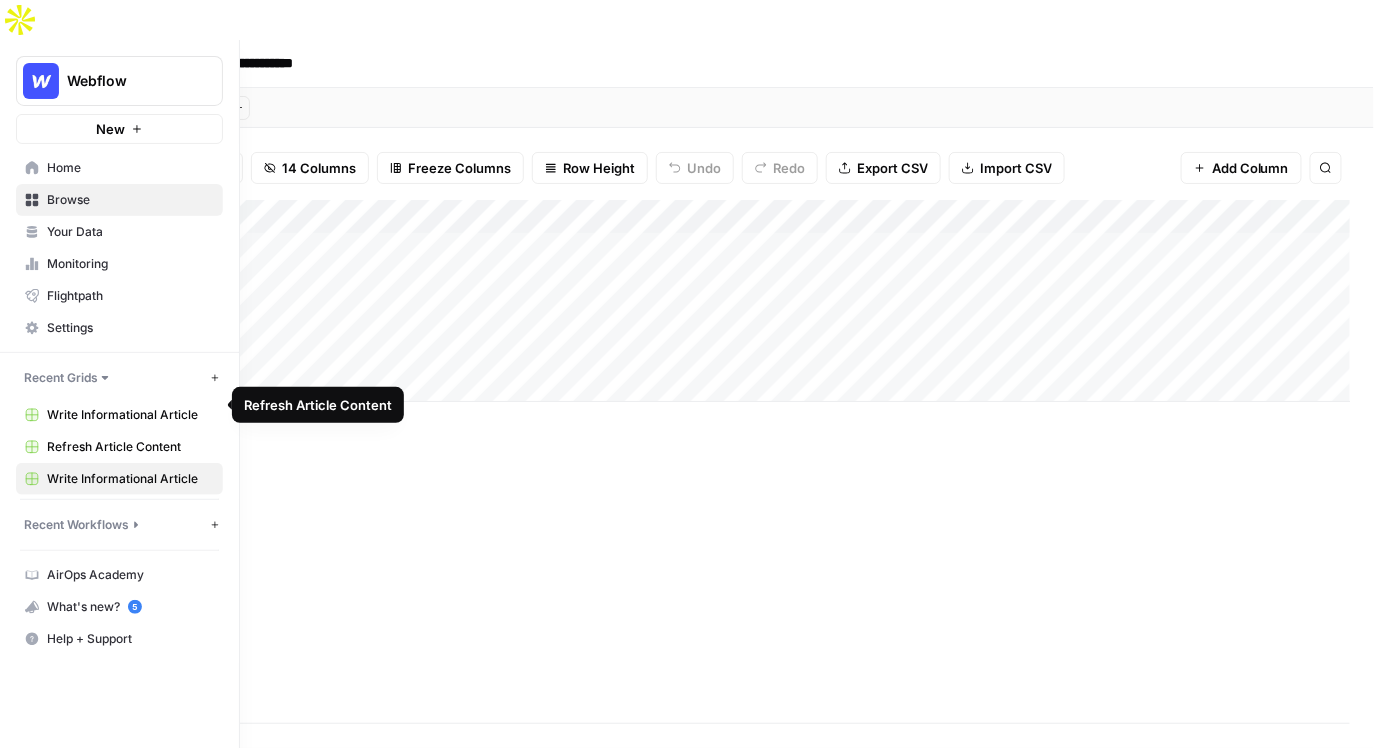 click on "Refresh Article Content" at bounding box center (130, 447) 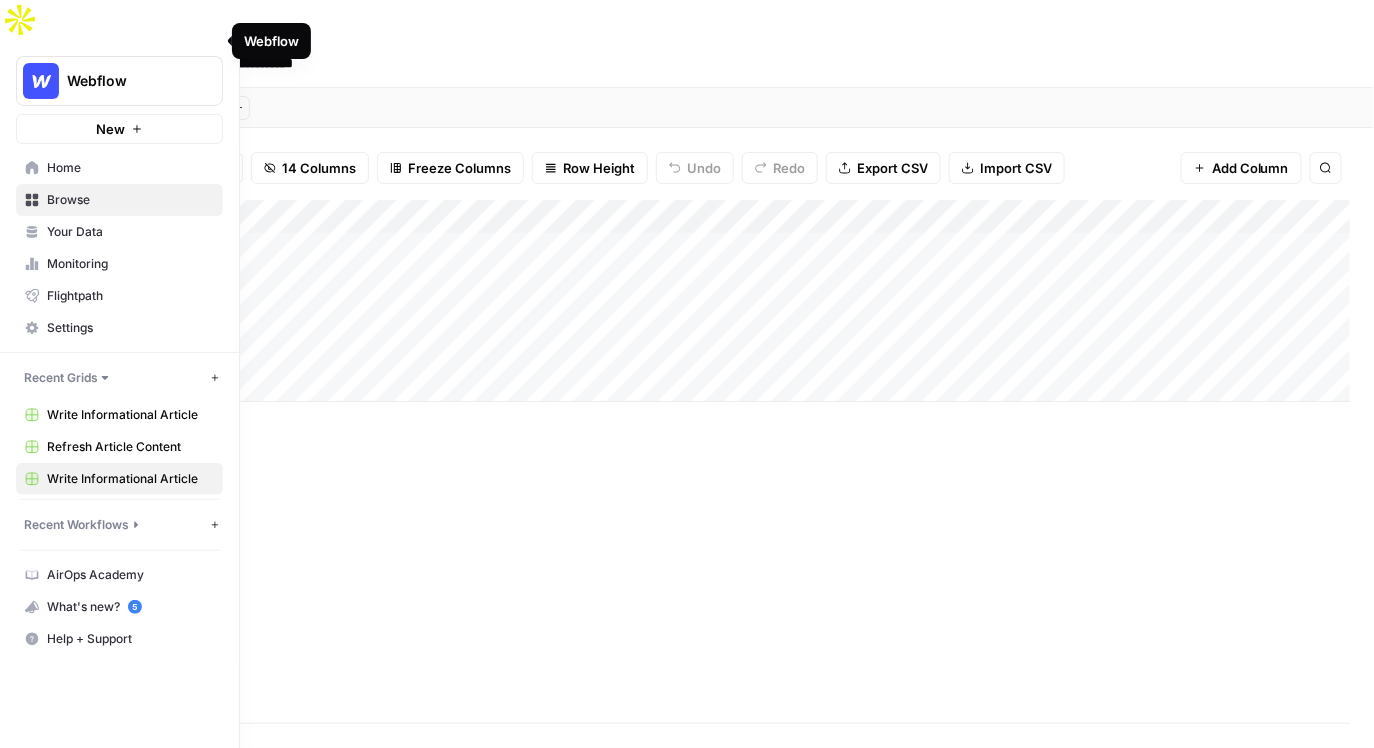 click on "Webflow" at bounding box center (127, 81) 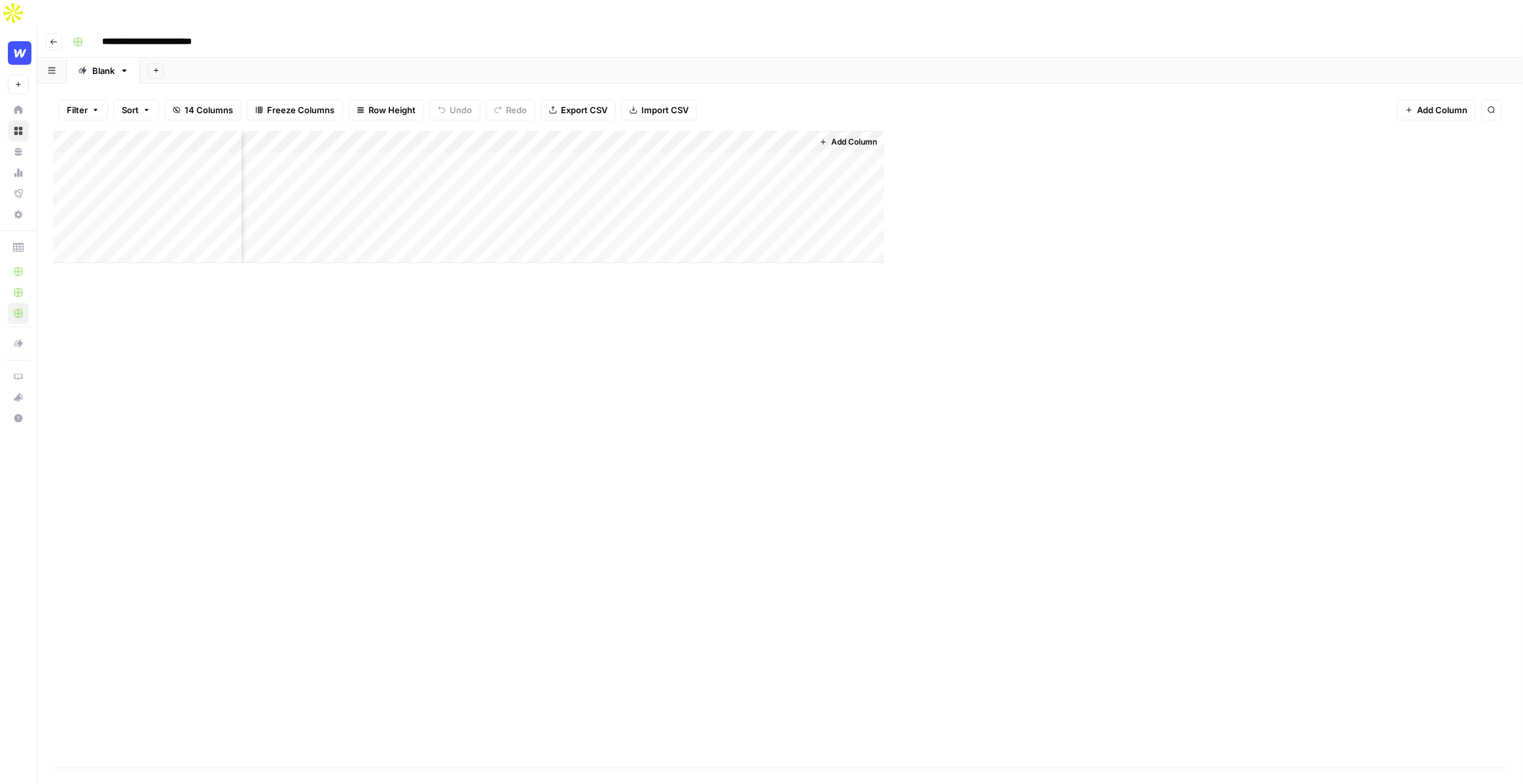 scroll, scrollTop: 0, scrollLeft: 0, axis: both 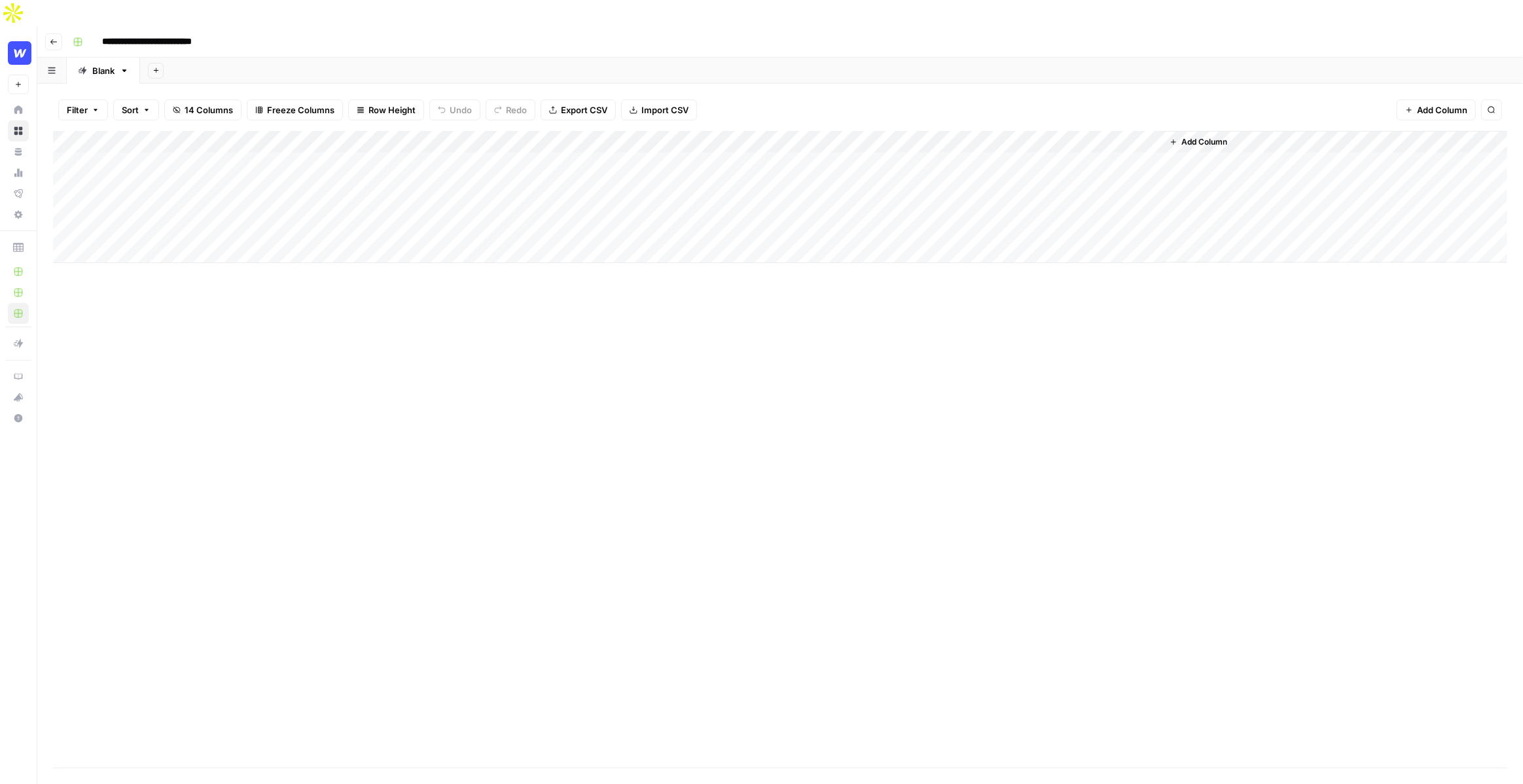 click on "Add Column" at bounding box center (780, 449) 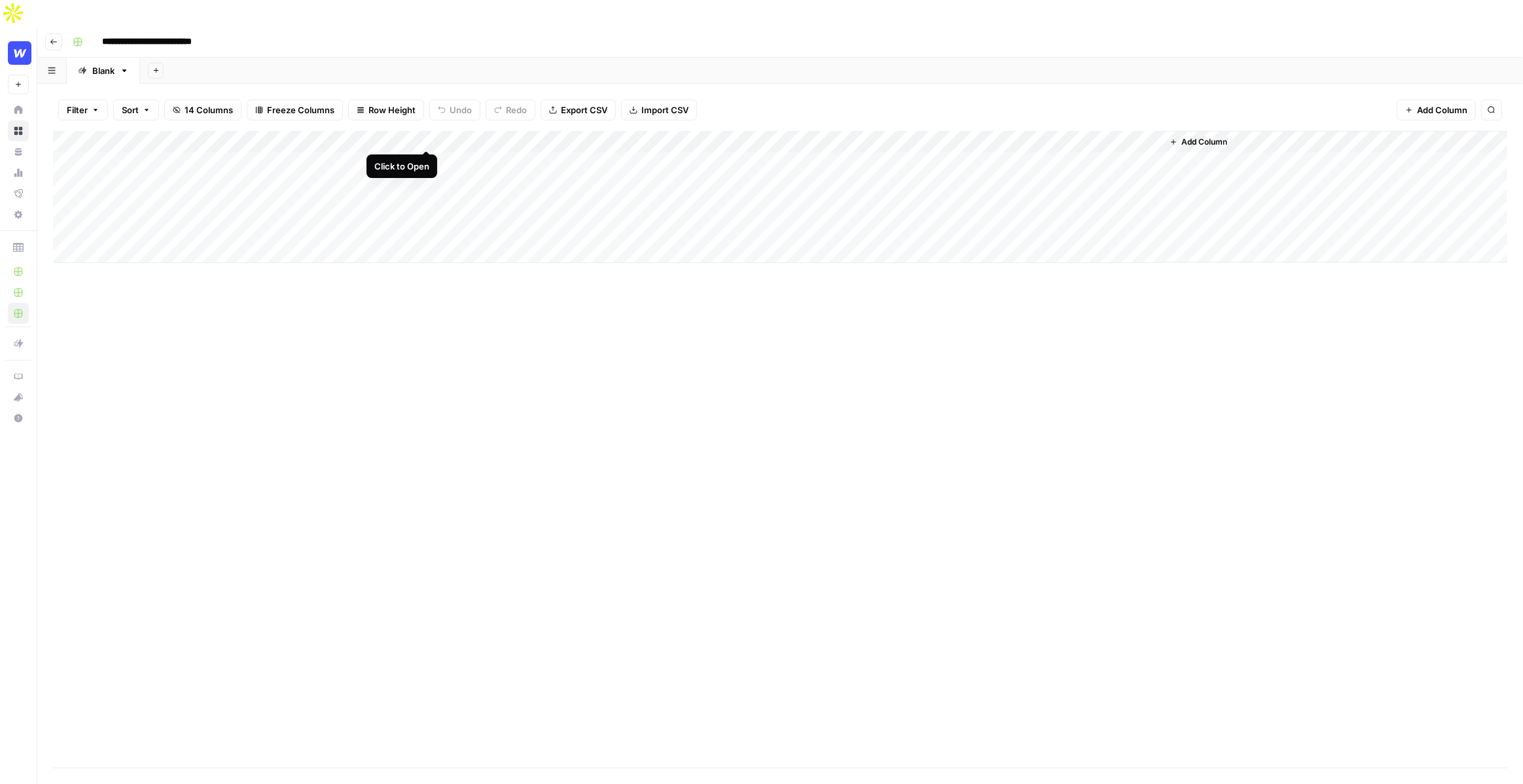 click on "Add Column" at bounding box center [780, 197] 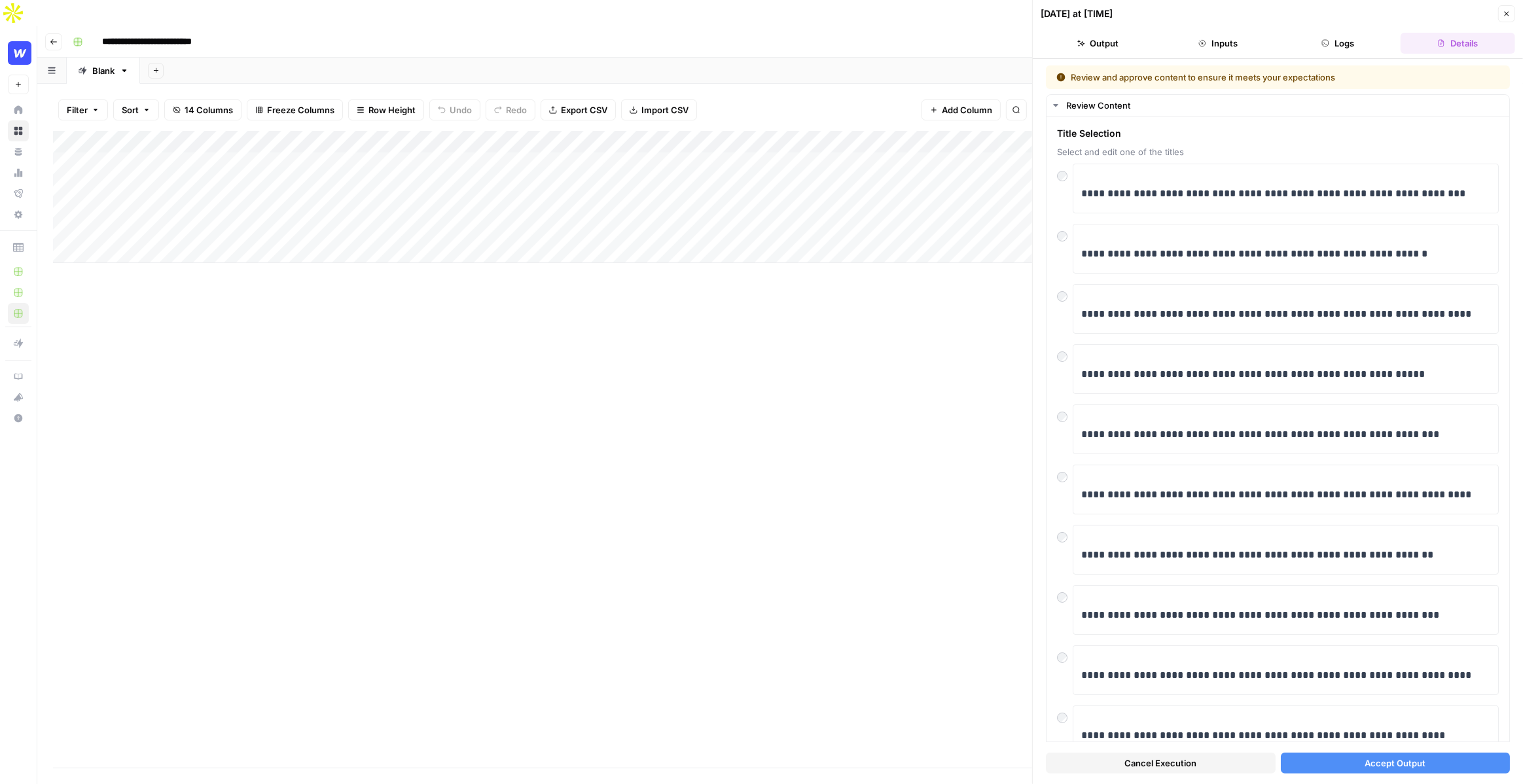 click on "Add Column" at bounding box center [543, 449] 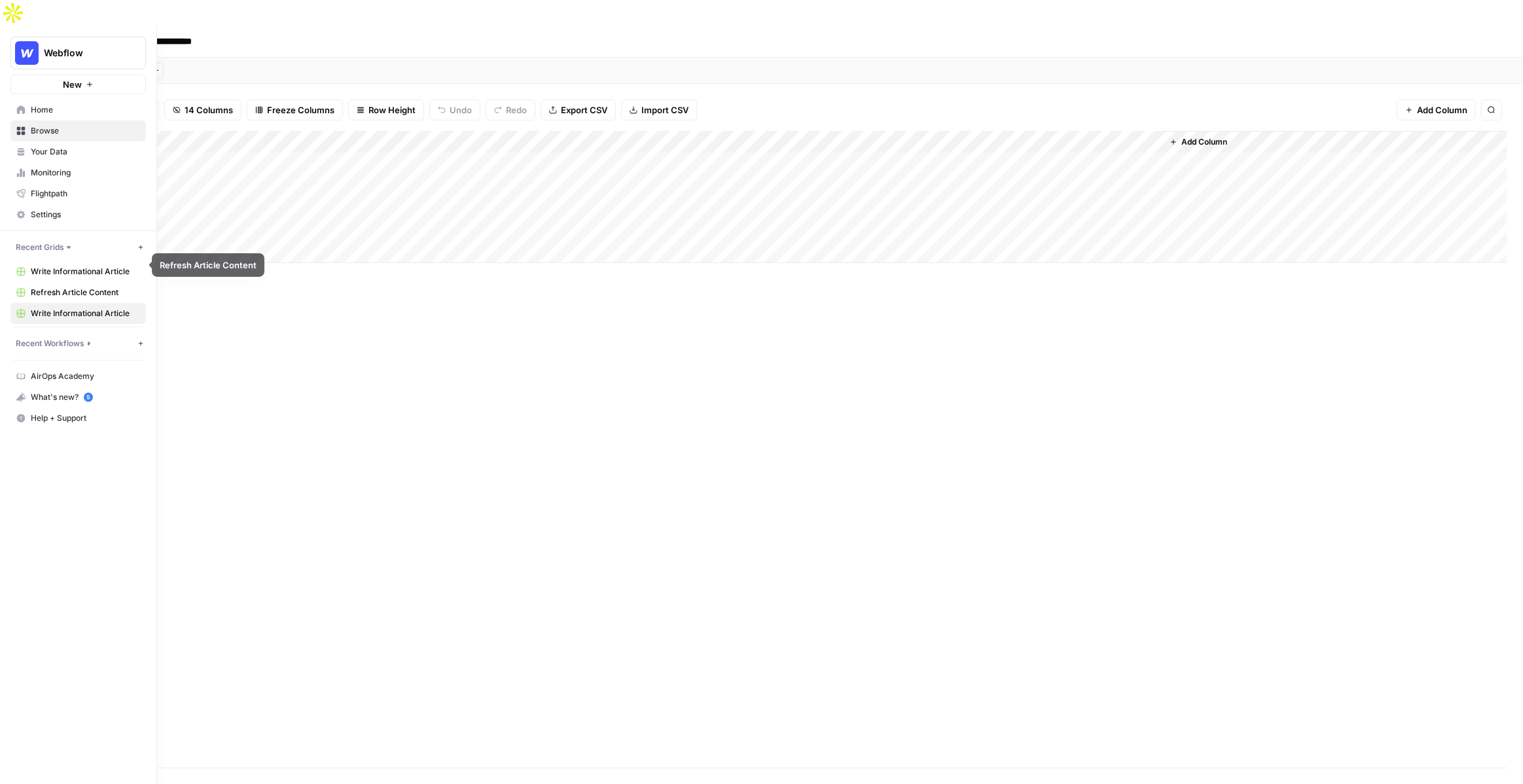 click on "Write Informational Article" at bounding box center [85, 272] 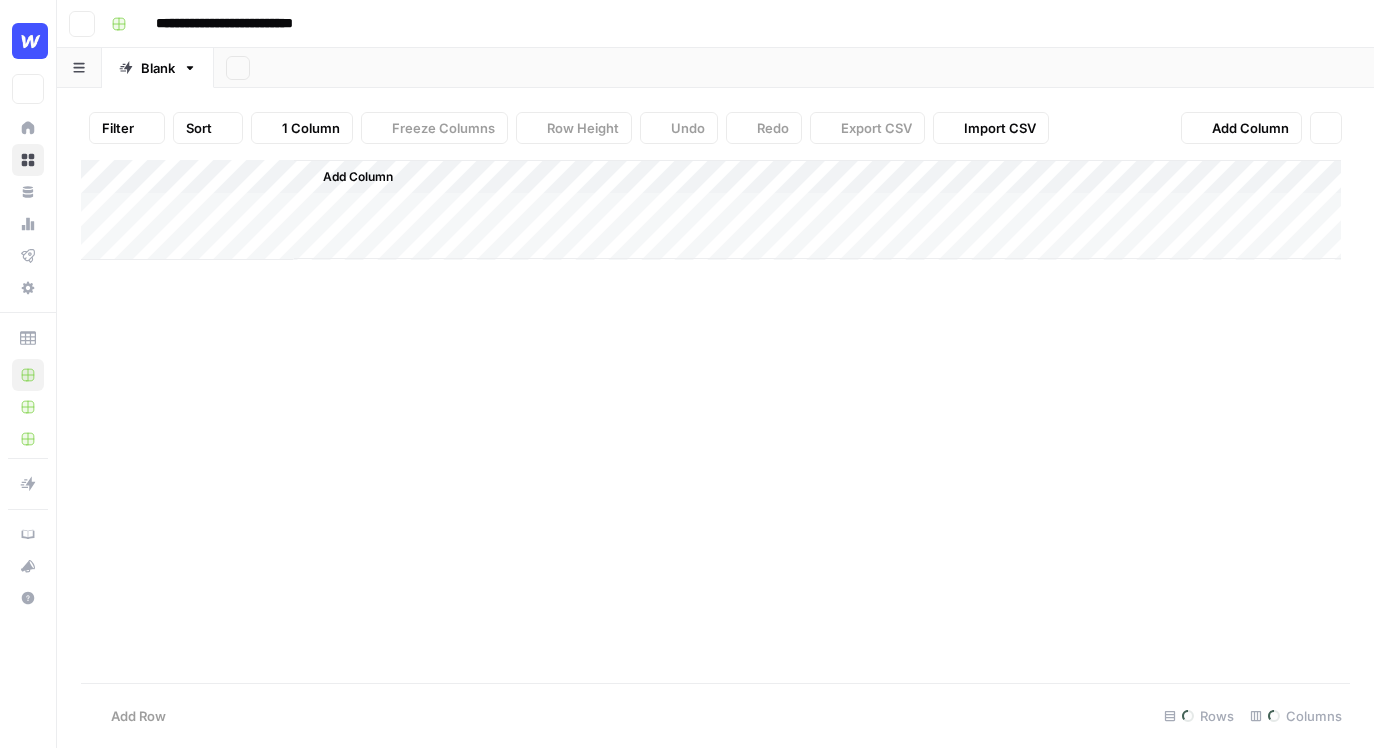scroll, scrollTop: 0, scrollLeft: 0, axis: both 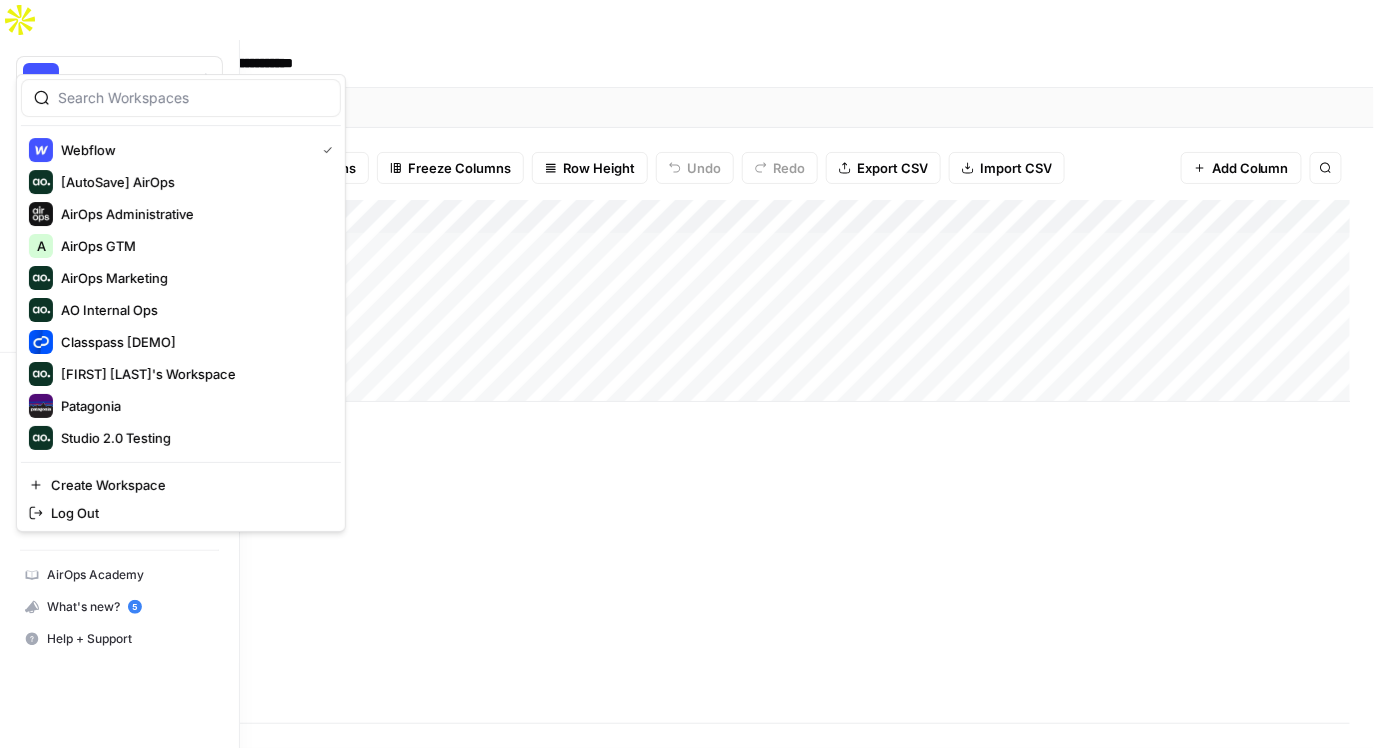 click on "Webflow" at bounding box center (127, 81) 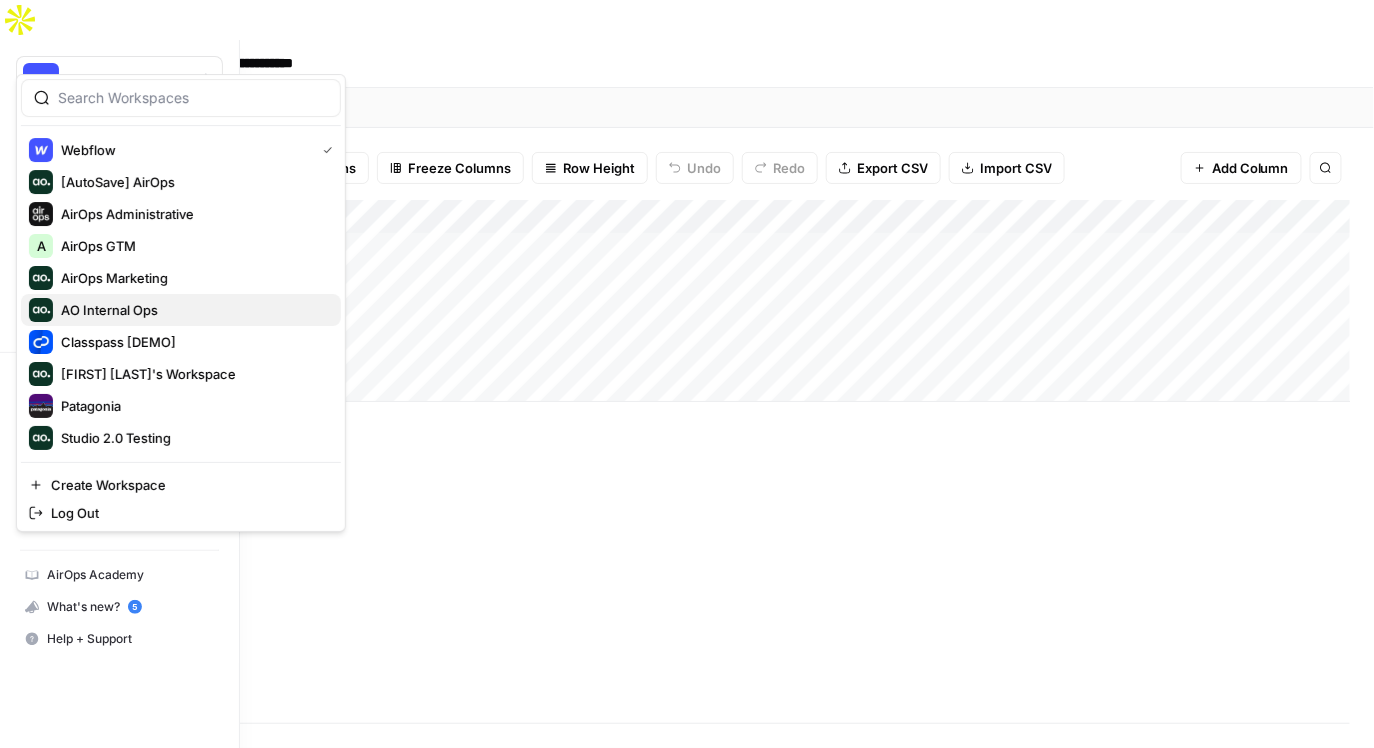 click on "AO Internal Ops" at bounding box center (193, 310) 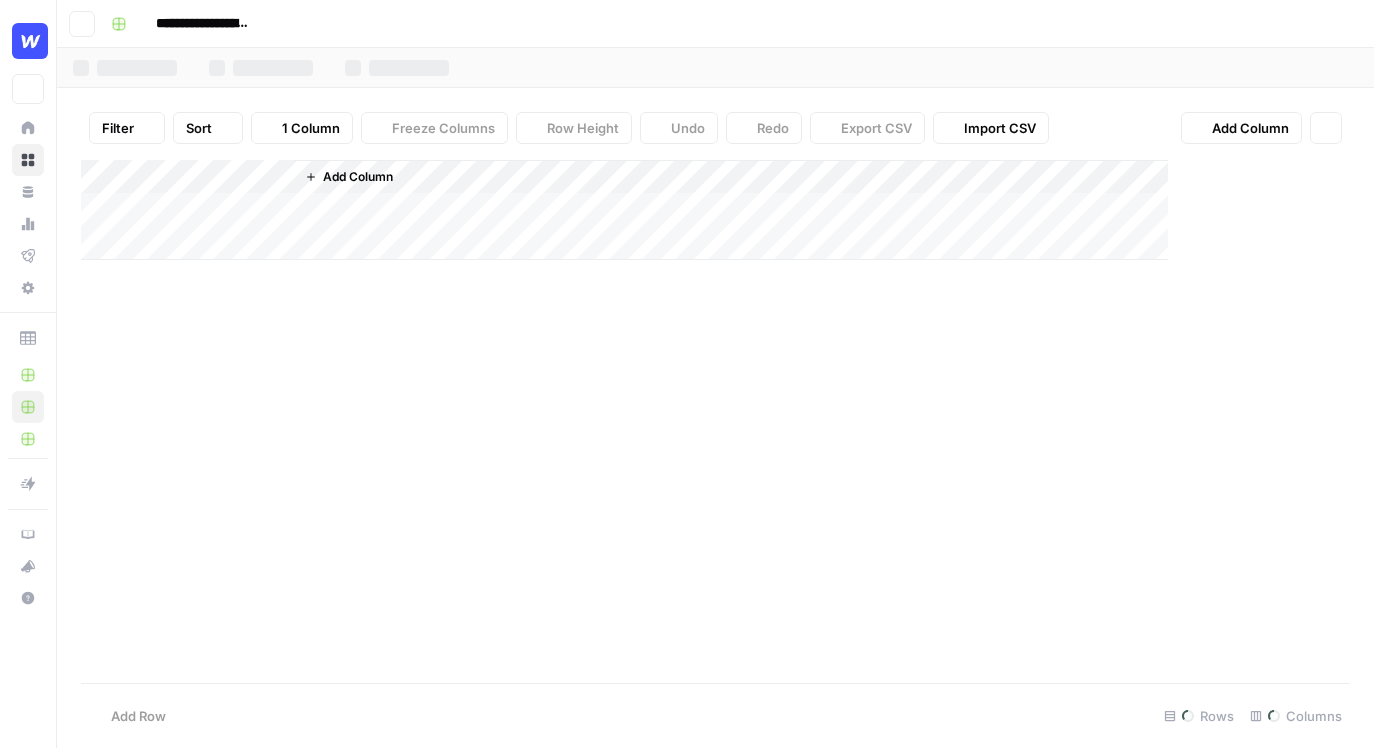 scroll, scrollTop: 0, scrollLeft: 0, axis: both 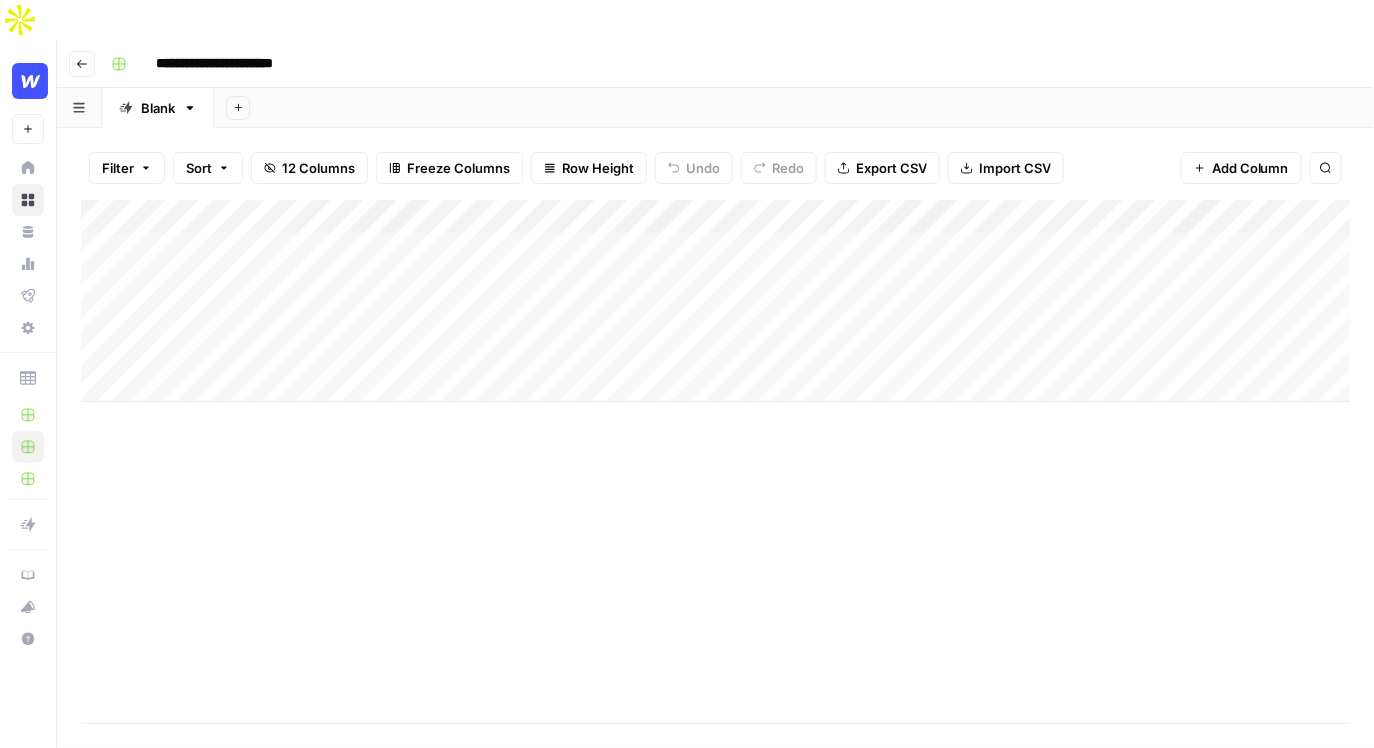 click on "Add Column" at bounding box center [716, 301] 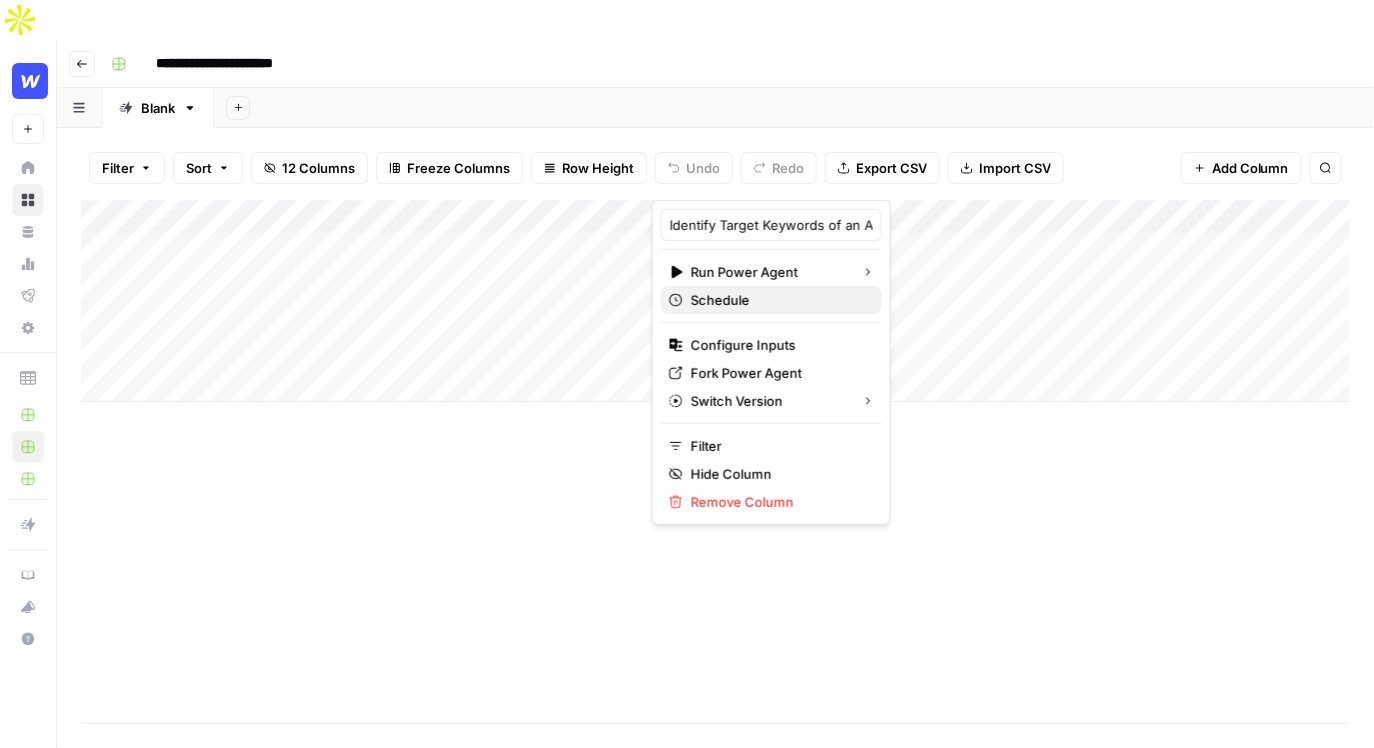 type 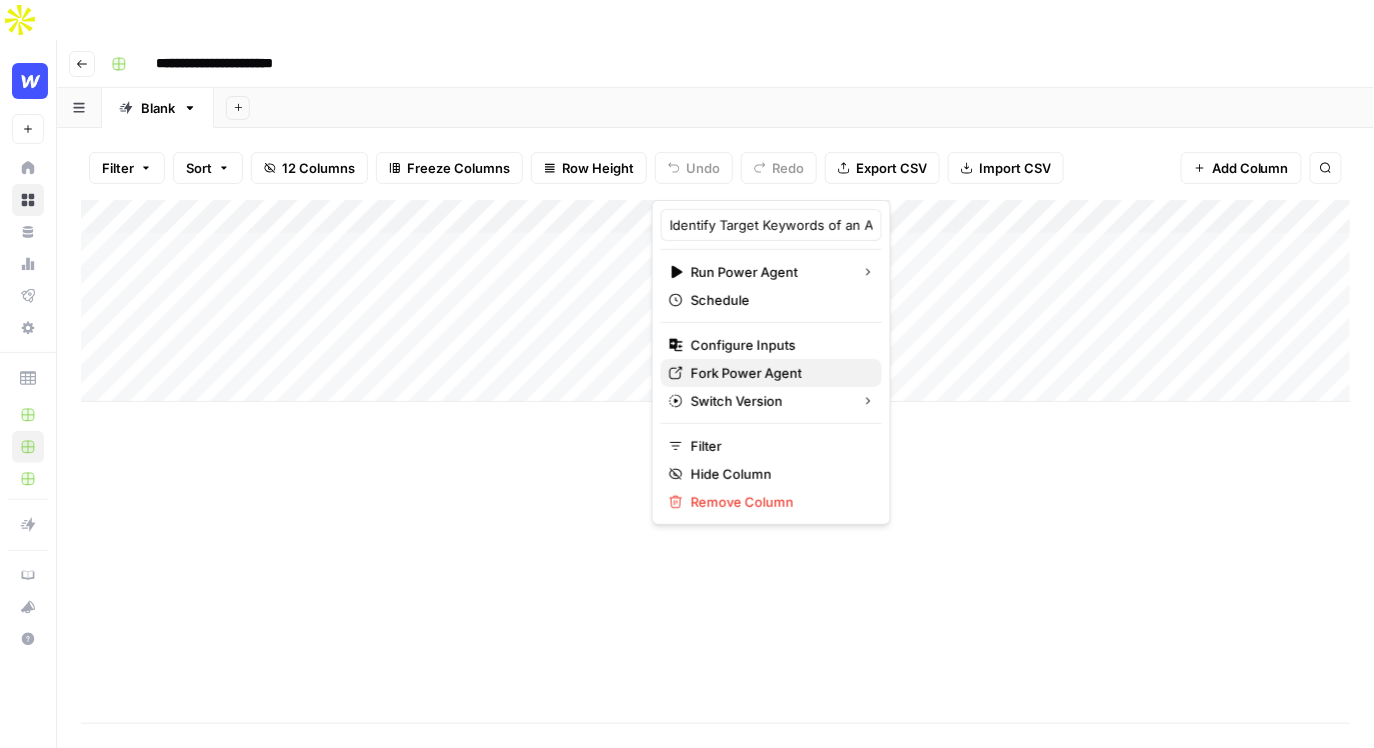 click on "Fork Power Agent" at bounding box center [778, 373] 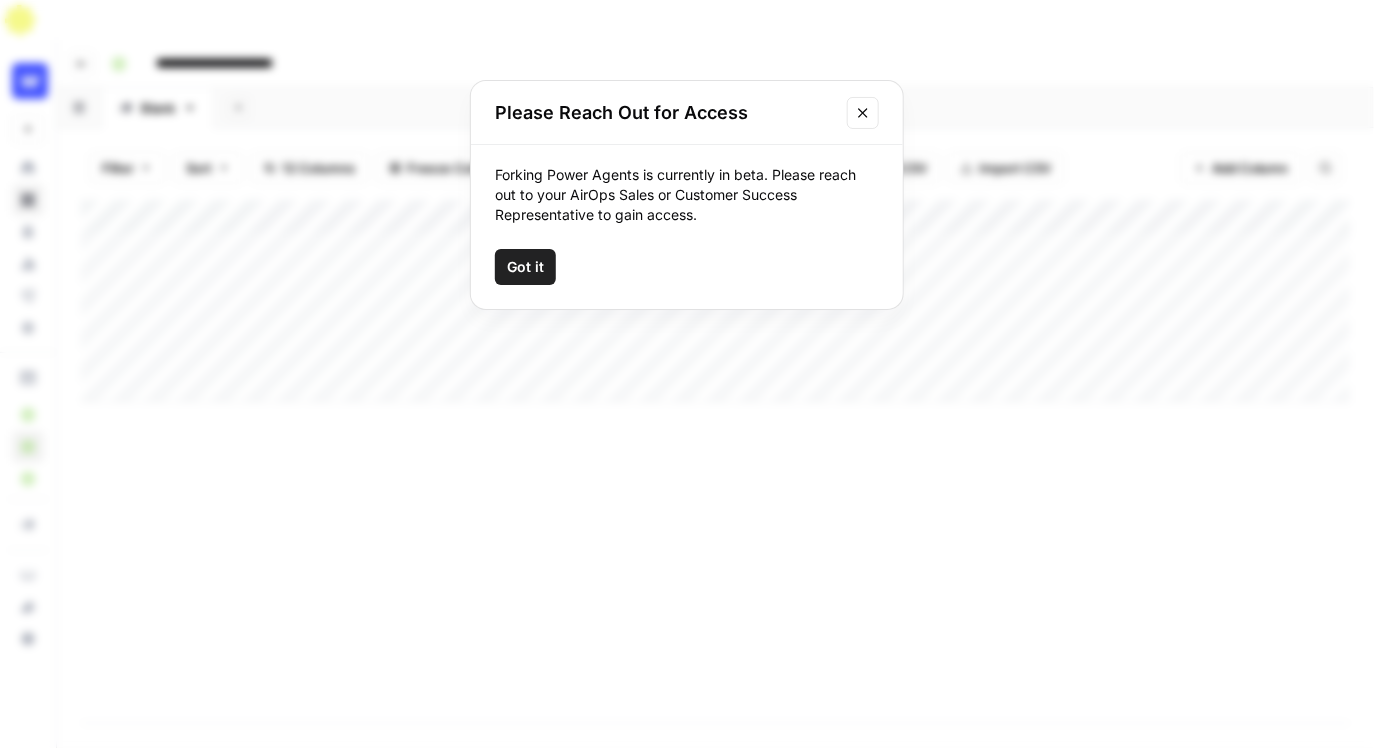 click on "Got it" at bounding box center [525, 267] 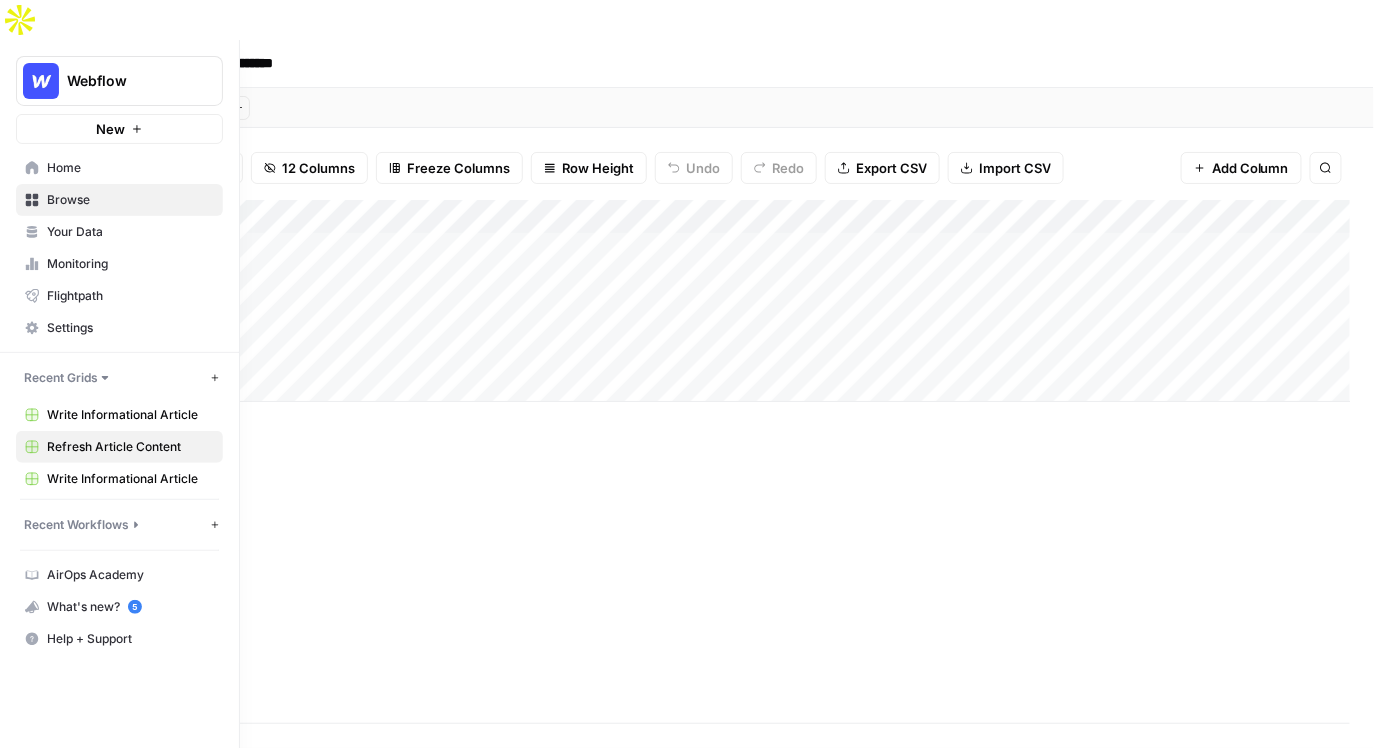 click on "Settings" at bounding box center (130, 328) 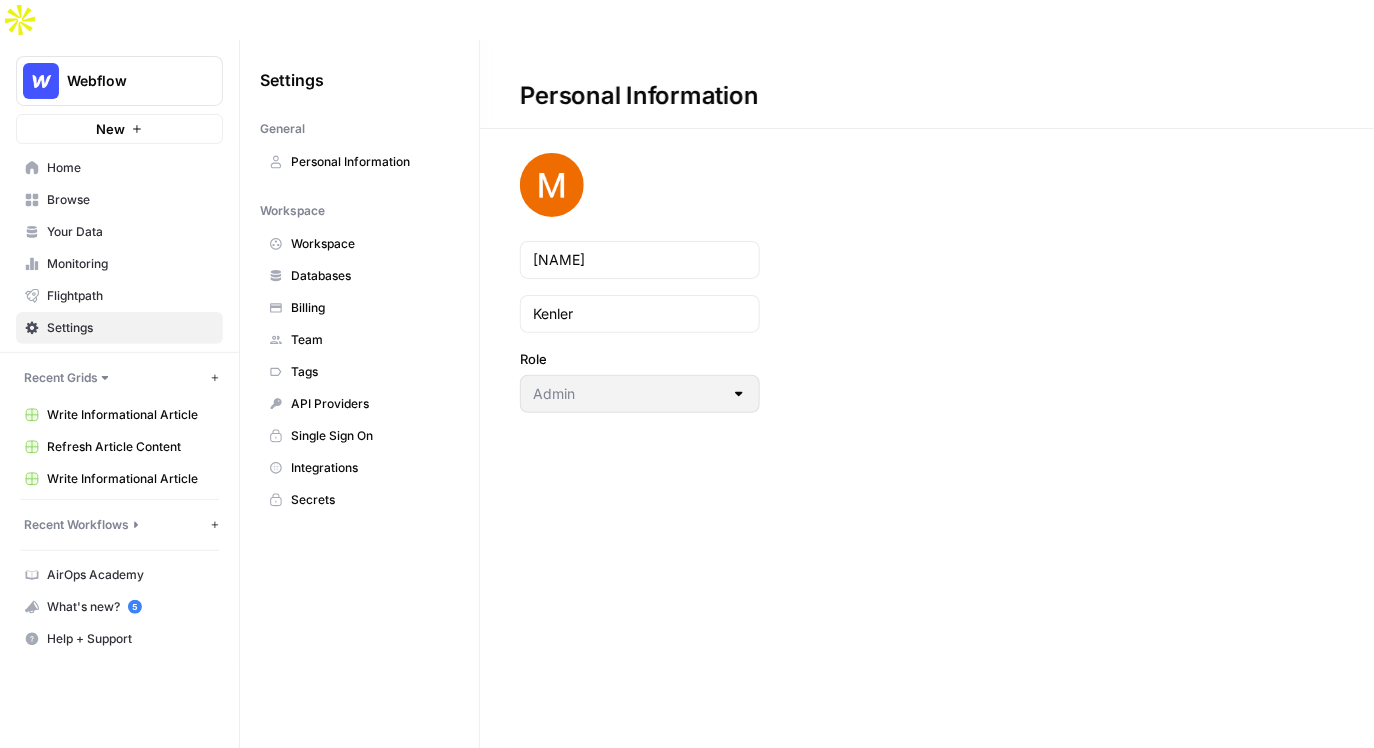 click on "Flightpath" at bounding box center (130, 296) 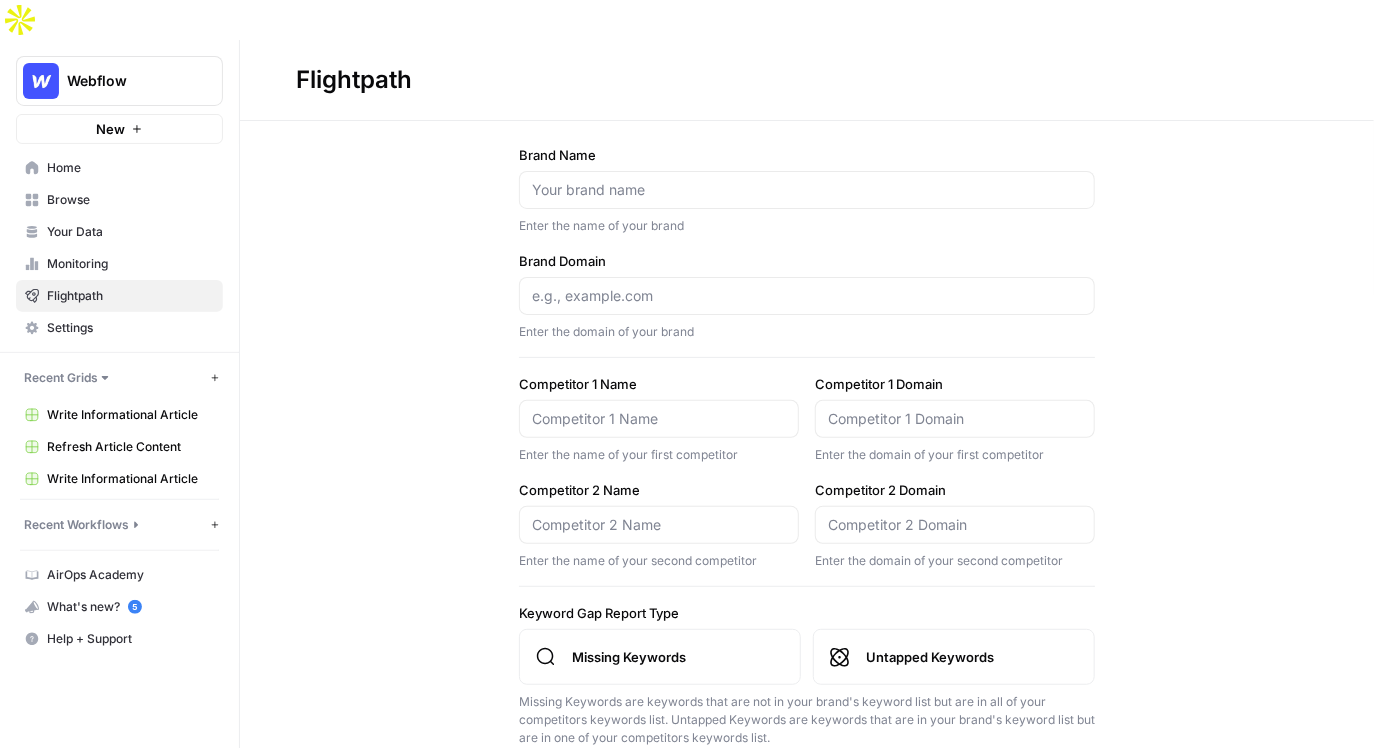 click on "Browse" at bounding box center [130, 200] 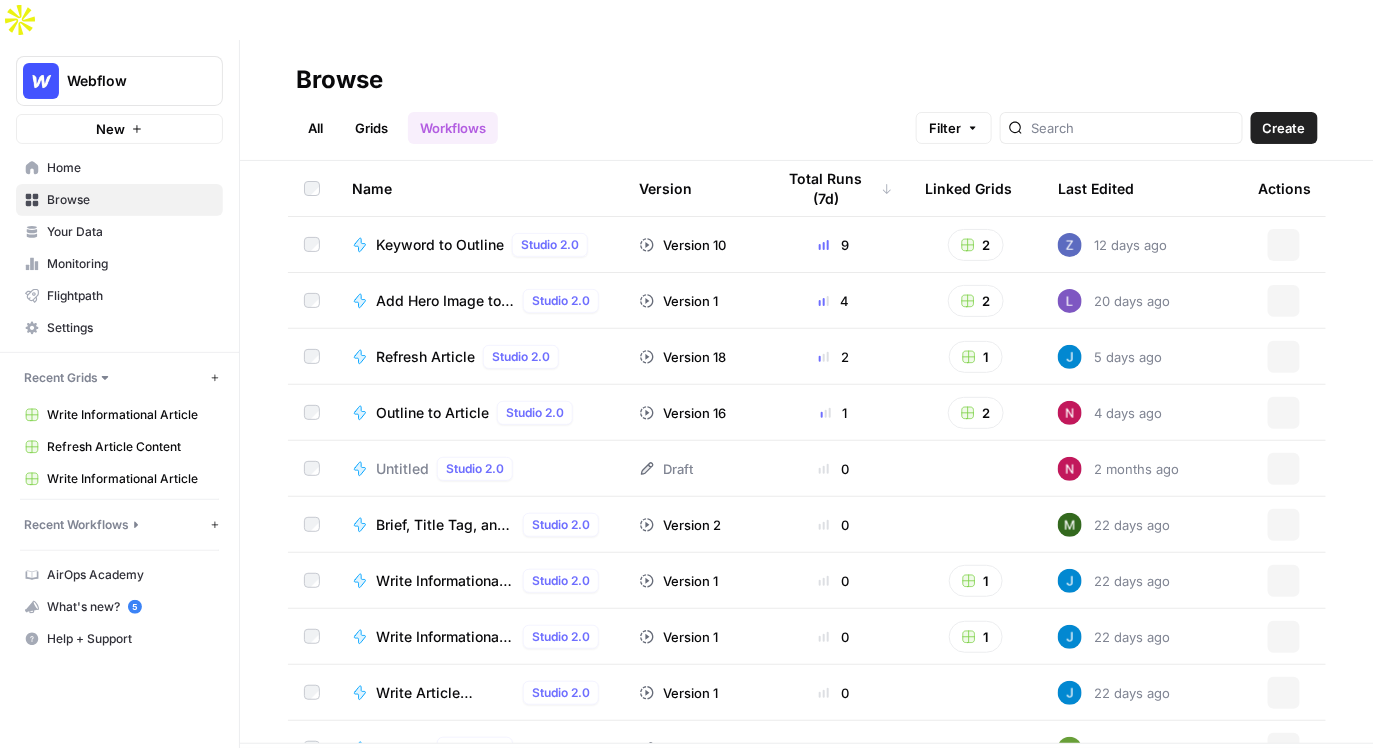 click 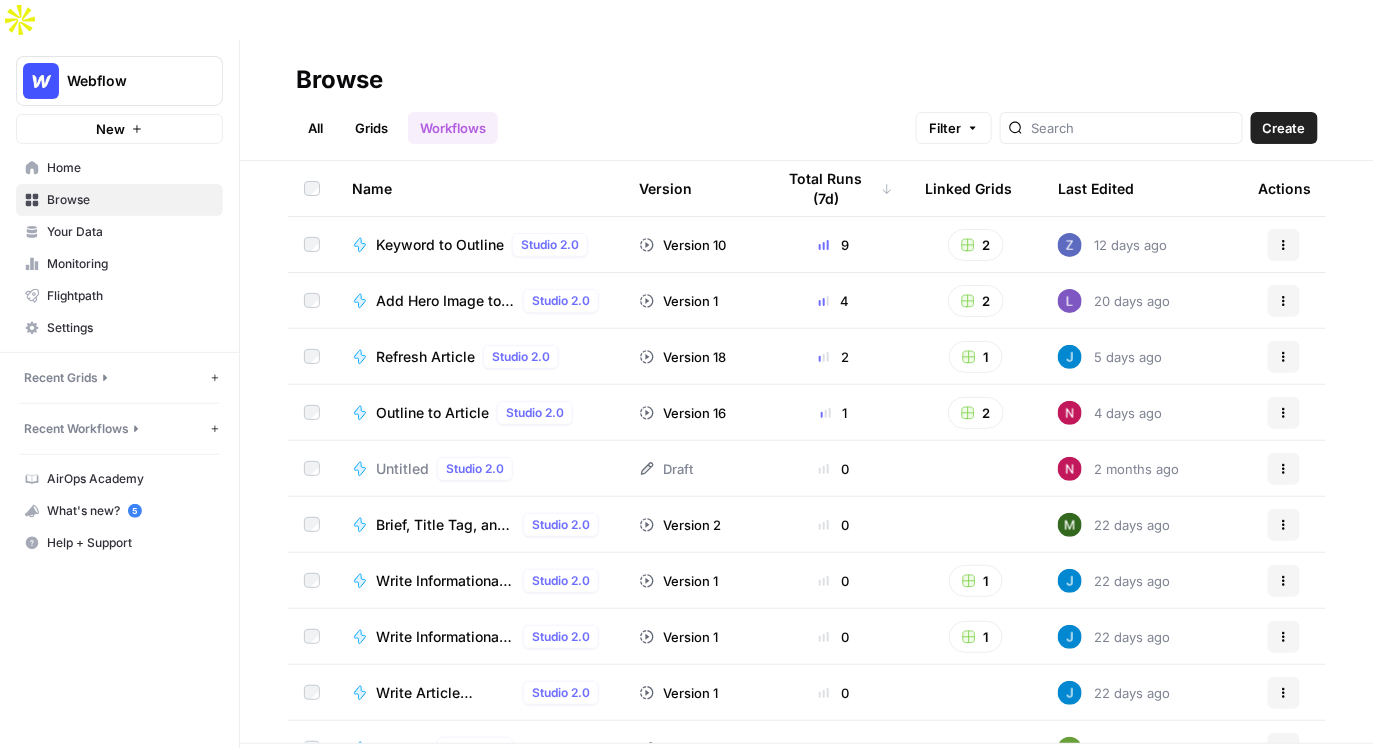 click on "Recent Grids" at bounding box center [61, 378] 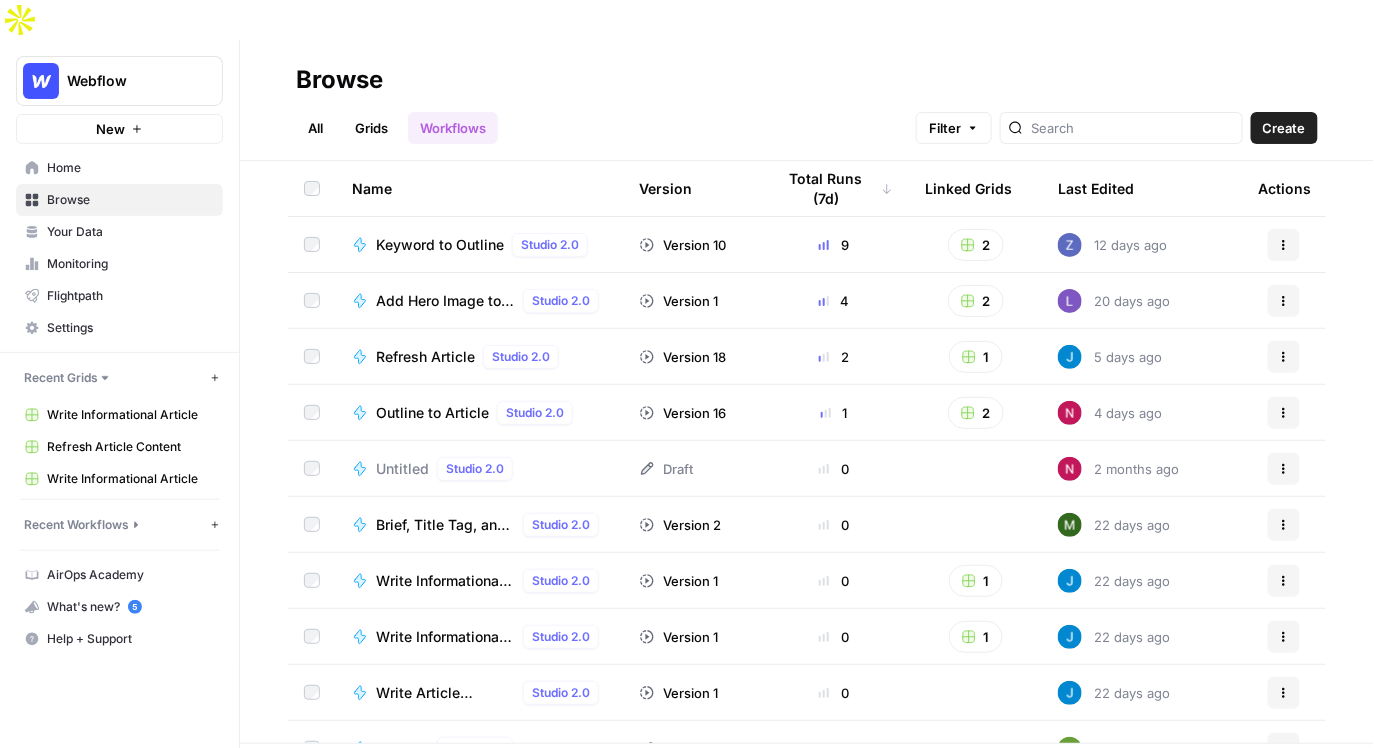 type 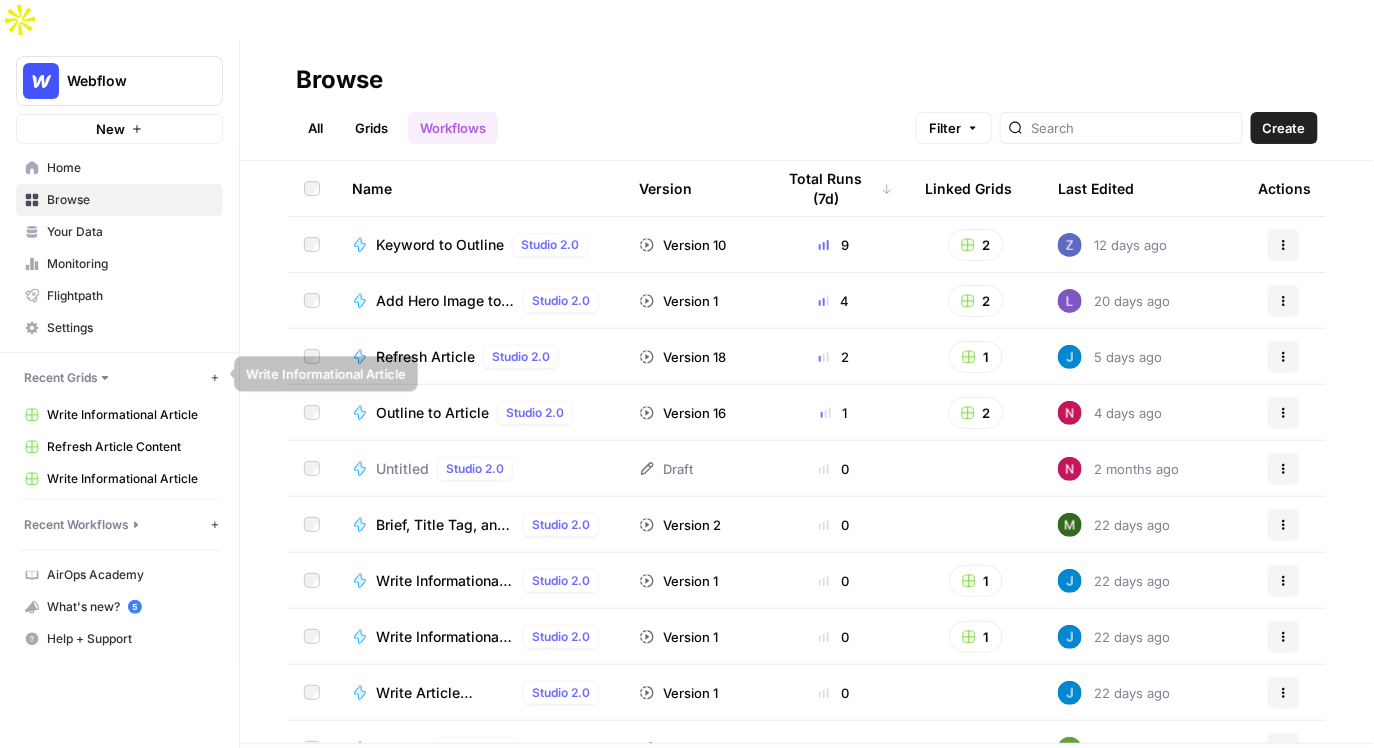 click on "Write Informational Article" at bounding box center (130, 415) 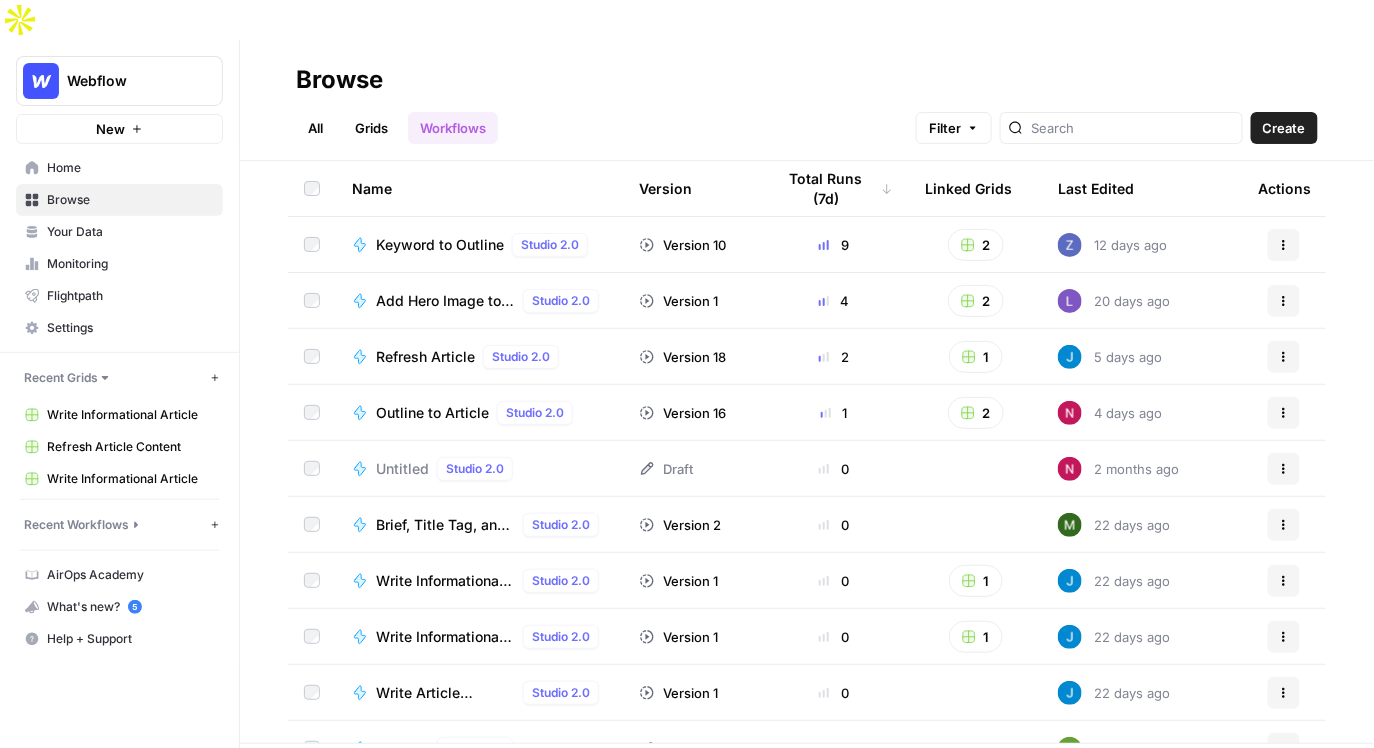 click on "Keyword to Outline" at bounding box center [440, 245] 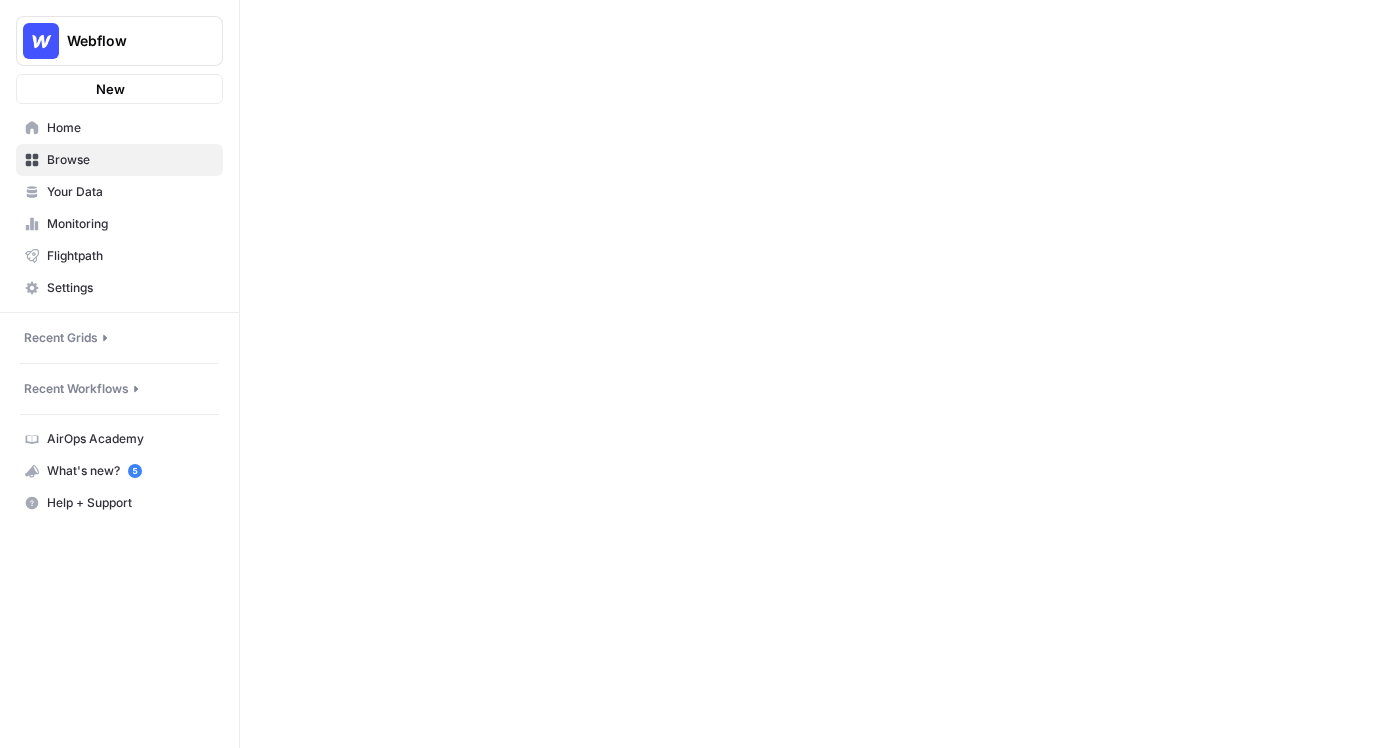 scroll, scrollTop: 0, scrollLeft: 0, axis: both 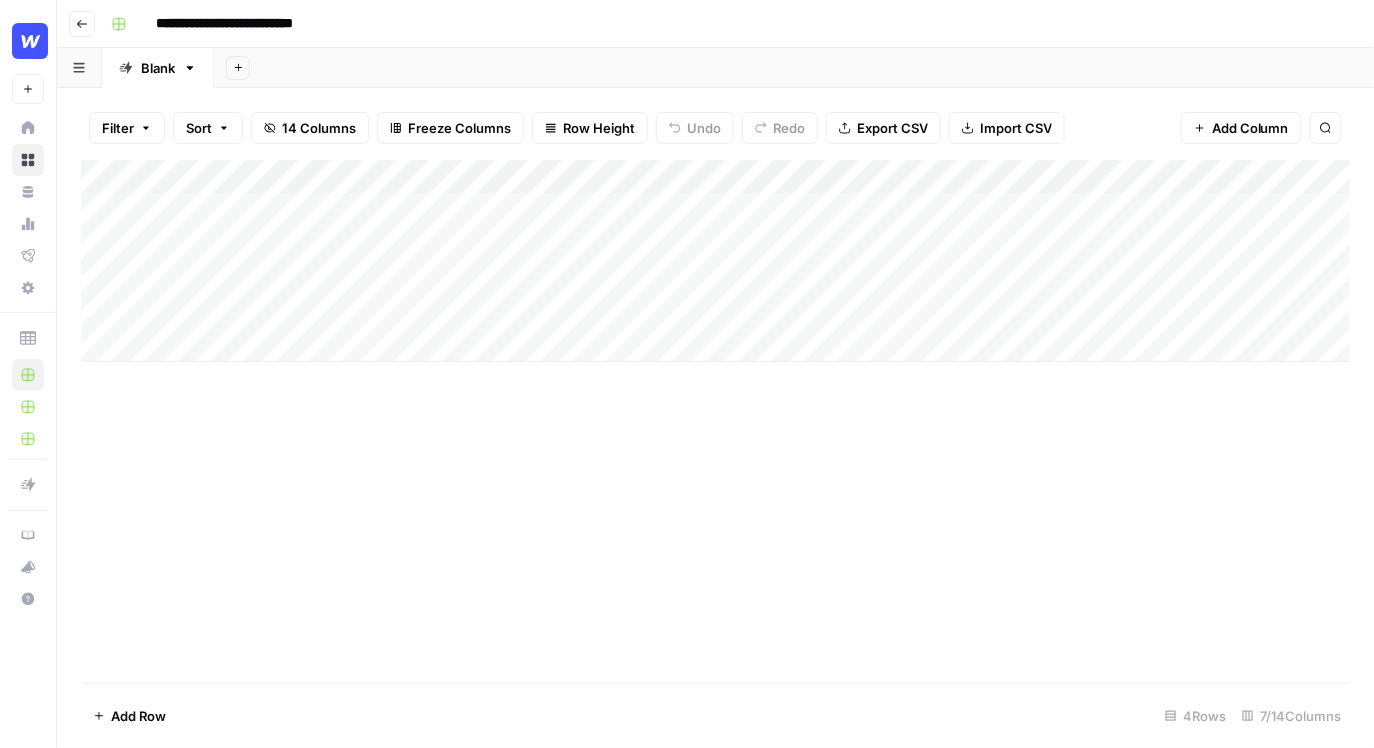 click on "Add Column" at bounding box center (716, 261) 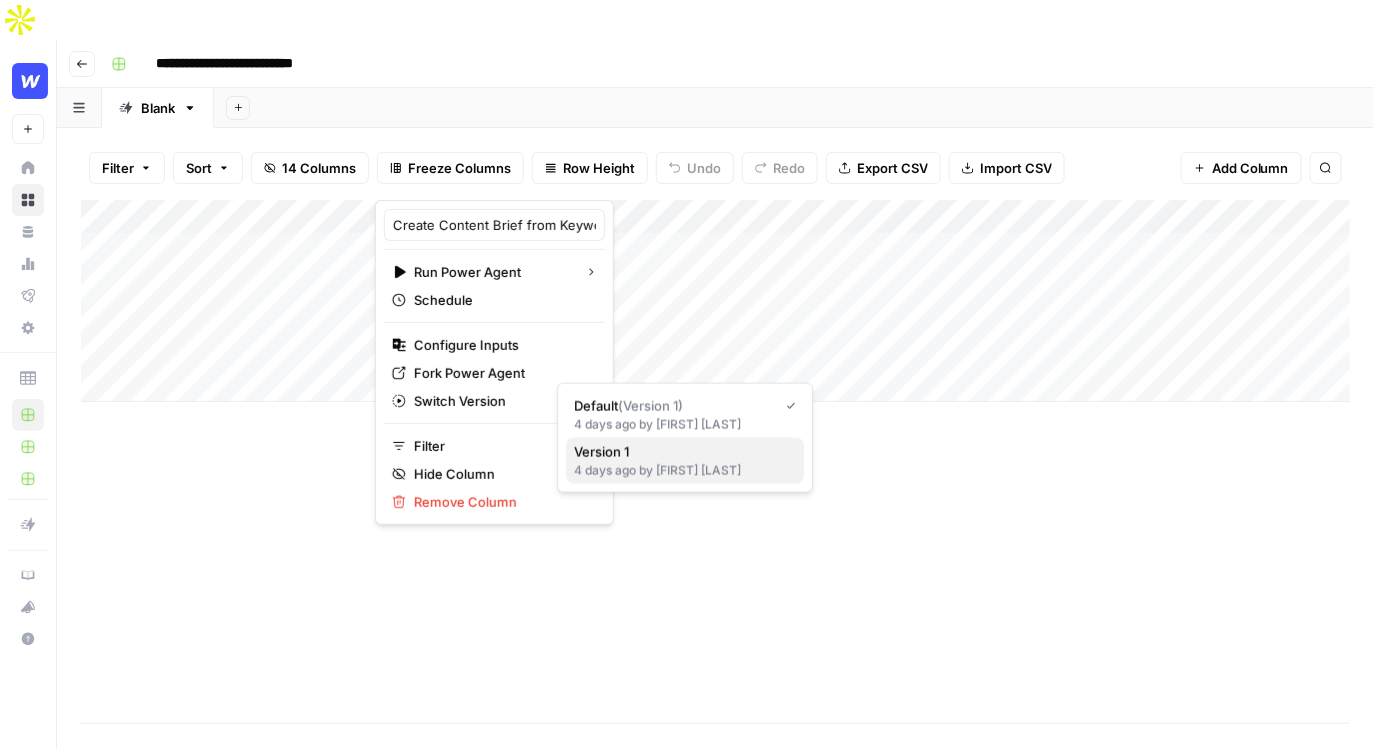 click on "Version 1" at bounding box center (681, 452) 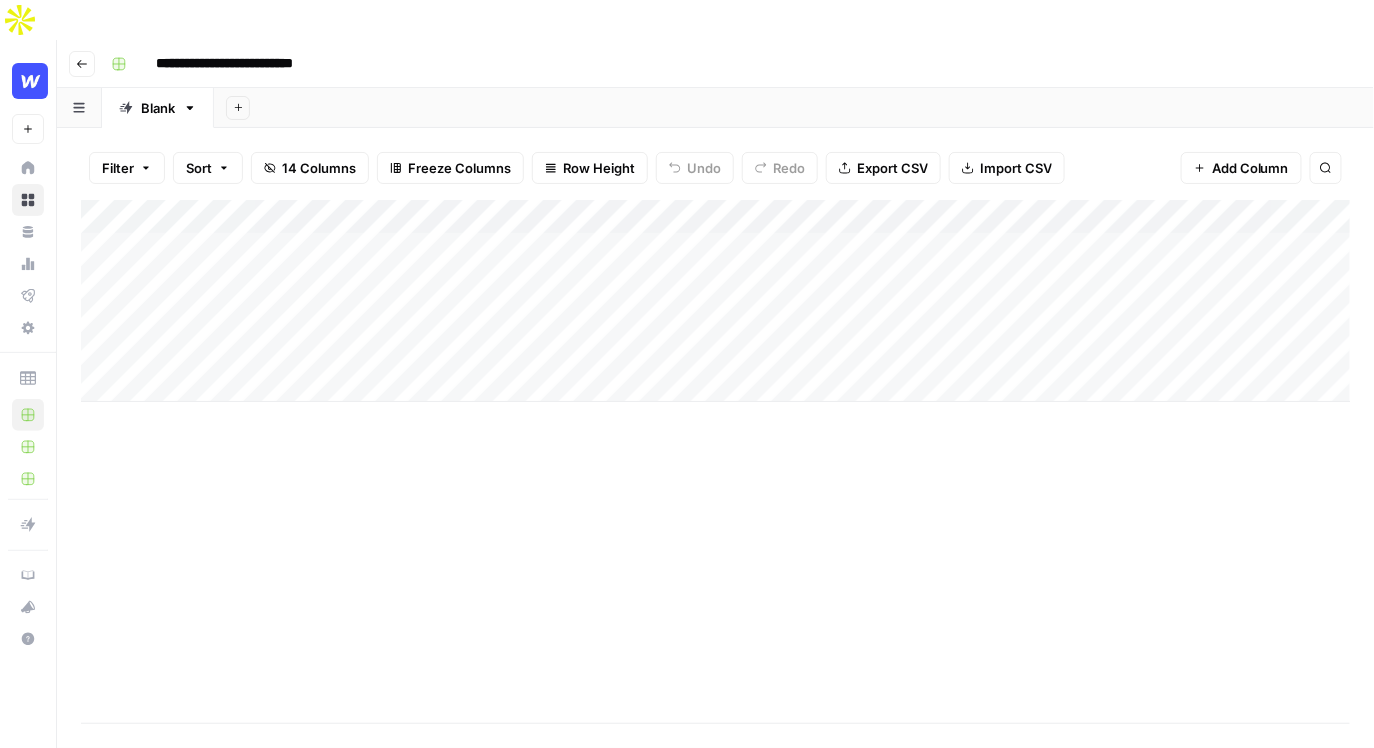 click on "Add Column" at bounding box center [716, 301] 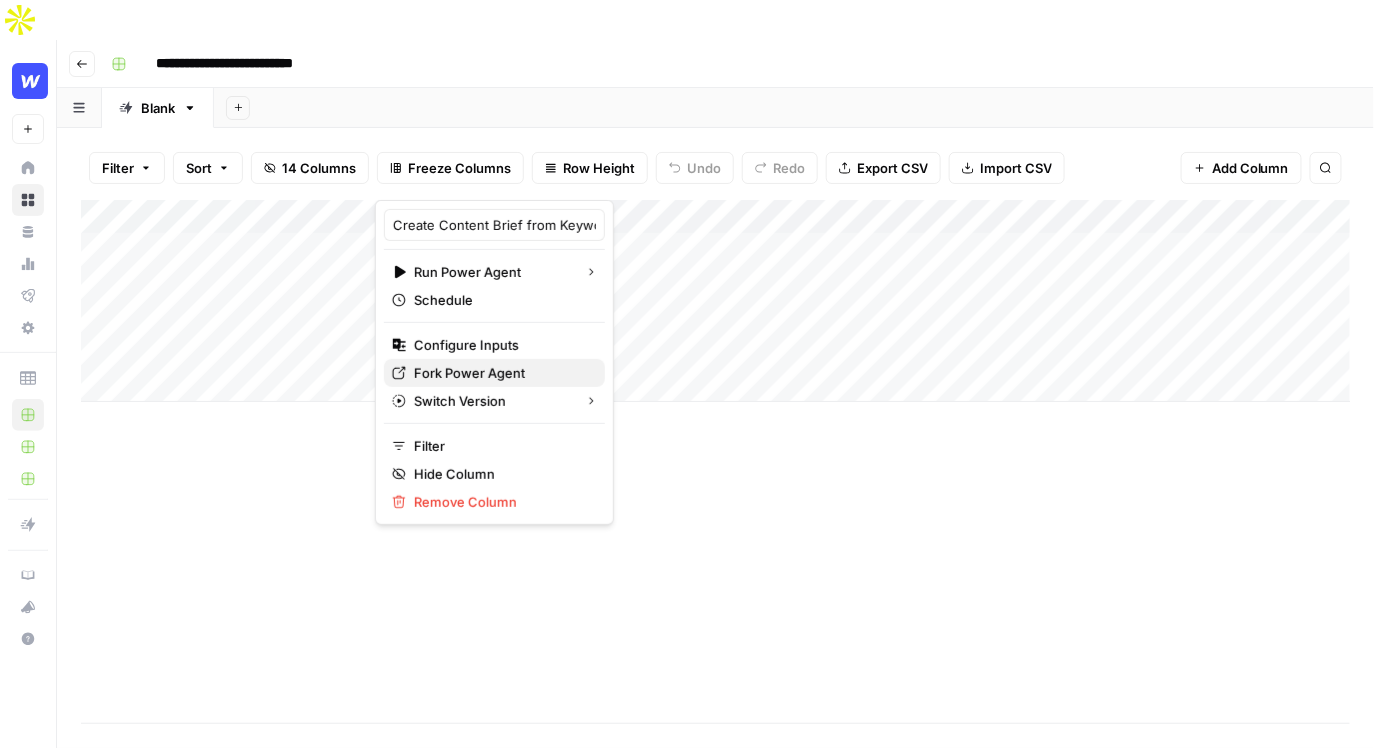click on "Fork Power Agent" at bounding box center [501, 373] 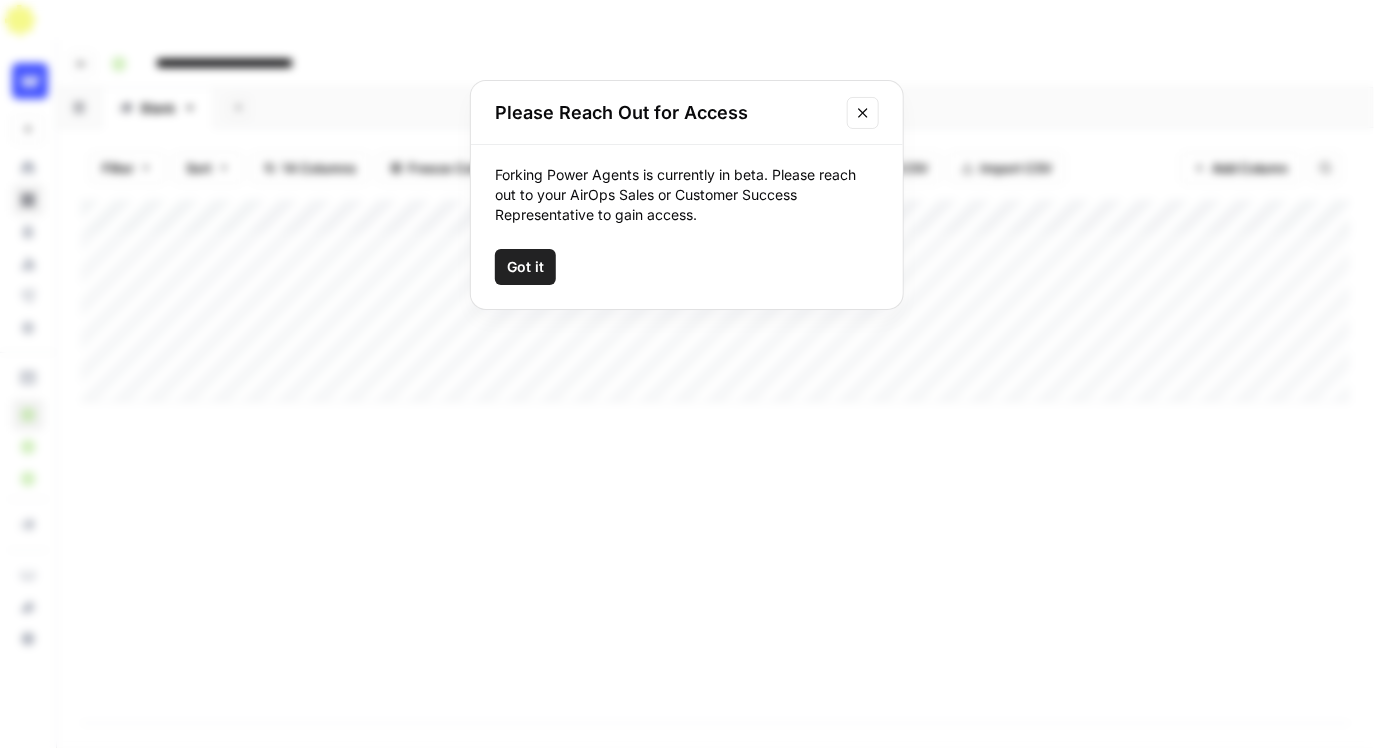 click 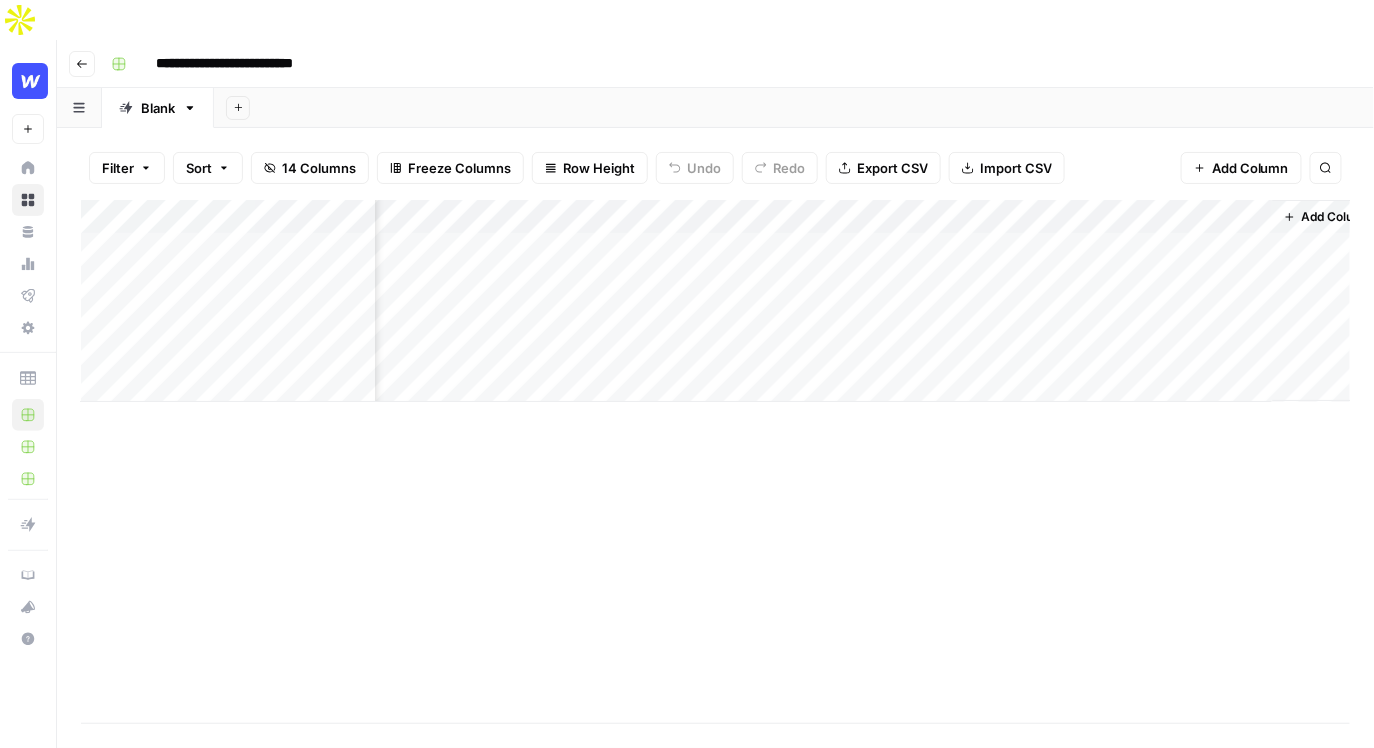scroll, scrollTop: 0, scrollLeft: 542, axis: horizontal 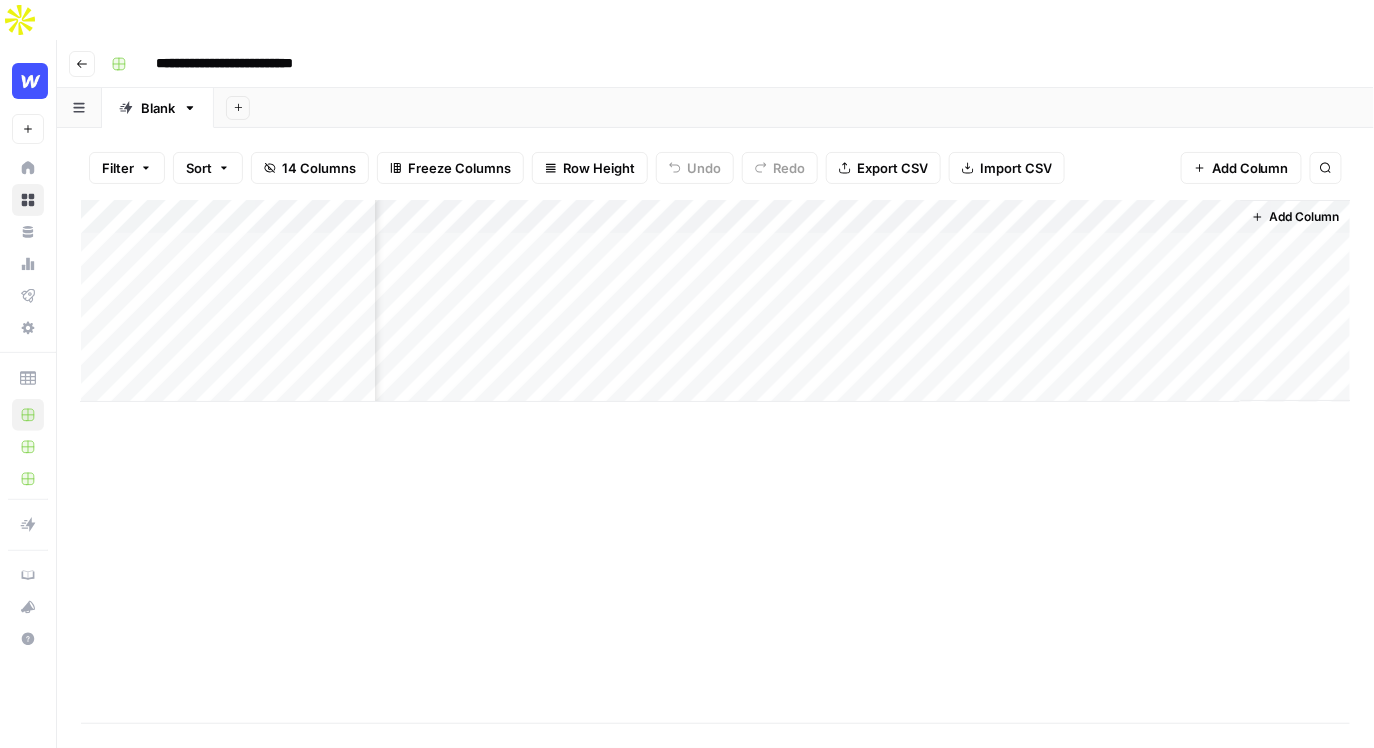 click on "Add Column" at bounding box center (716, 301) 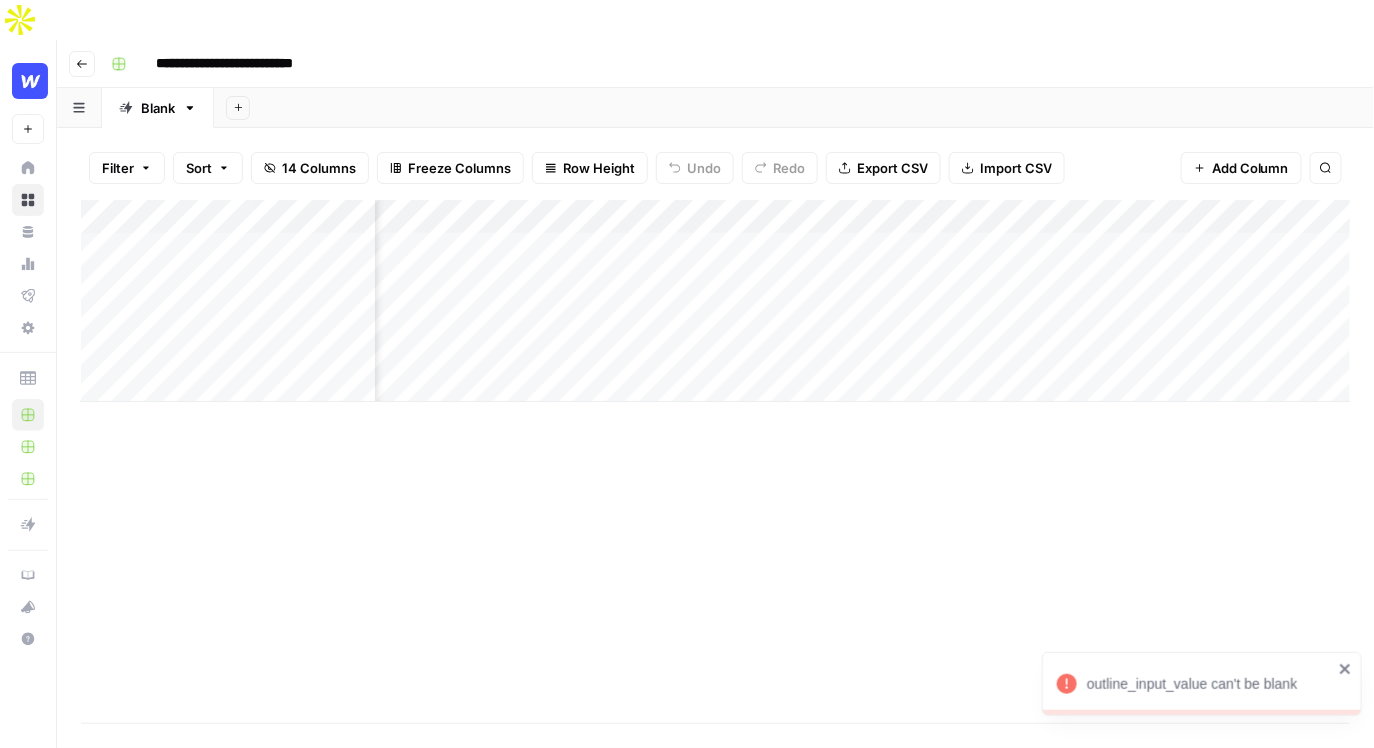scroll, scrollTop: 0, scrollLeft: 360, axis: horizontal 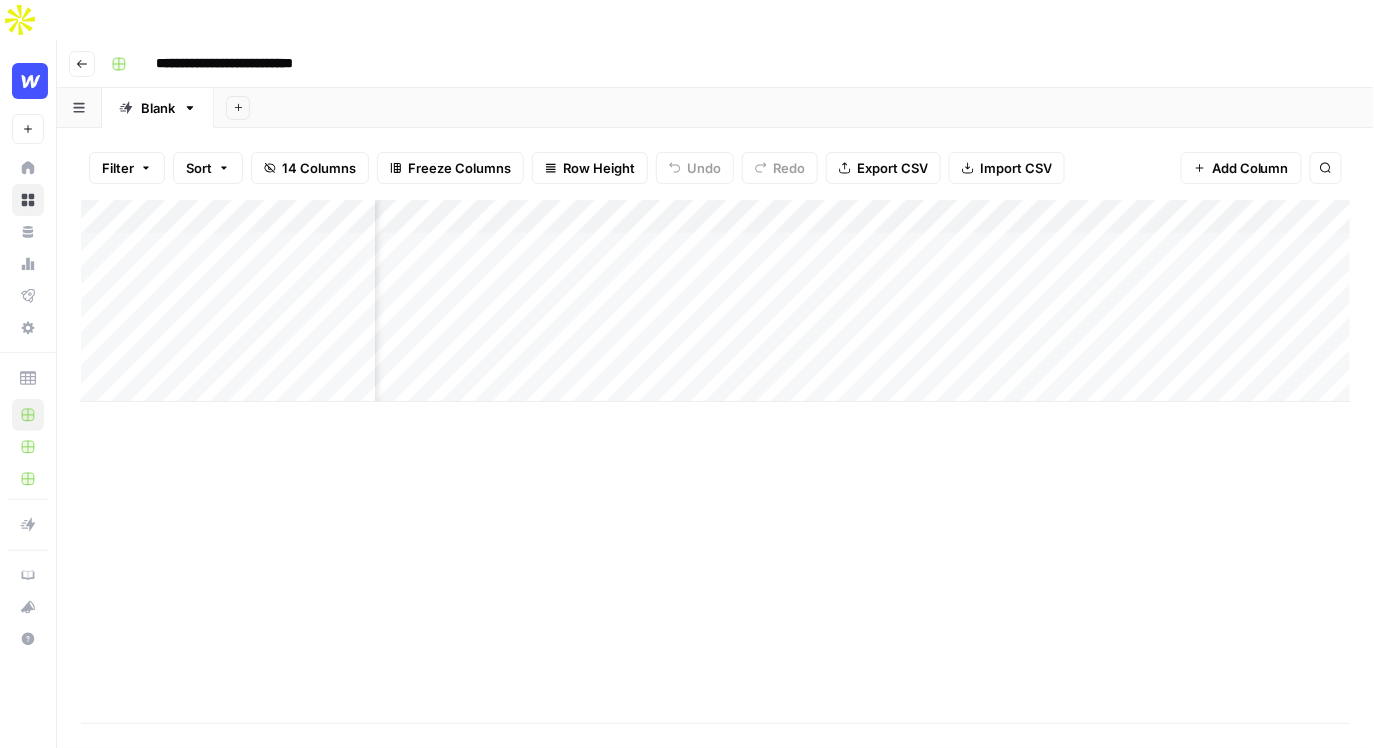 click on "Add Column" at bounding box center (716, 301) 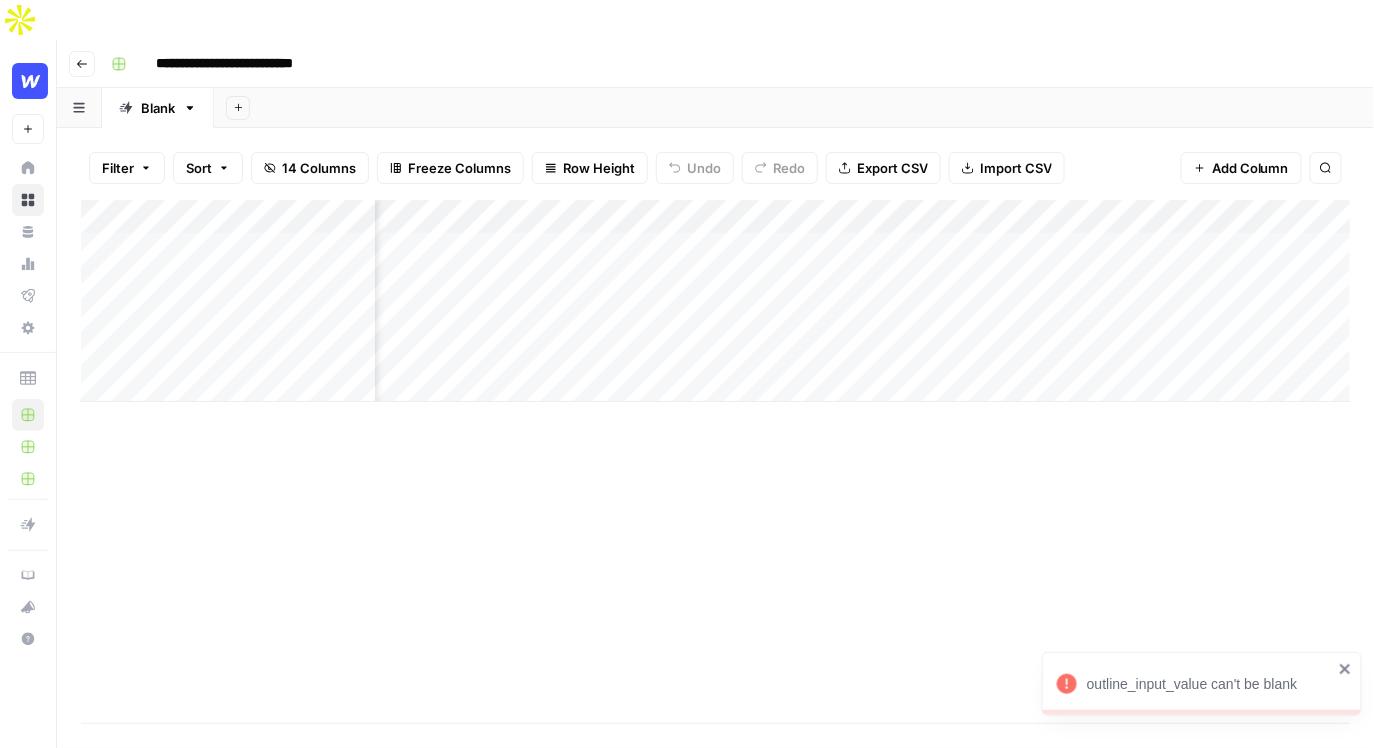 scroll, scrollTop: 0, scrollLeft: 413, axis: horizontal 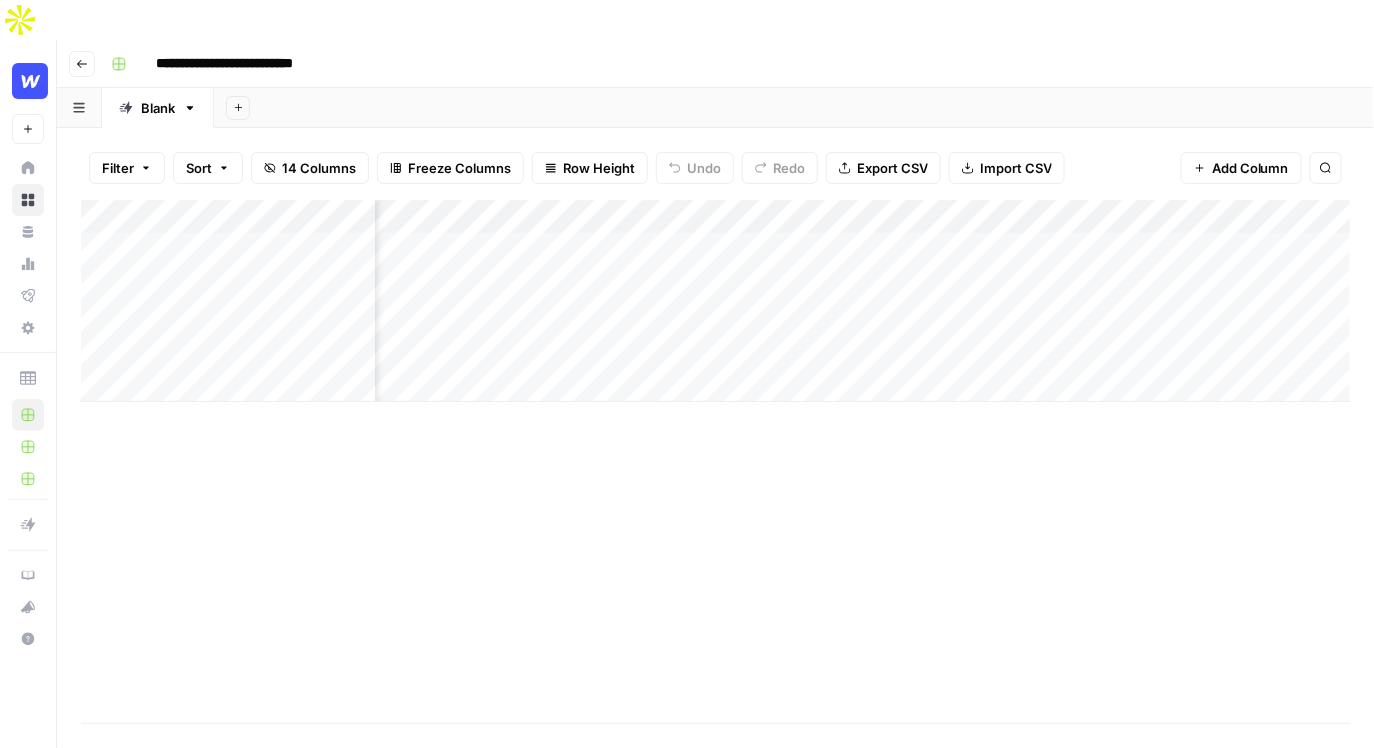 click on "Add Column" at bounding box center (716, 301) 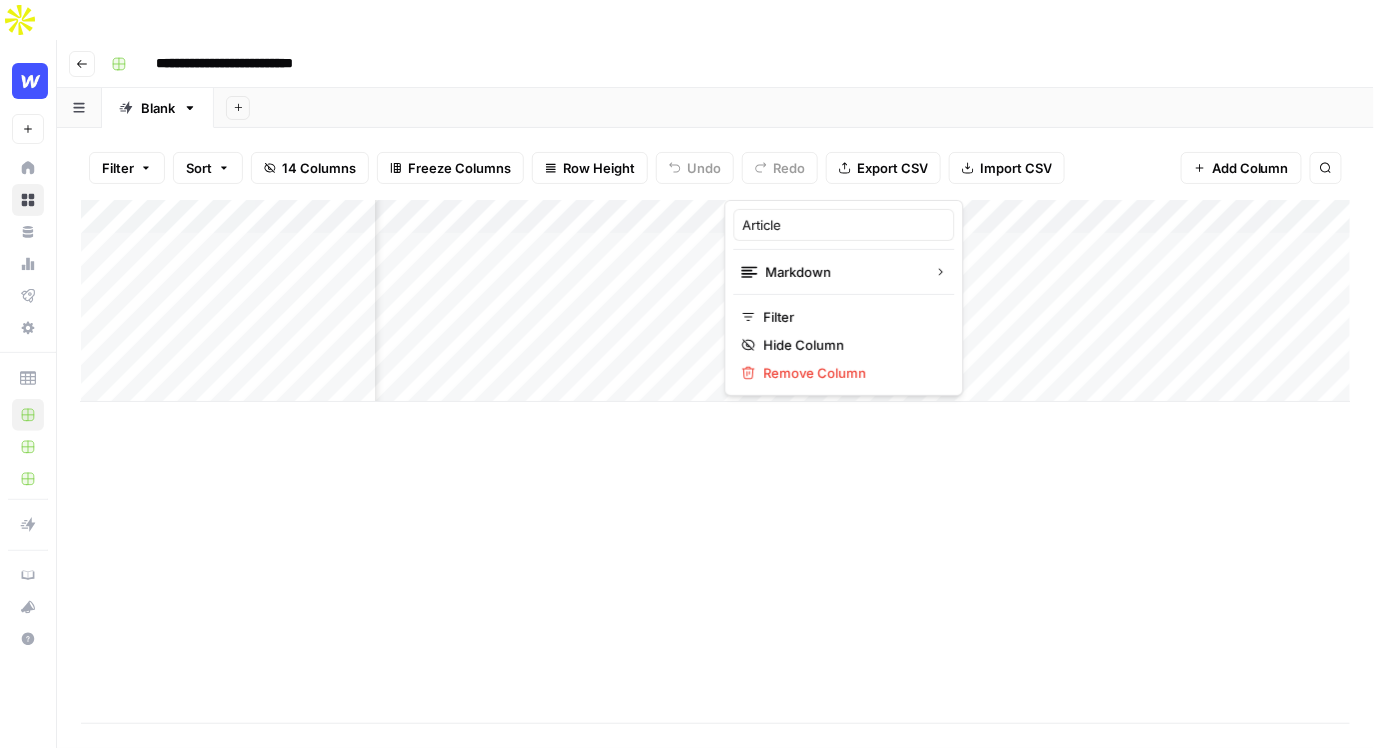 click at bounding box center [814, 180] 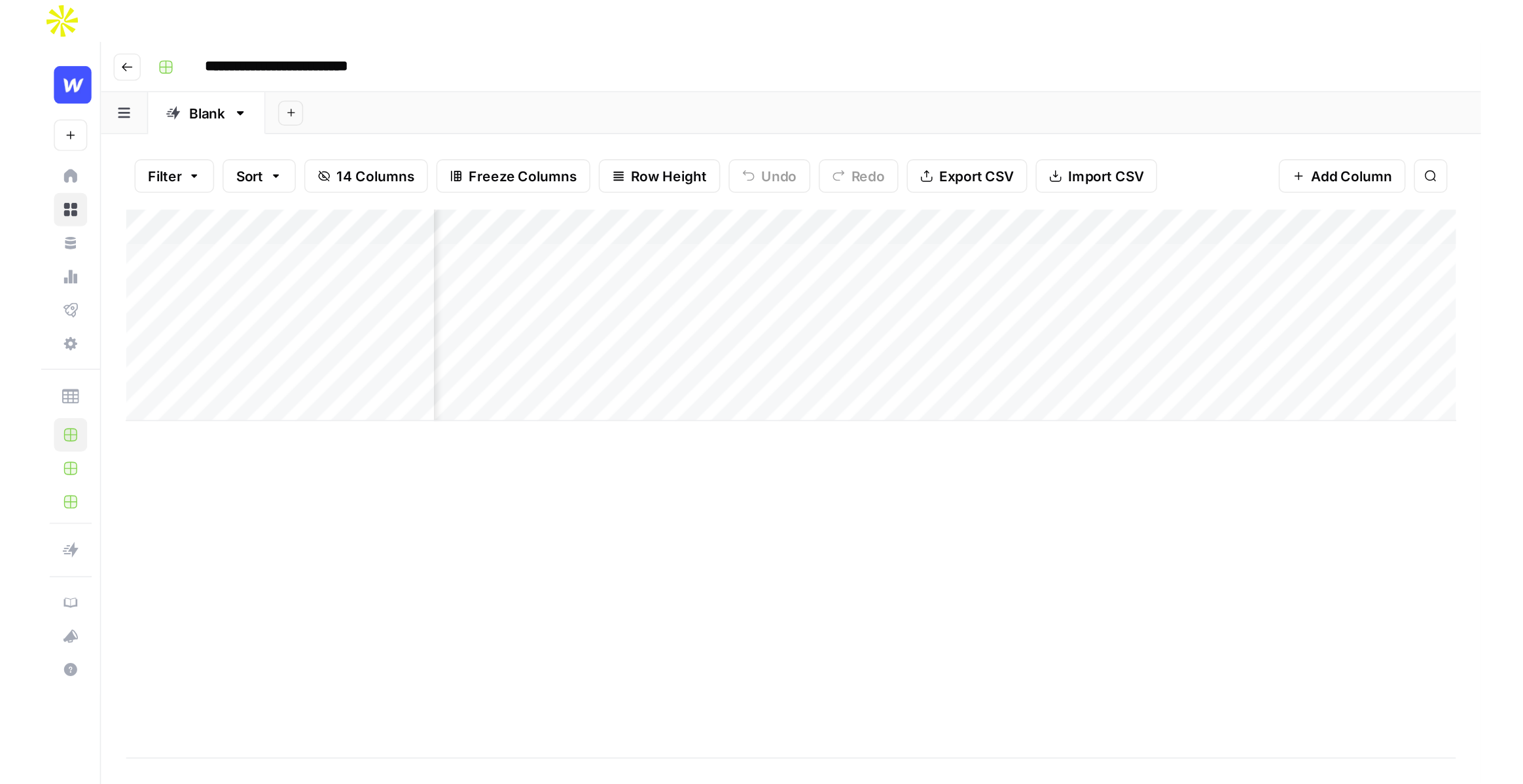 scroll, scrollTop: 0, scrollLeft: 0, axis: both 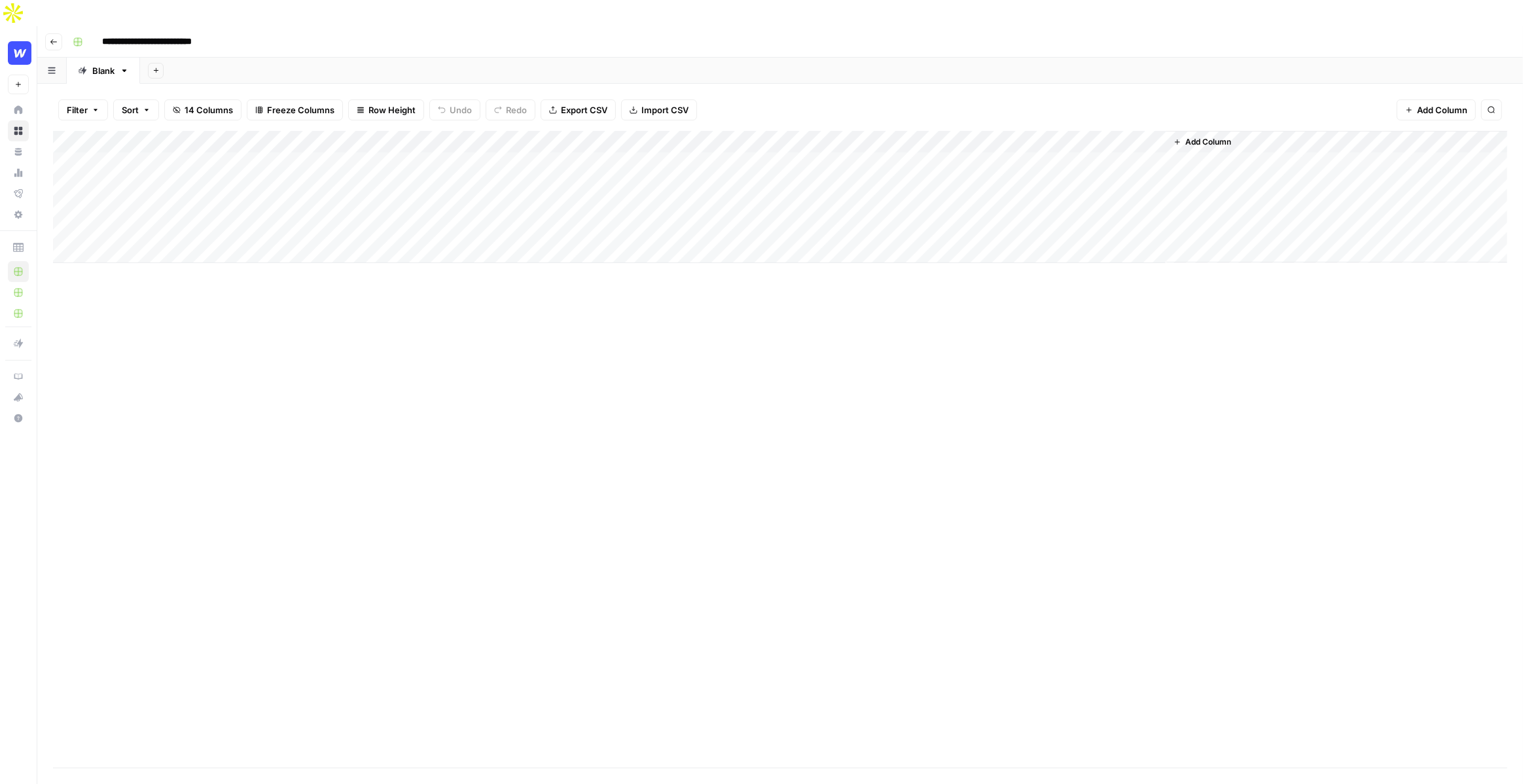 click on "Add Column" at bounding box center [780, 197] 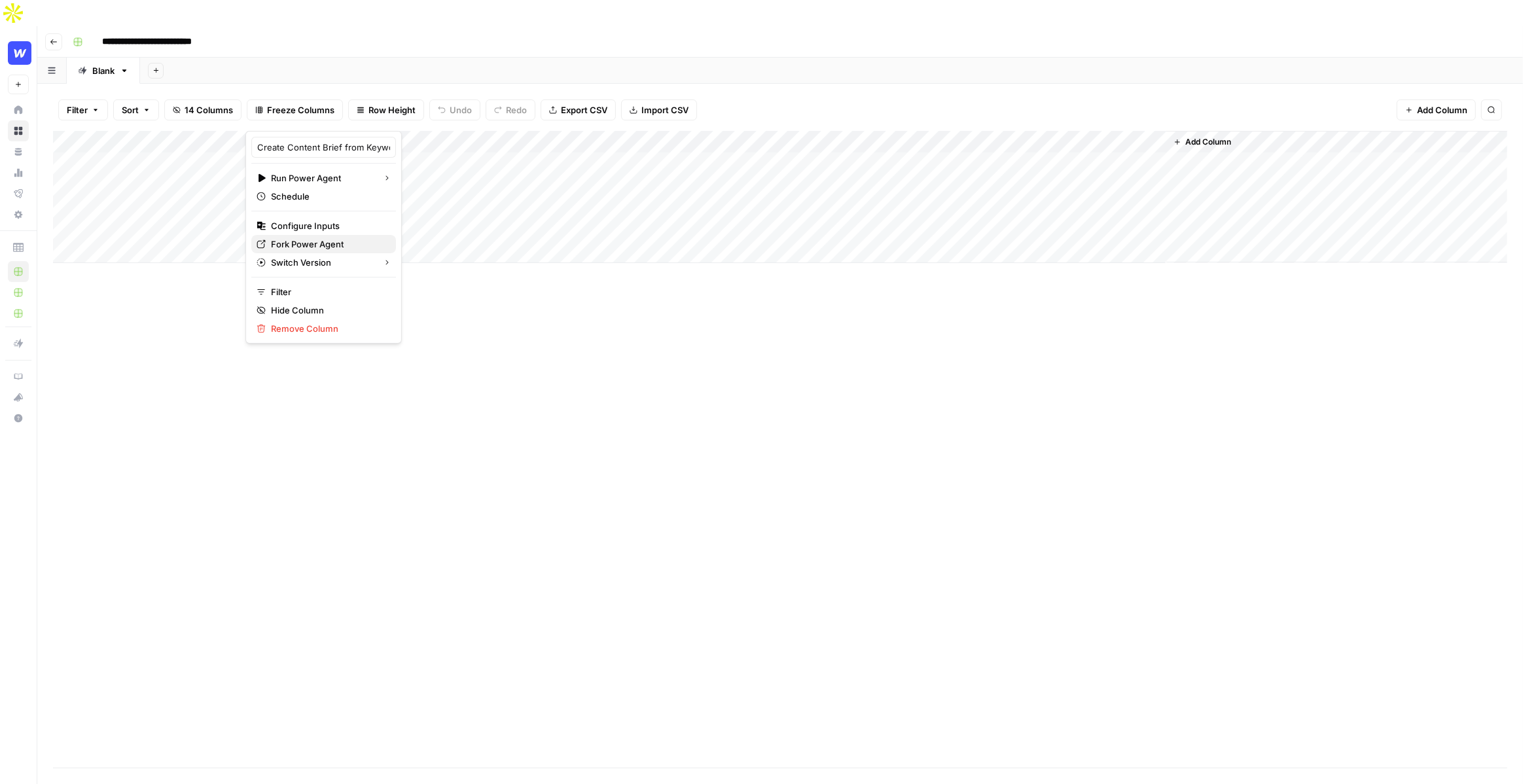 click on "Fork Power Agent" at bounding box center (328, 244) 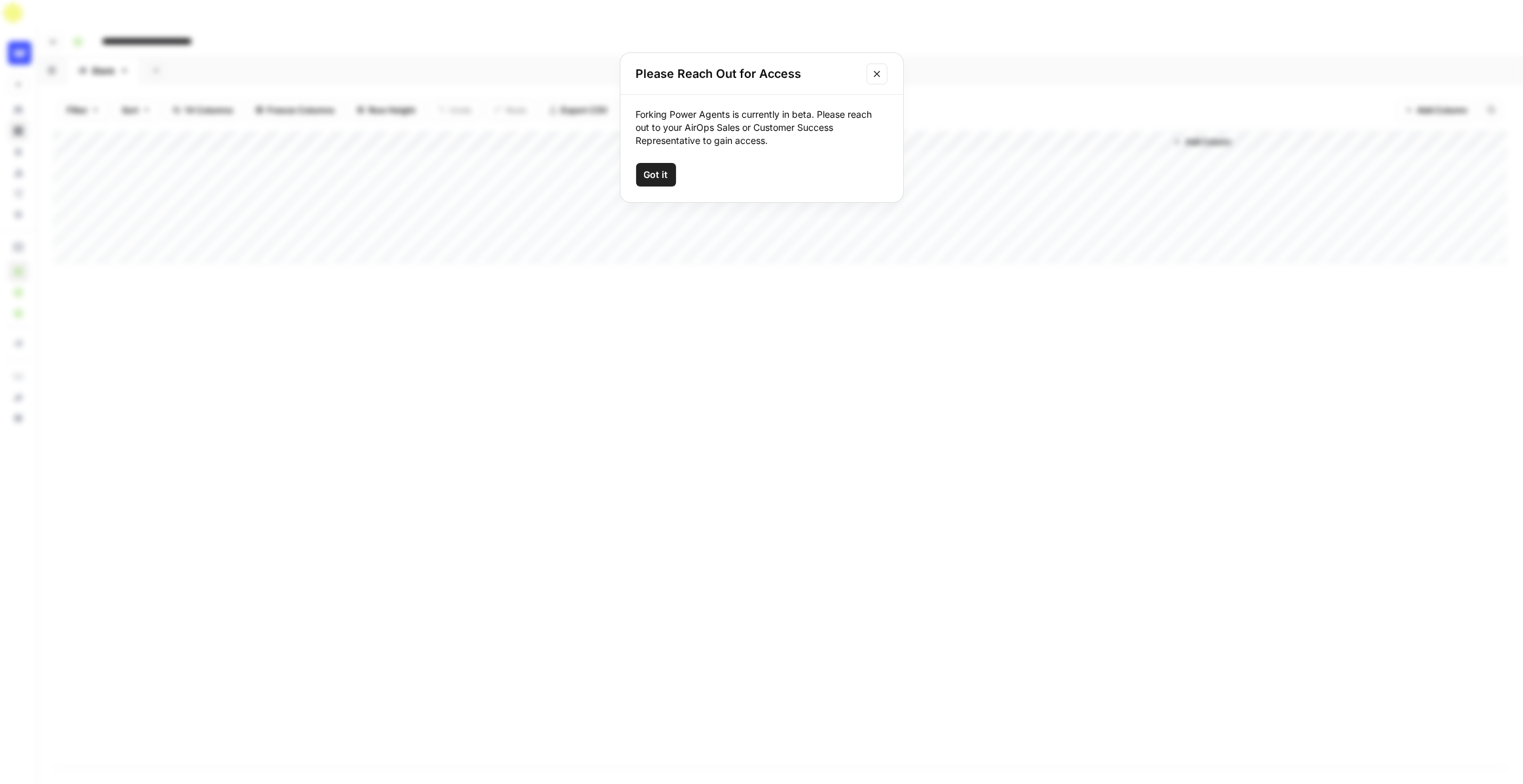 click on "Got it" at bounding box center (656, 175) 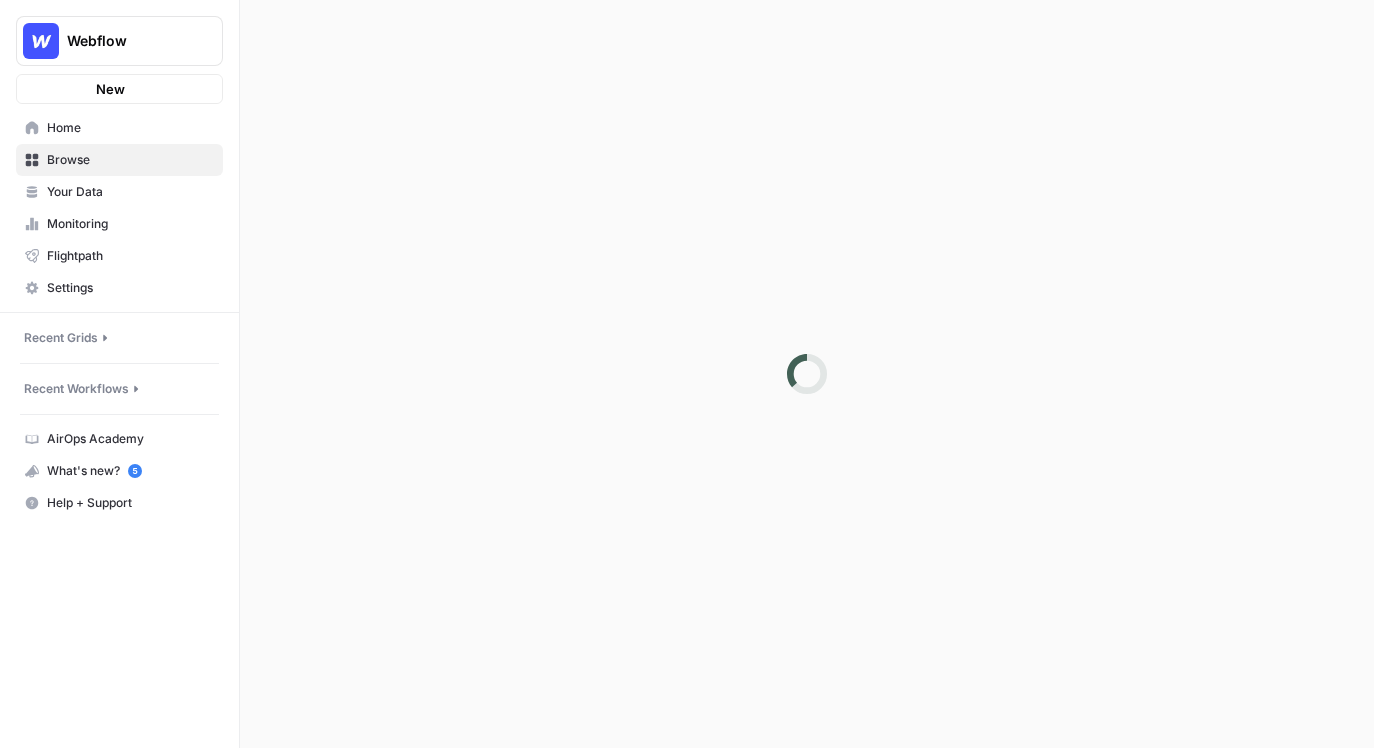 scroll, scrollTop: 0, scrollLeft: 0, axis: both 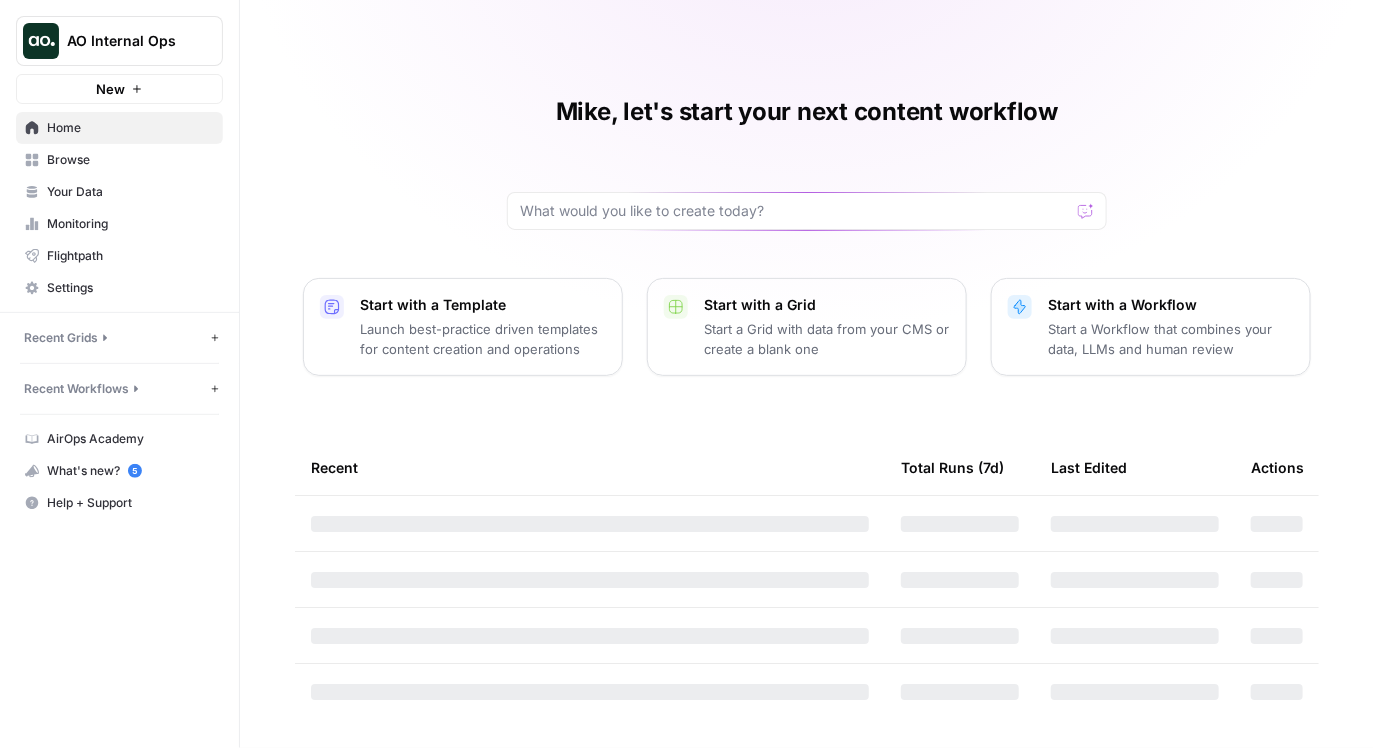 click on "Recent Grids" at bounding box center [115, 338] 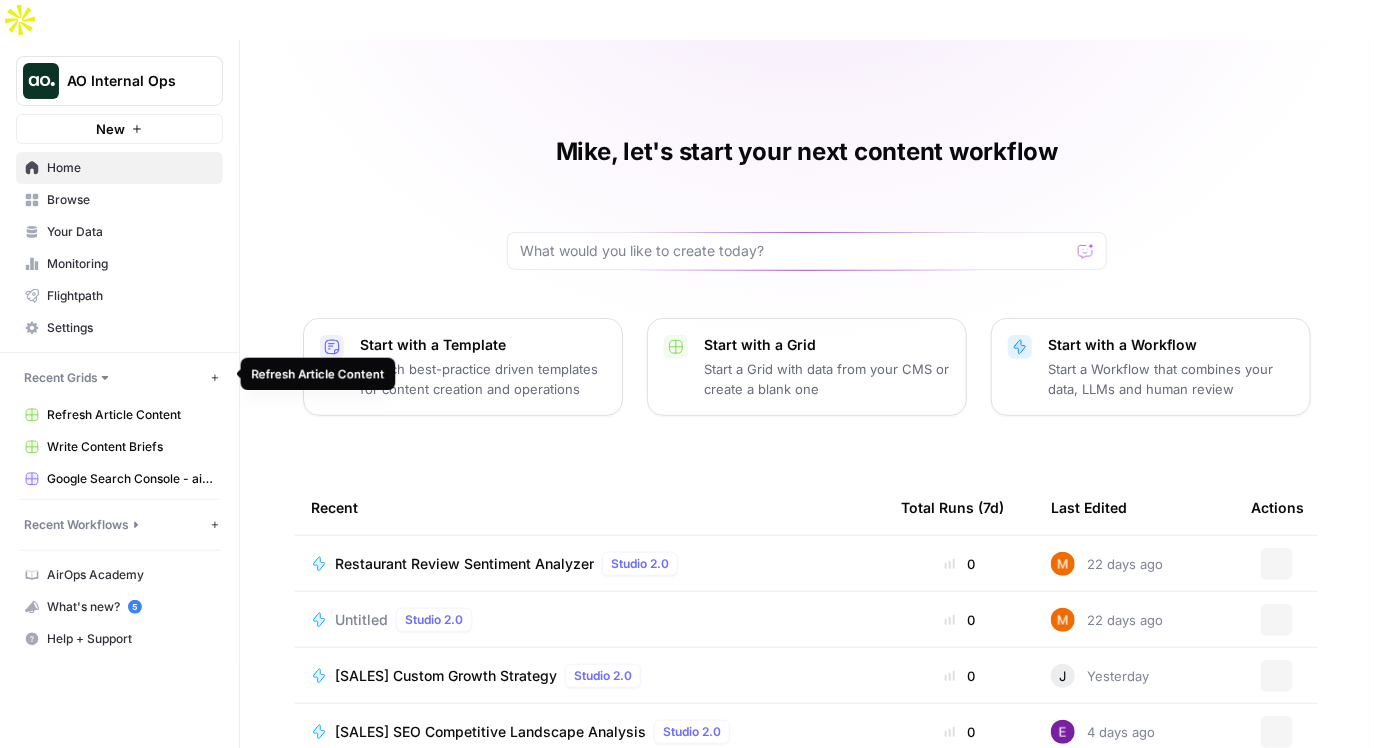 type 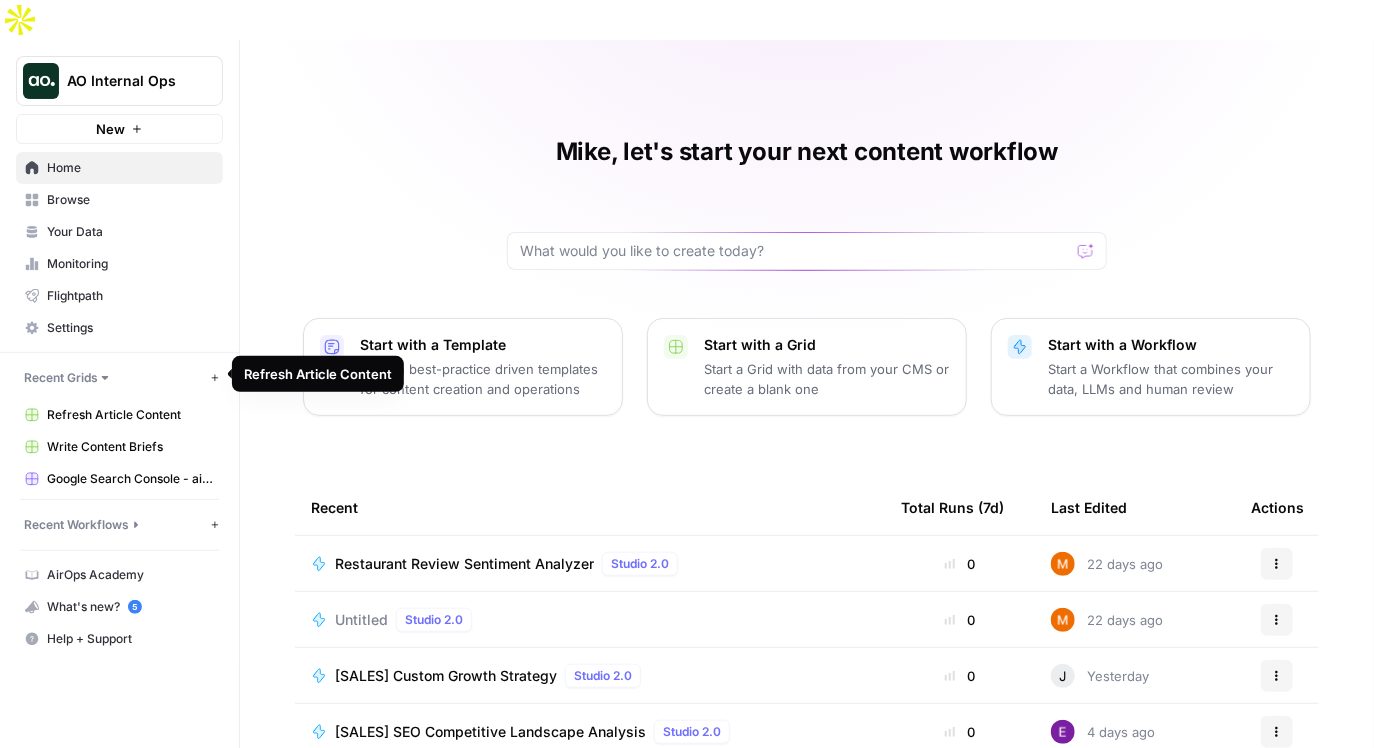 click on "Write Content Briefs" at bounding box center [130, 447] 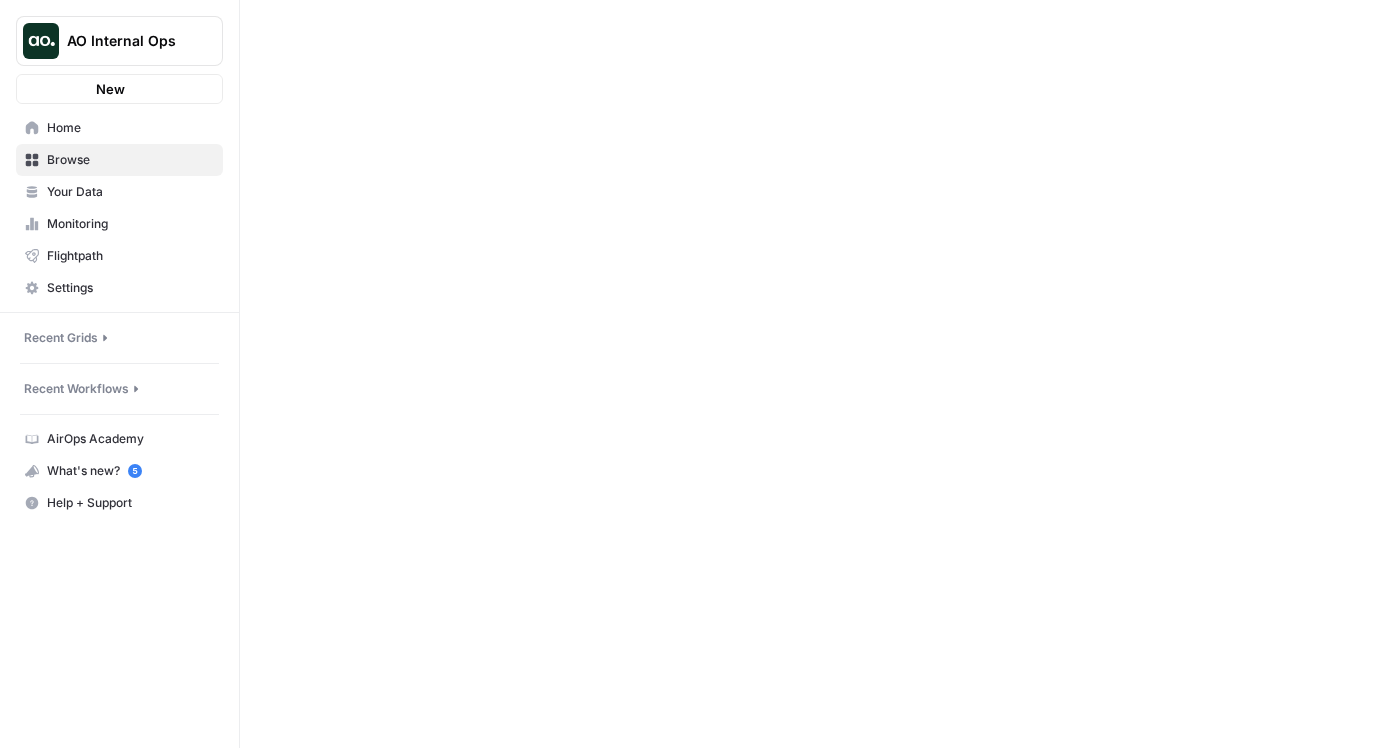 scroll, scrollTop: 0, scrollLeft: 0, axis: both 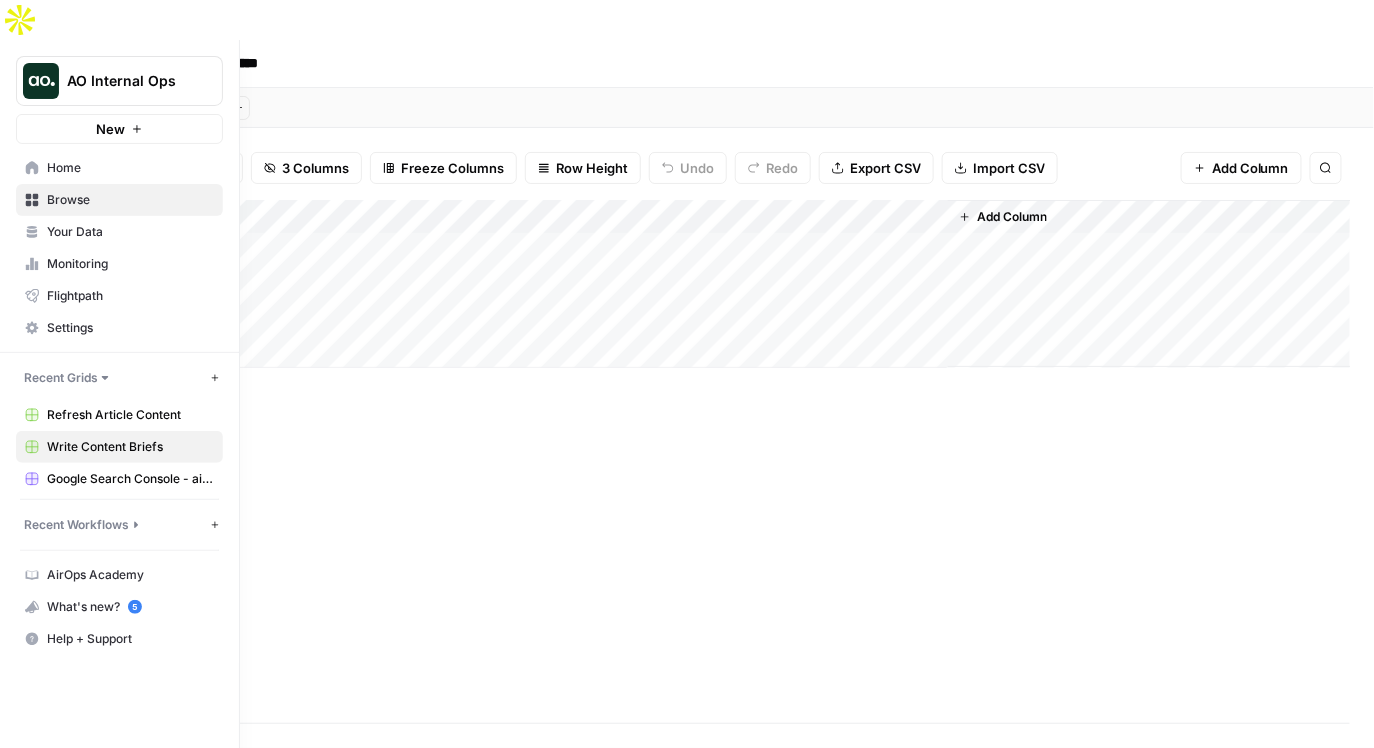 click on "Refresh Article Content" at bounding box center [130, 415] 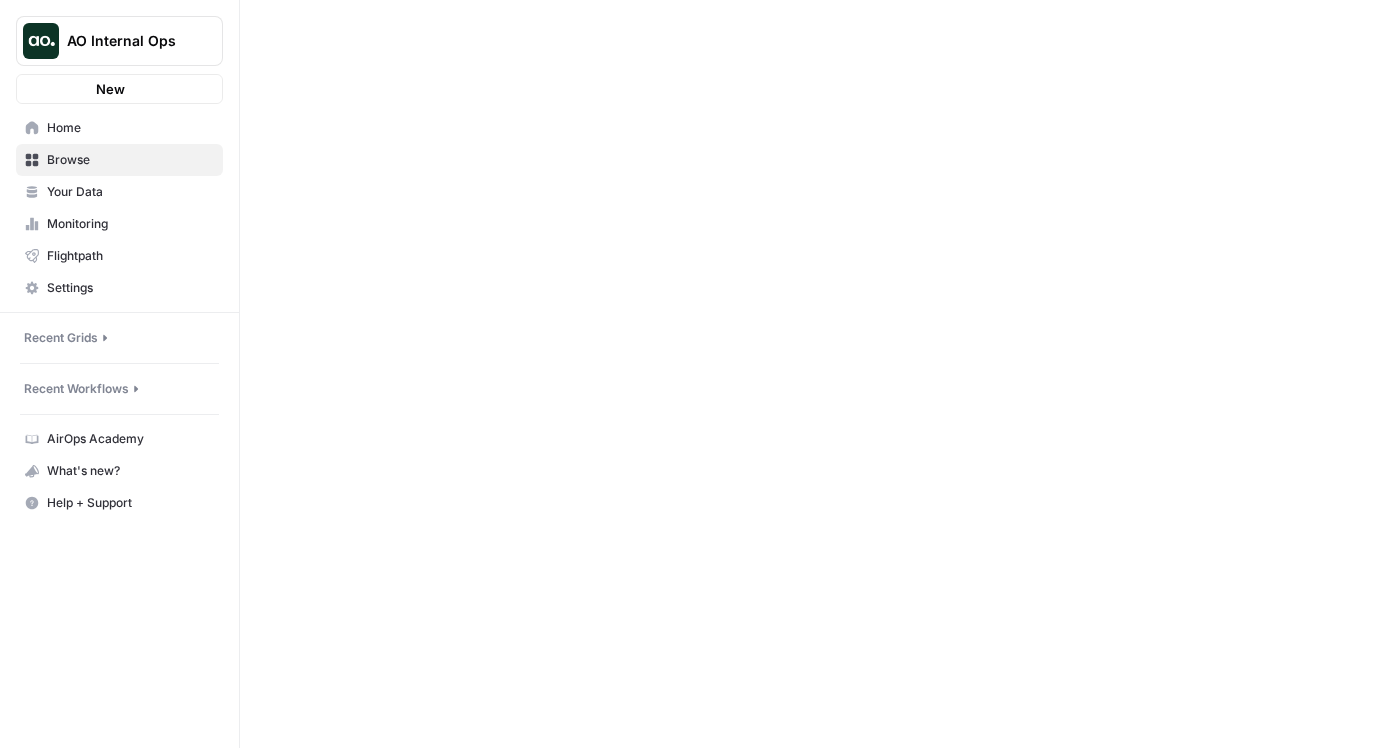 scroll, scrollTop: 0, scrollLeft: 0, axis: both 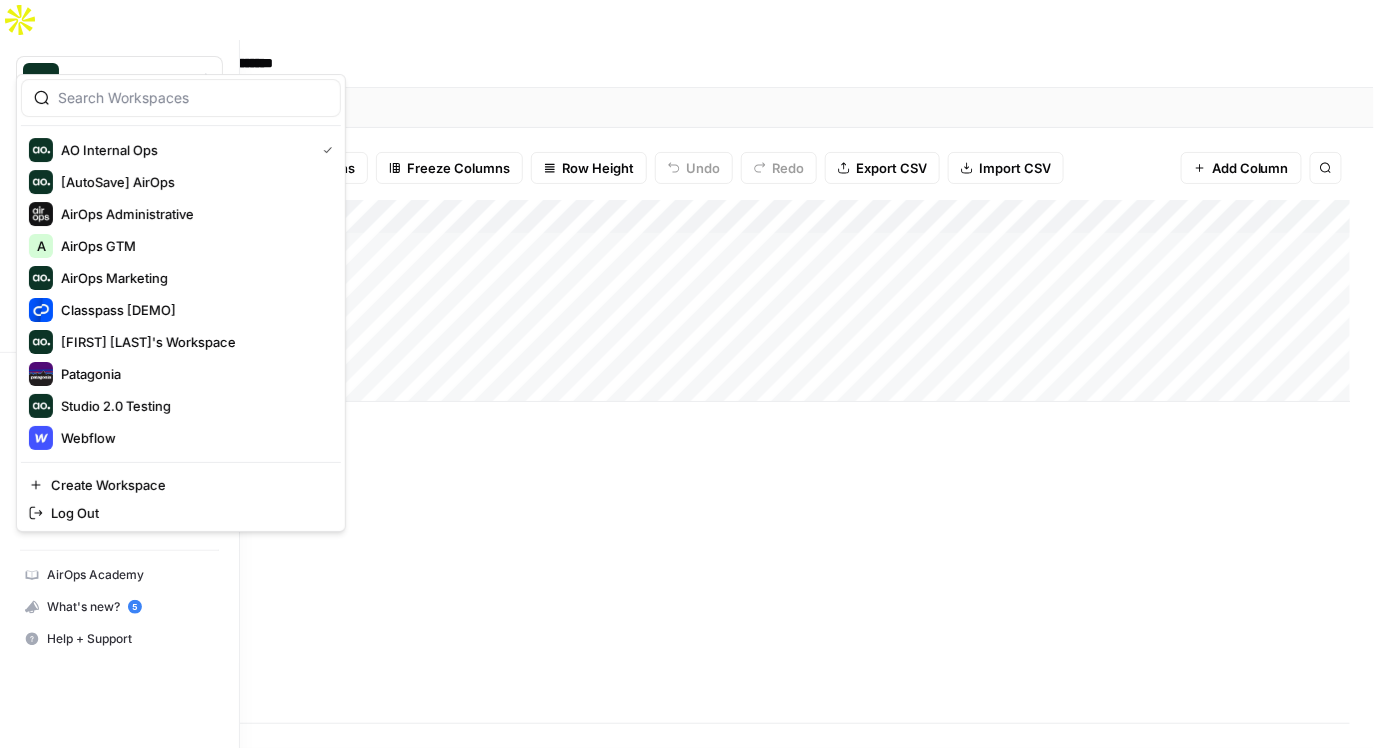 click at bounding box center [41, 81] 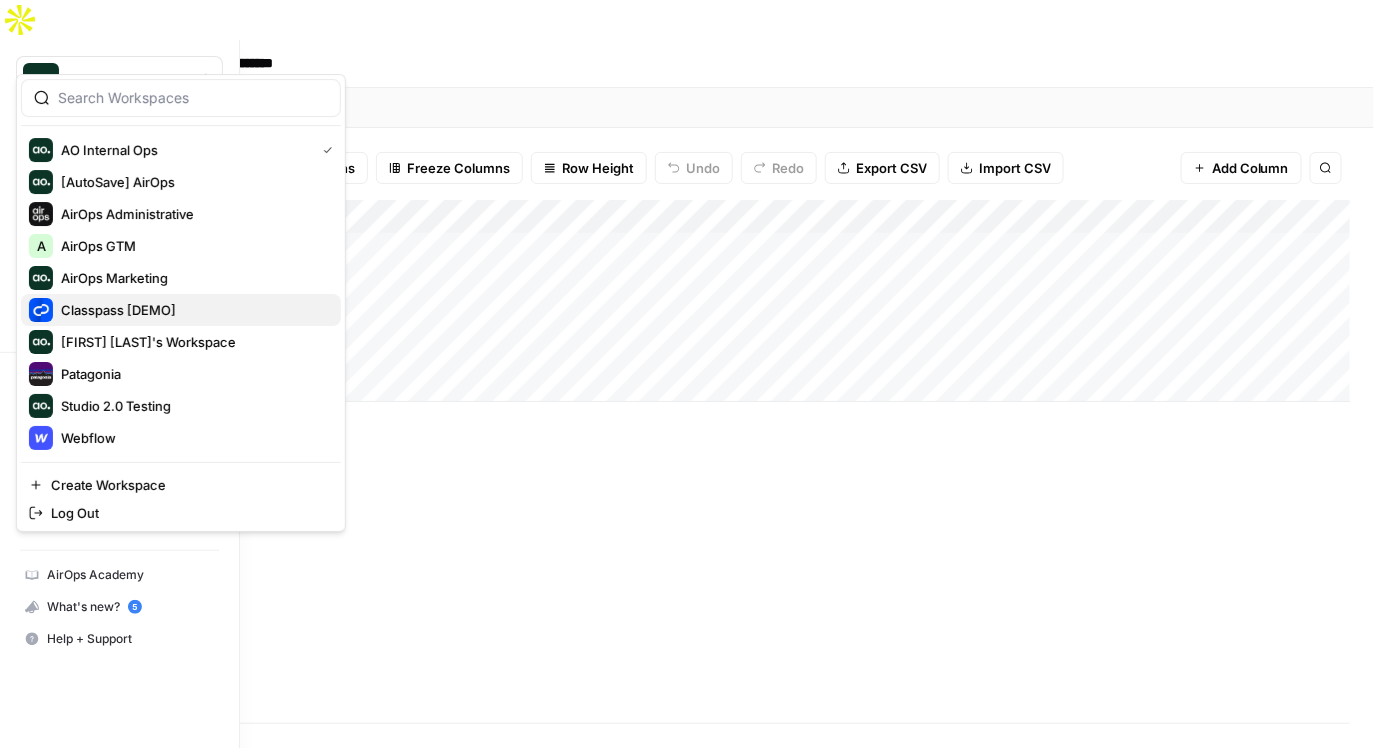 click on "Classpass [DEMO]" at bounding box center [193, 310] 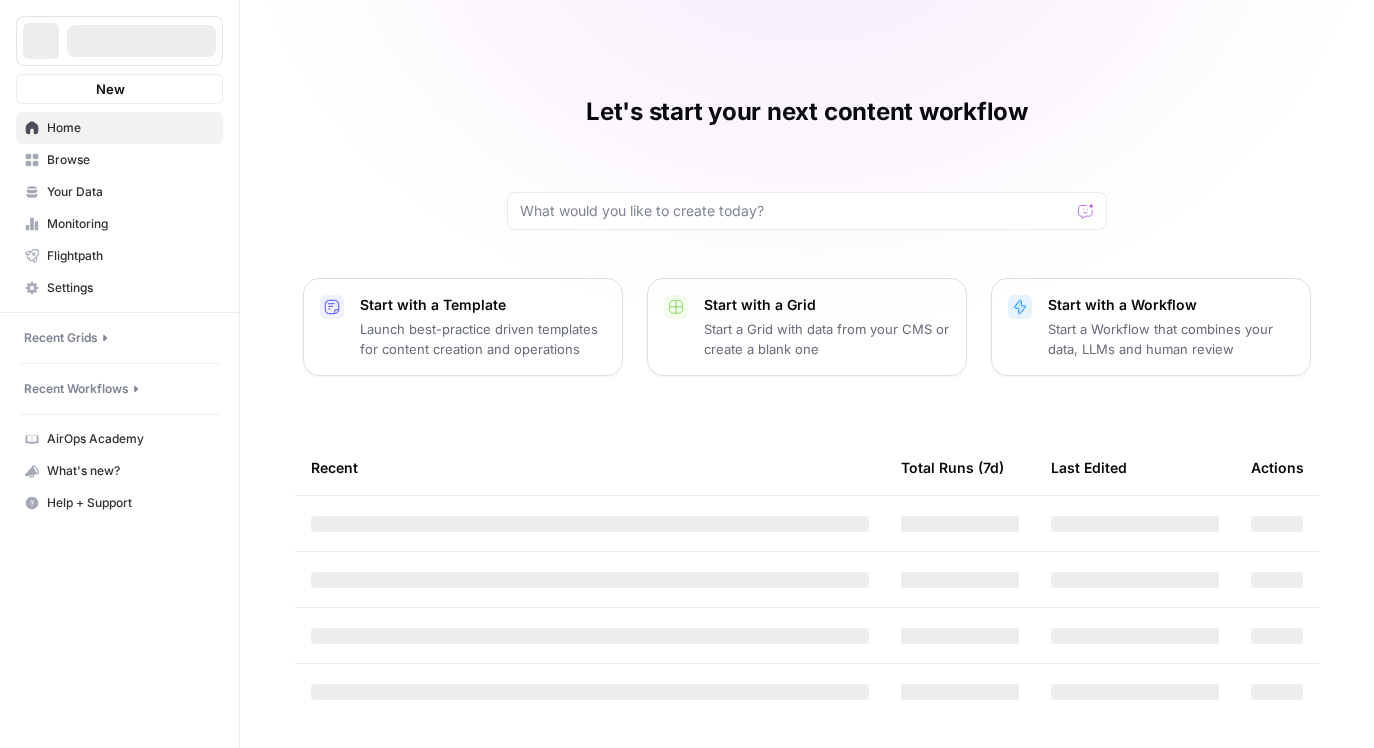 scroll, scrollTop: 0, scrollLeft: 0, axis: both 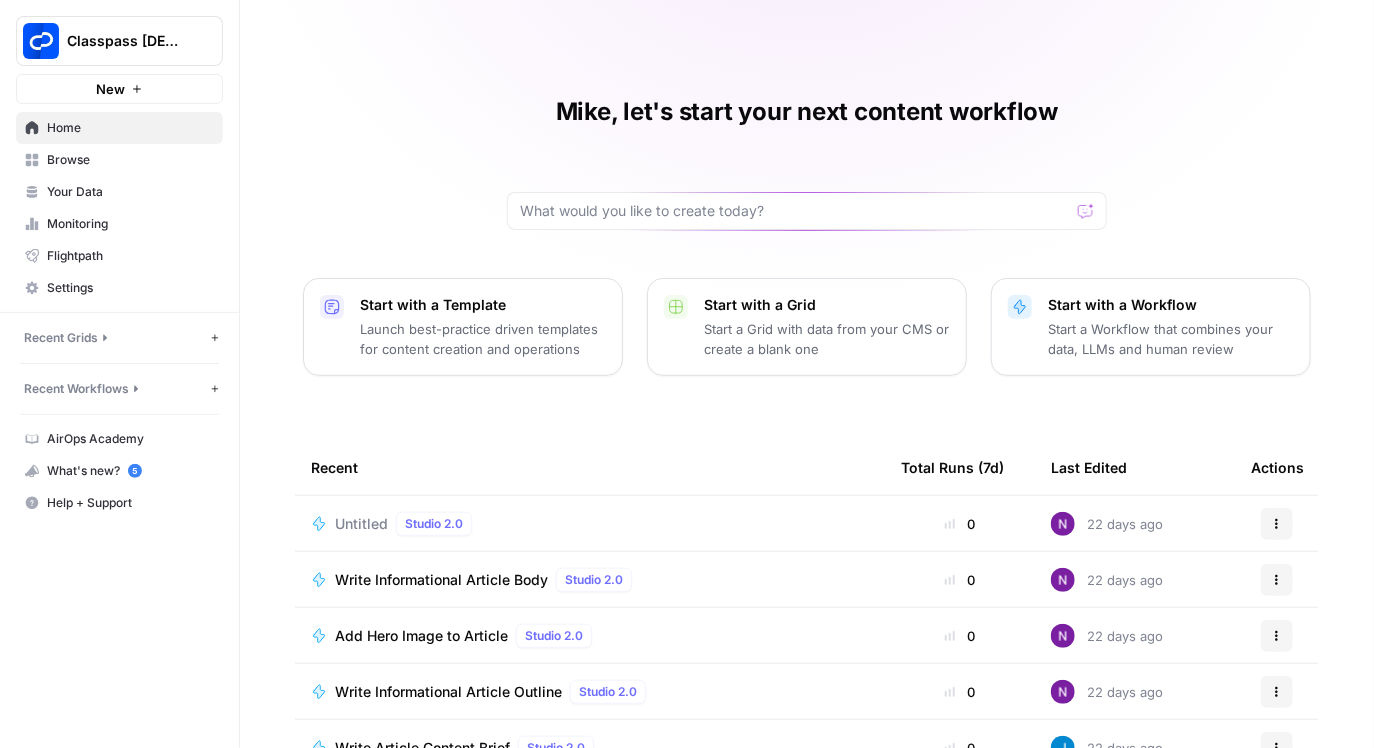 click on "Recent Grids" at bounding box center [115, 338] 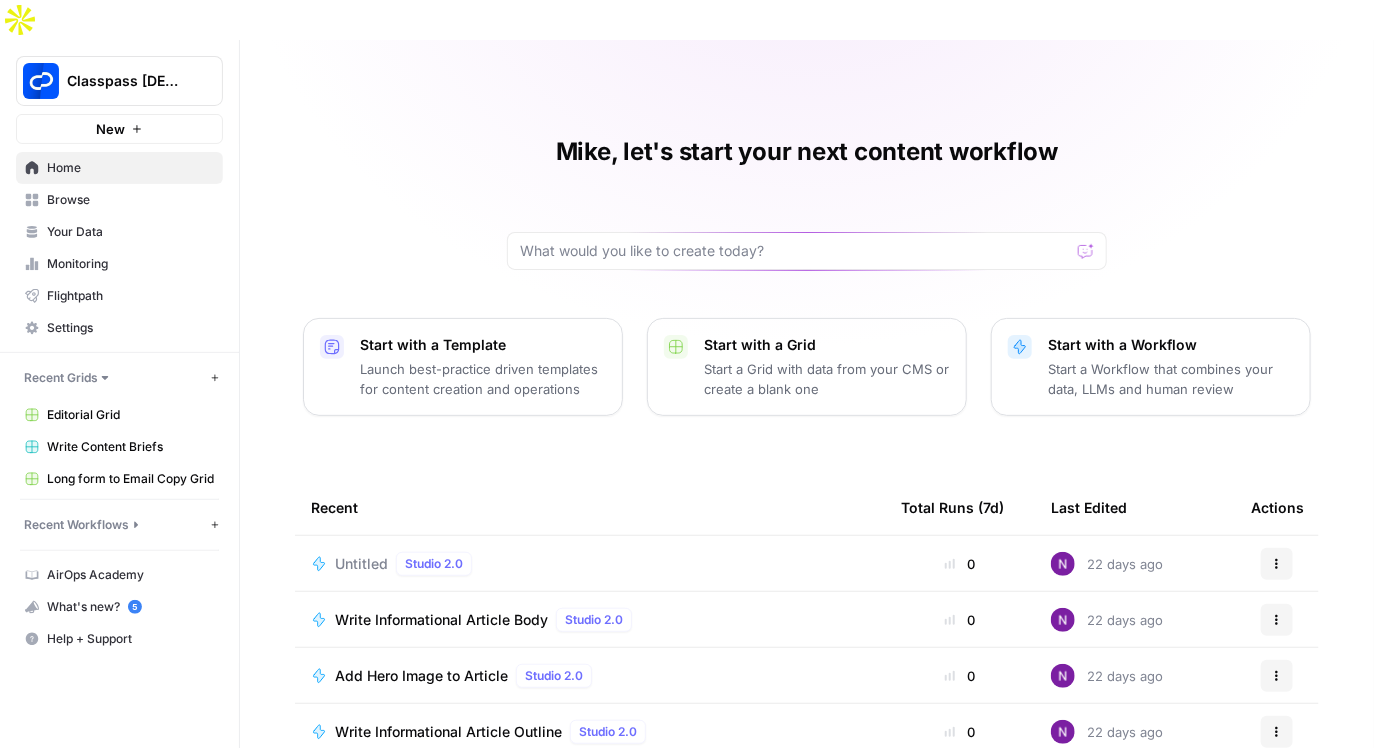 type 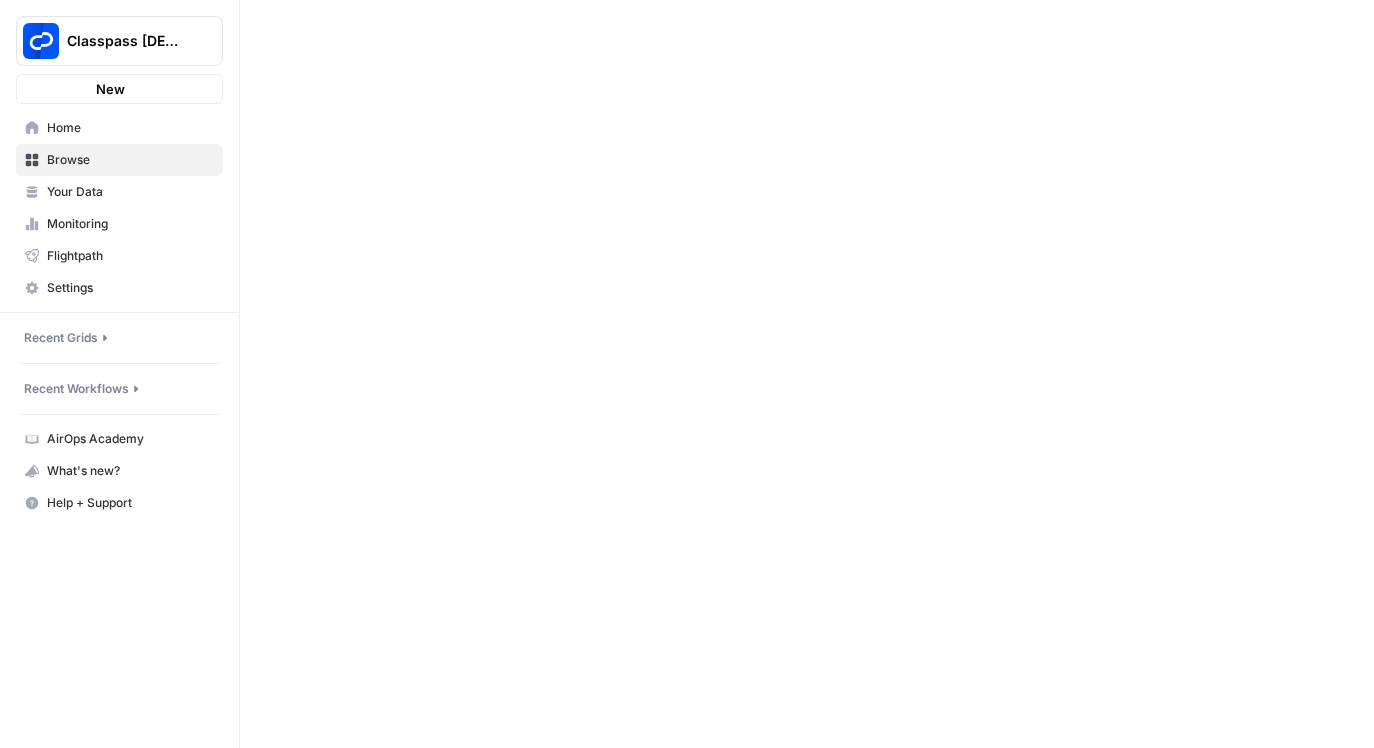 scroll, scrollTop: 0, scrollLeft: 0, axis: both 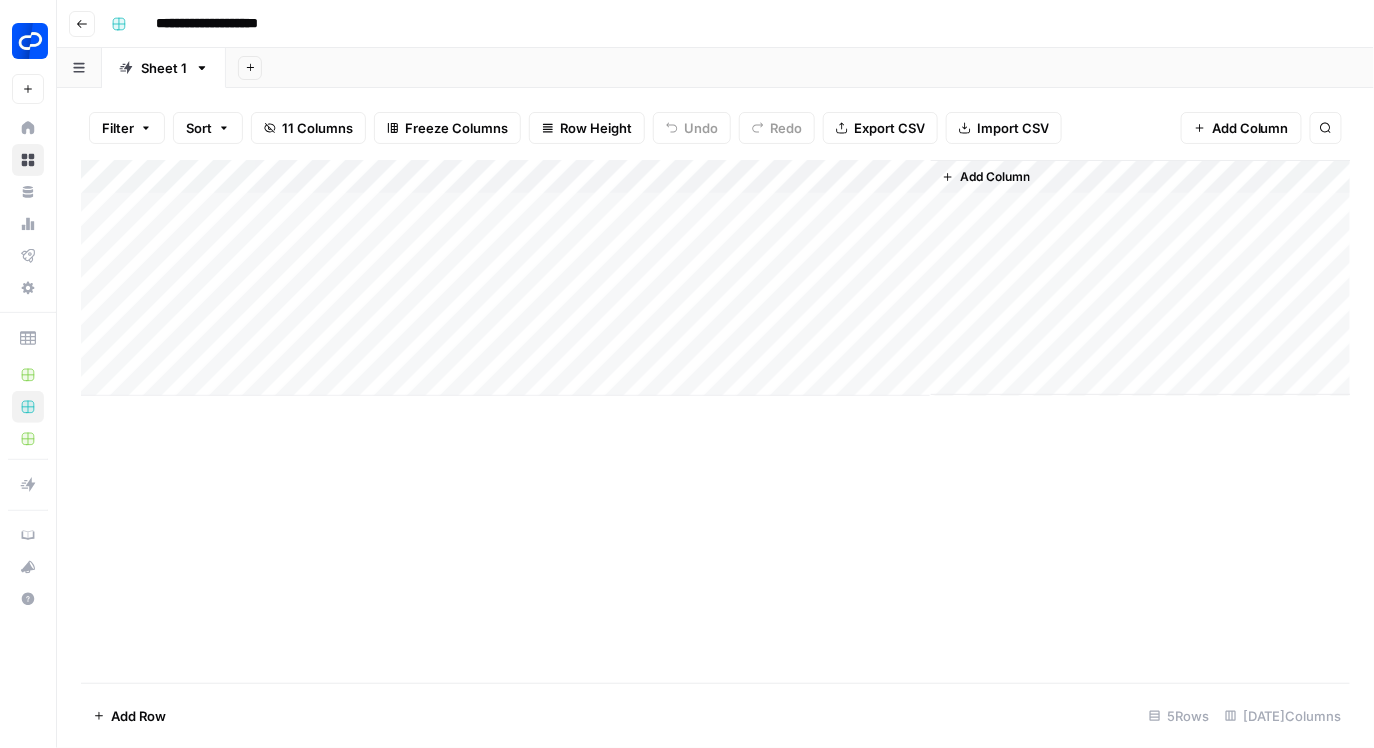 click on "Add Column" at bounding box center (716, 278) 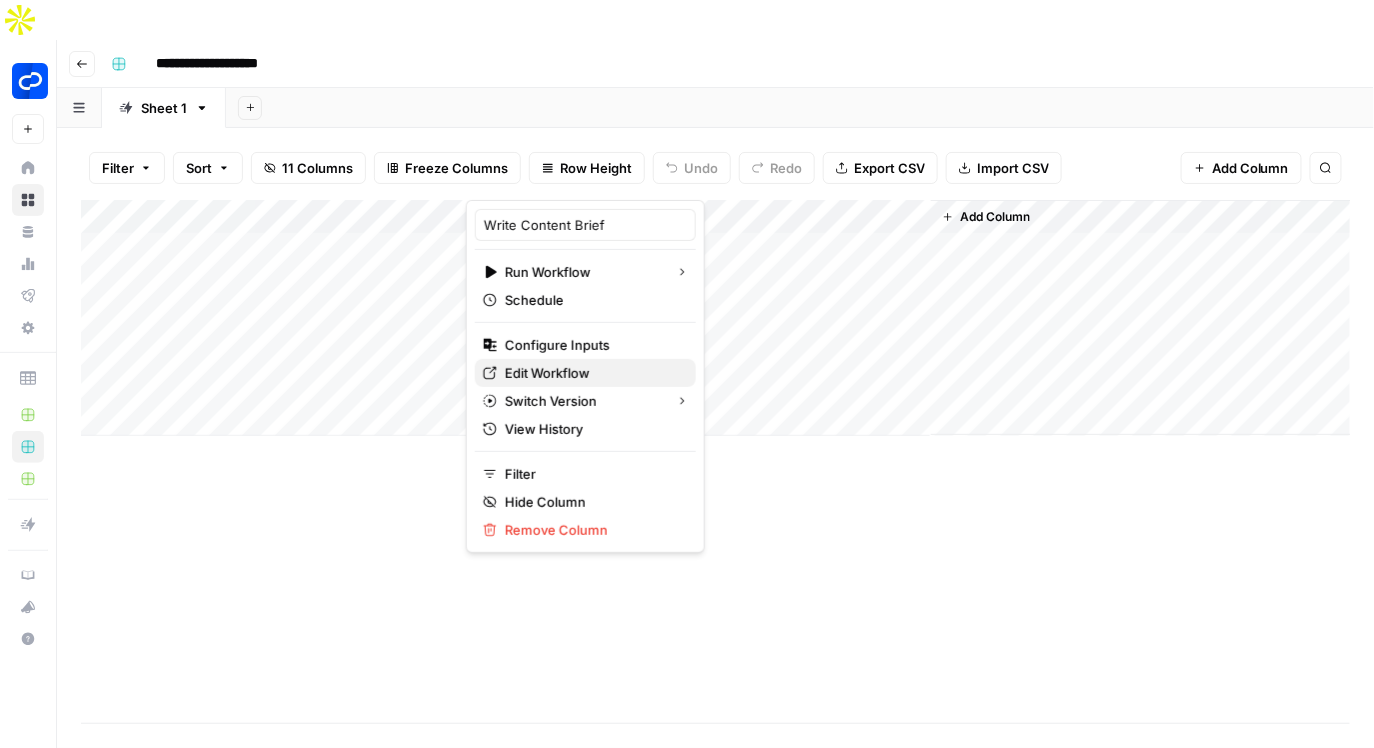 click on "Edit Workflow" at bounding box center (592, 373) 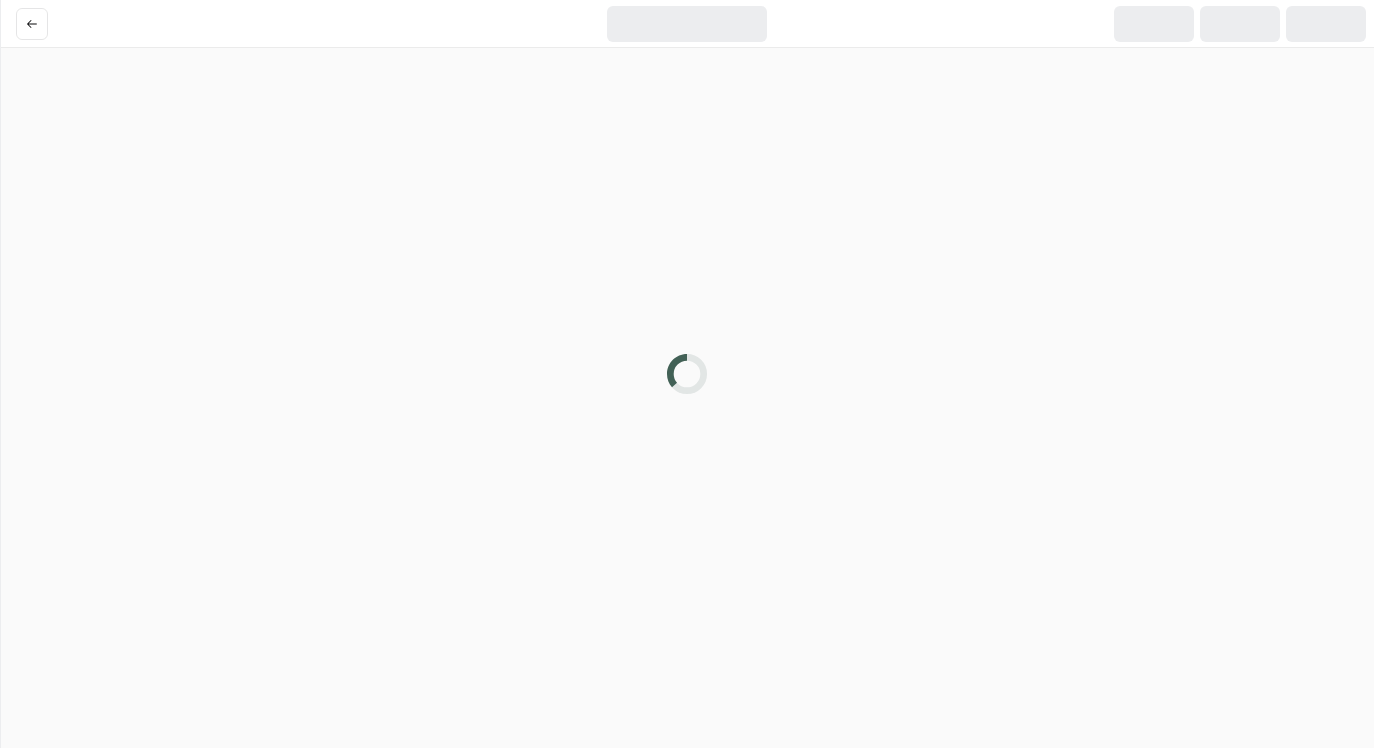 scroll, scrollTop: 0, scrollLeft: 0, axis: both 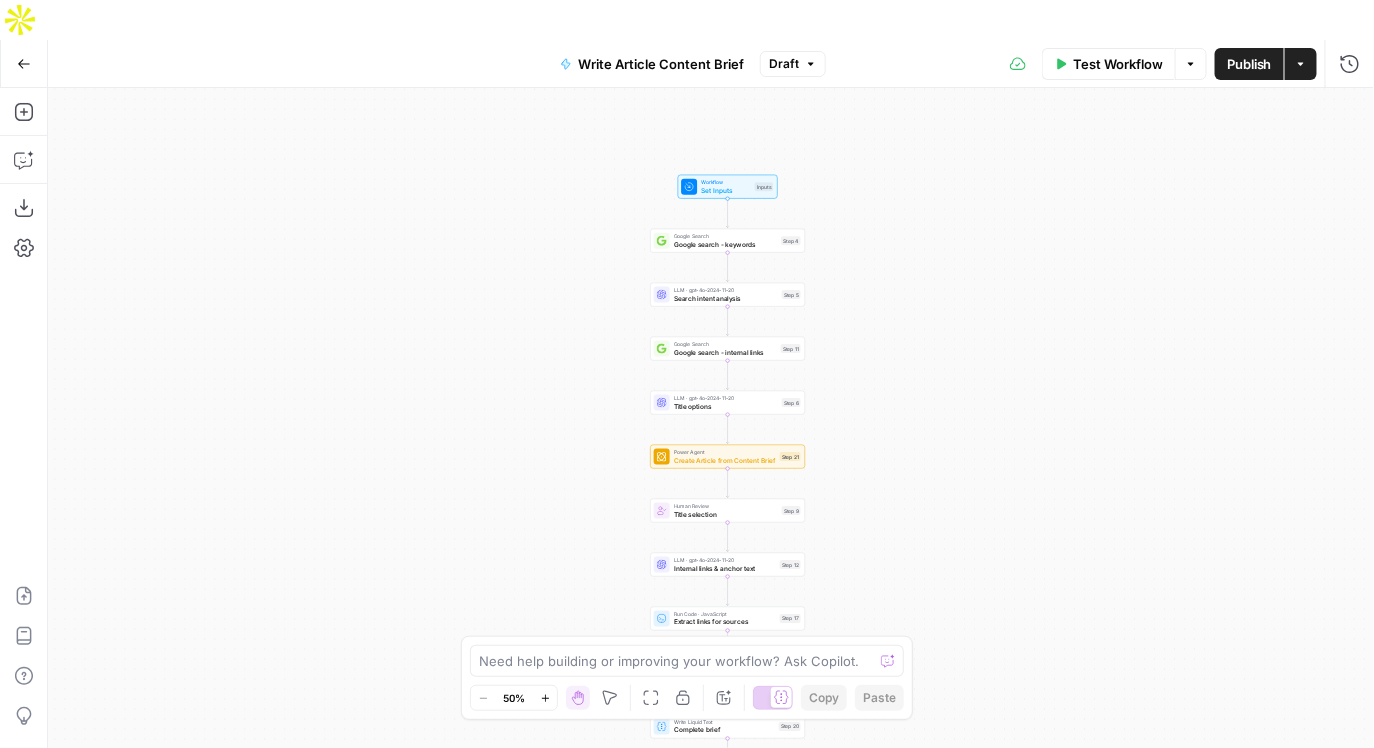 click 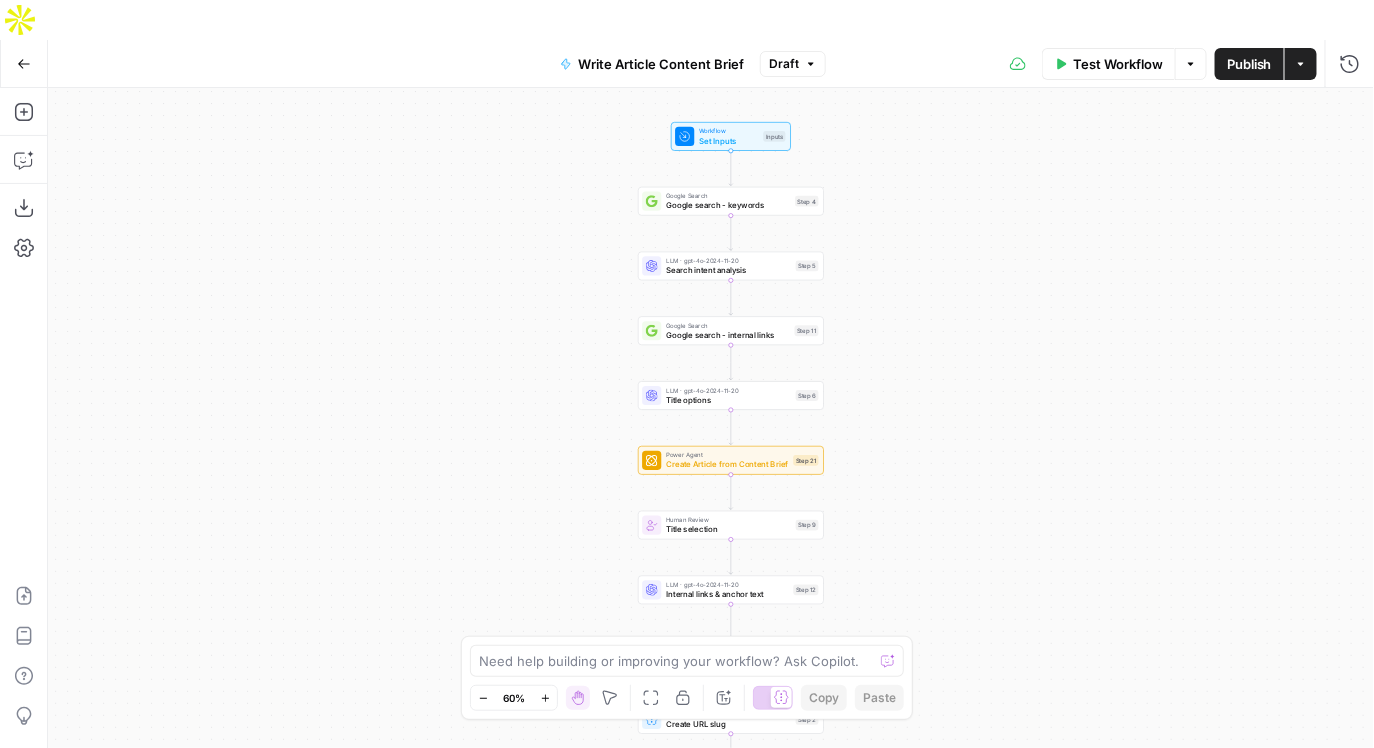 type 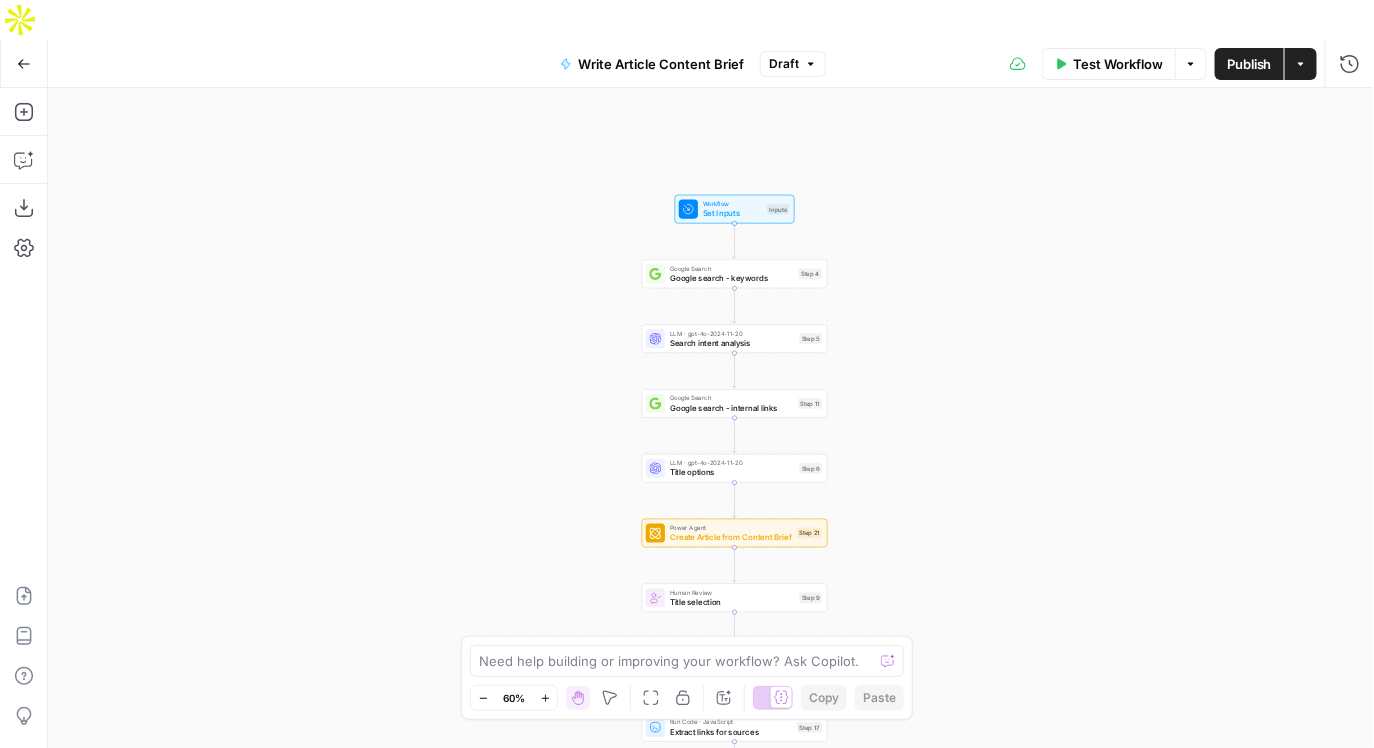 click on "Workflow Set Inputs Inputs Google Search Google search - keywords Step 4 LLM · gpt-4o-2024-11-20 Search intent analysis Step 5 Google Search Google search - internal links Step 11 LLM · gpt-4o-2024-11-20 Title options Step 6 Power Agent Create Article from Content Brief Step 21 Human Review Title selection Step 9 LLM · gpt-4o-2024-11-20 Internal links & anchor text Step 12 Run Code · JavaScript Extract links for sources Step 17 Write Liquid Text Create URL slug Step 2 Write Liquid Text Complete brief Step 20 Format JSON Content Brief (JSON) Step 10 End Output" at bounding box center [711, 438] 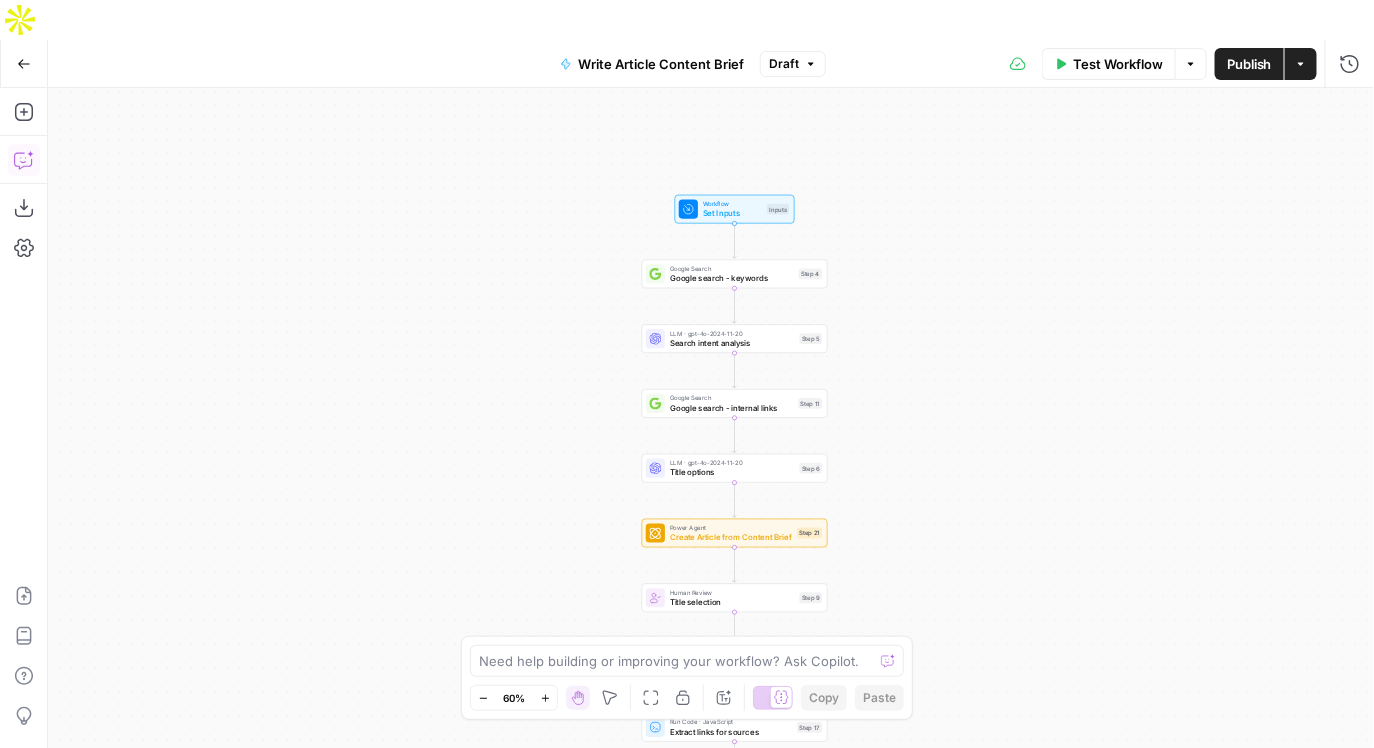 click 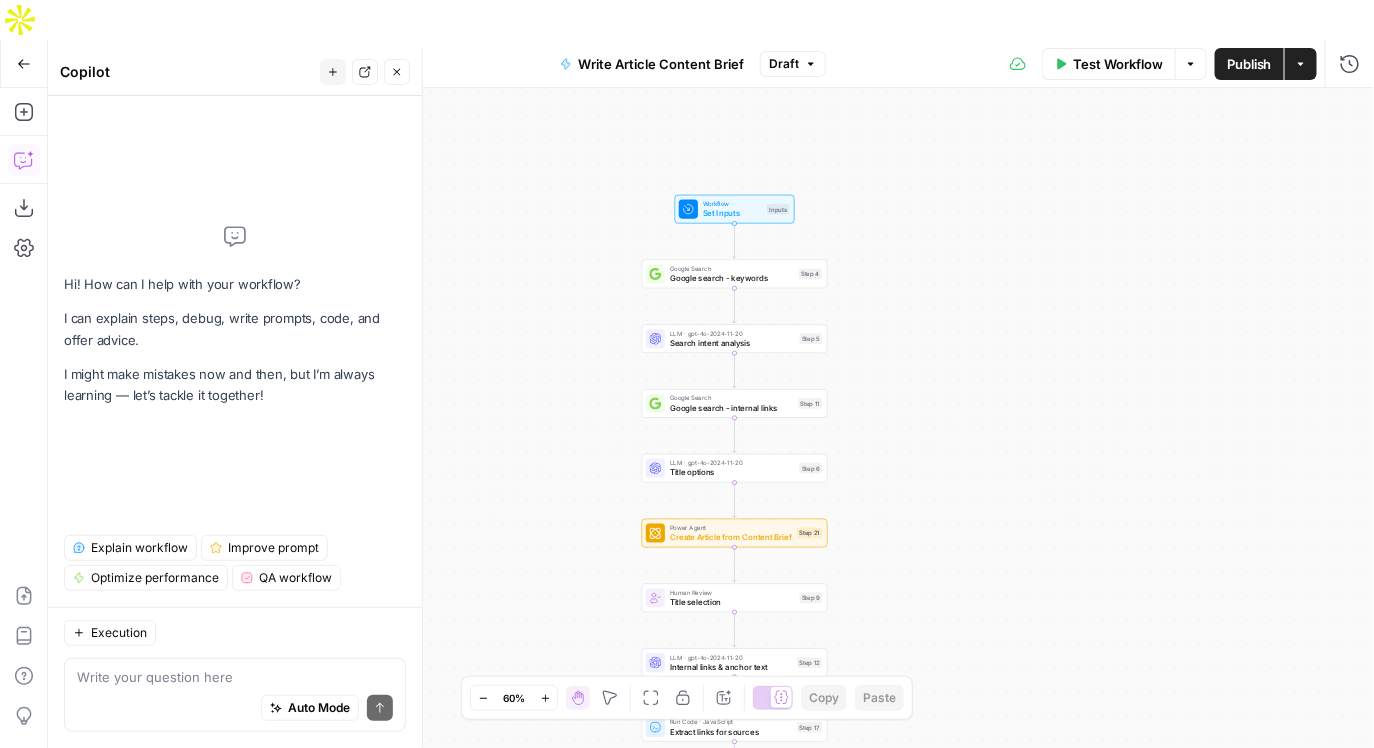 click on "Explain workflow" at bounding box center (139, 548) 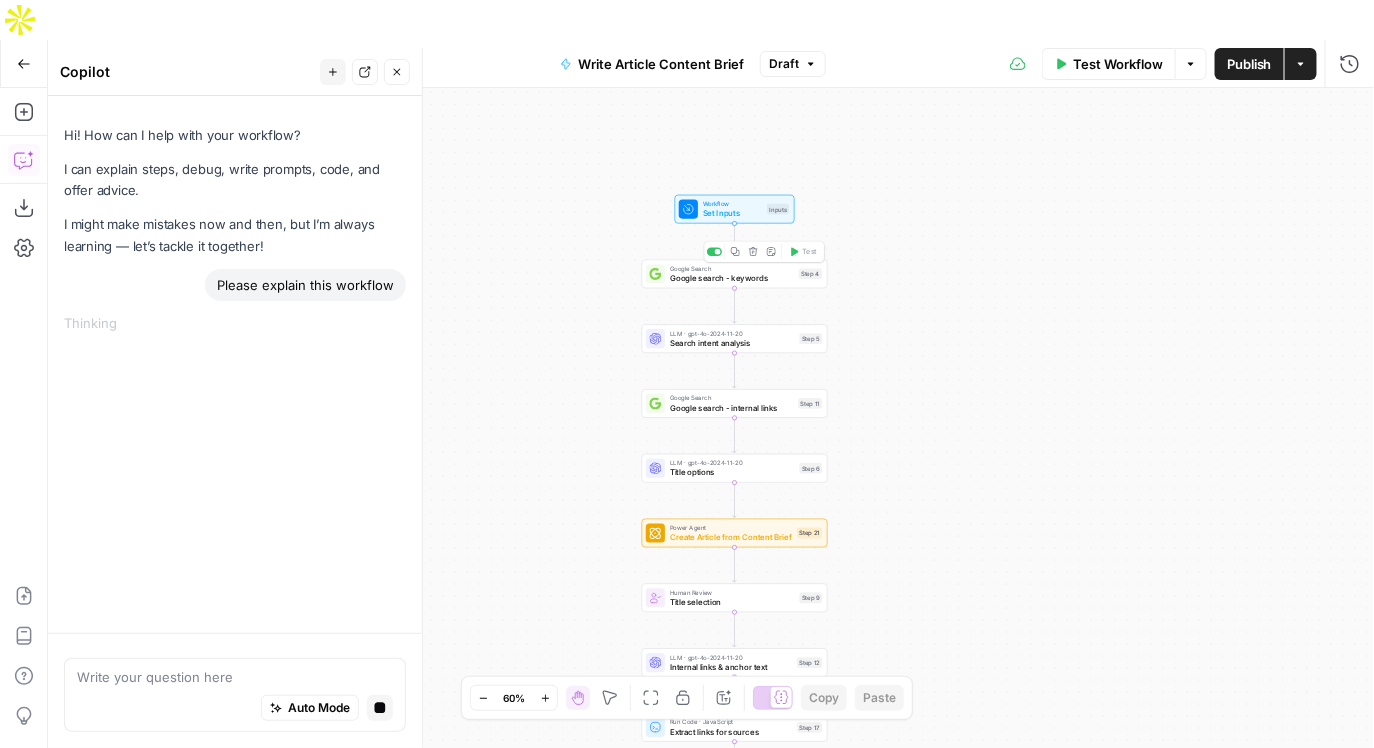 click on "Google search - keywords" at bounding box center [732, 278] 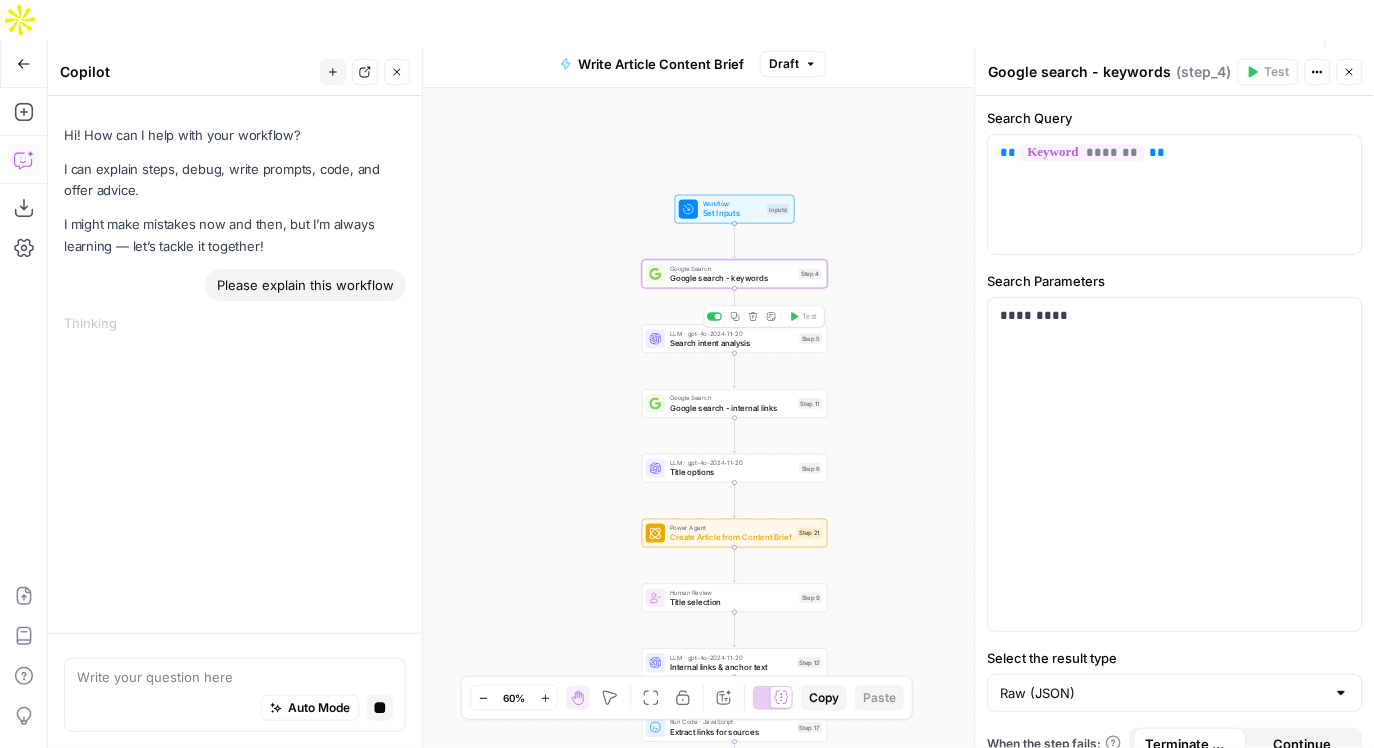 click on "Search intent analysis" at bounding box center [732, 343] 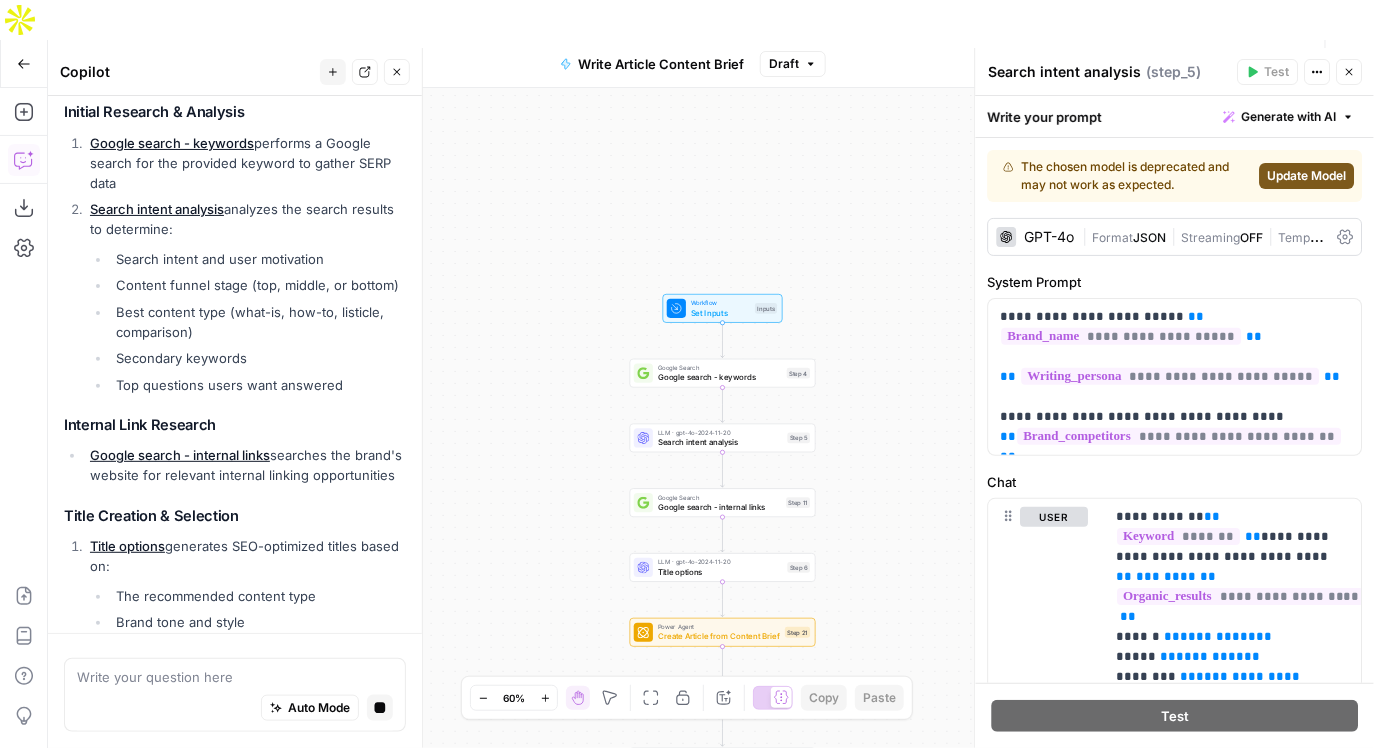 scroll, scrollTop: 347, scrollLeft: 0, axis: vertical 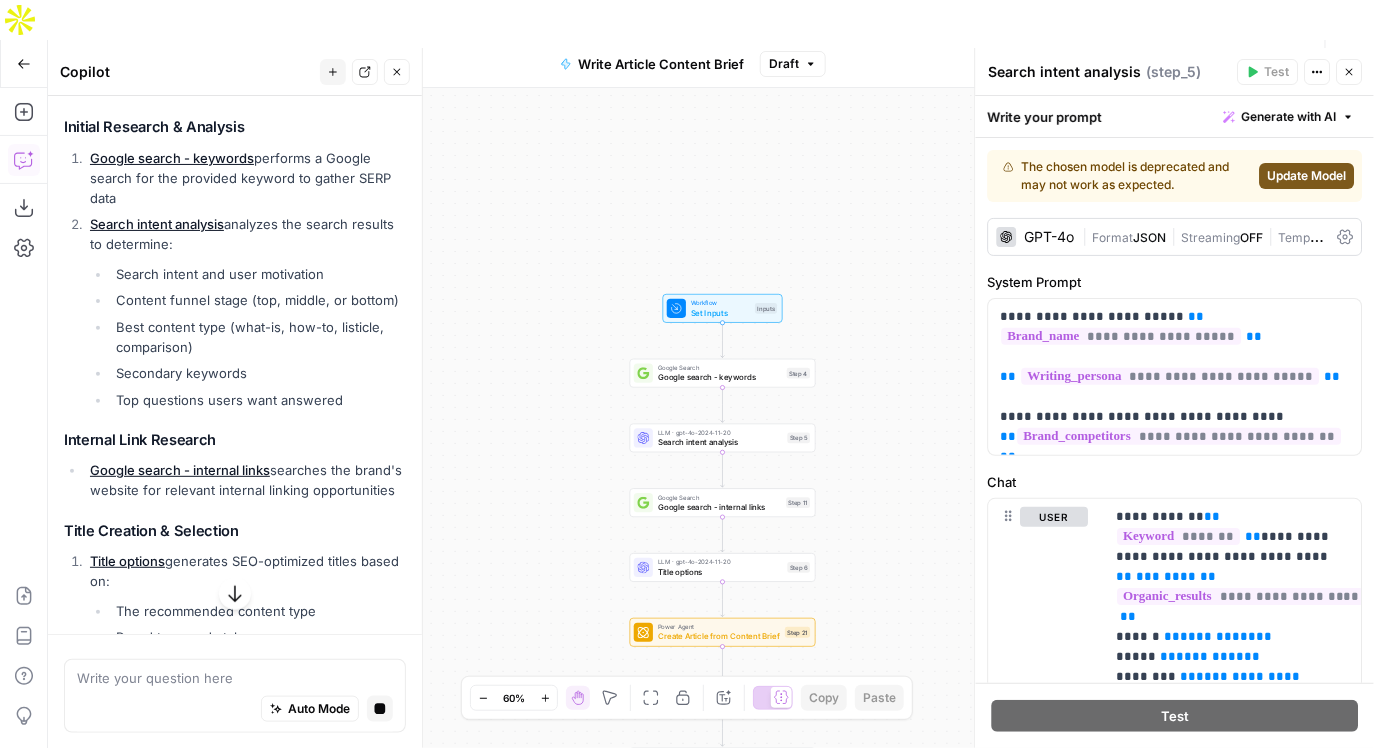 drag, startPoint x: 123, startPoint y: 269, endPoint x: 352, endPoint y: 400, distance: 263.8219 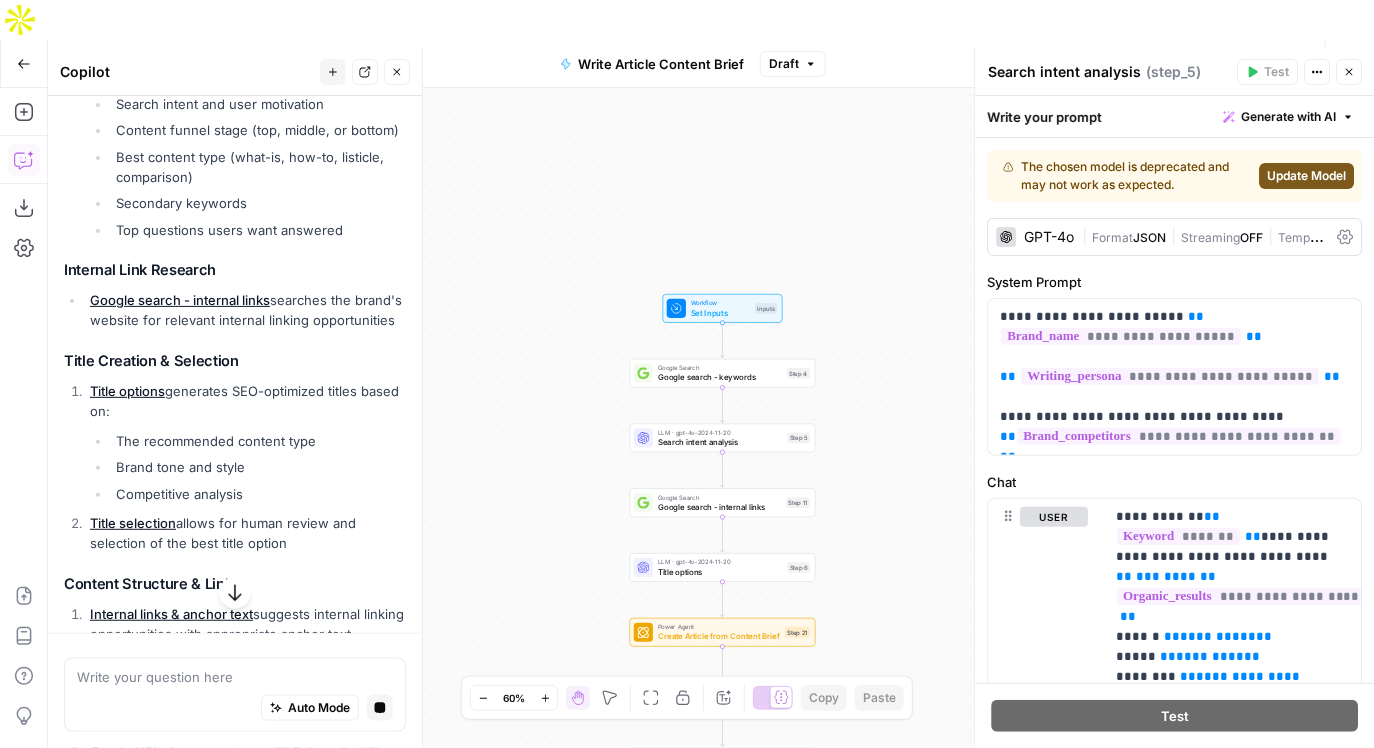 scroll, scrollTop: 522, scrollLeft: 0, axis: vertical 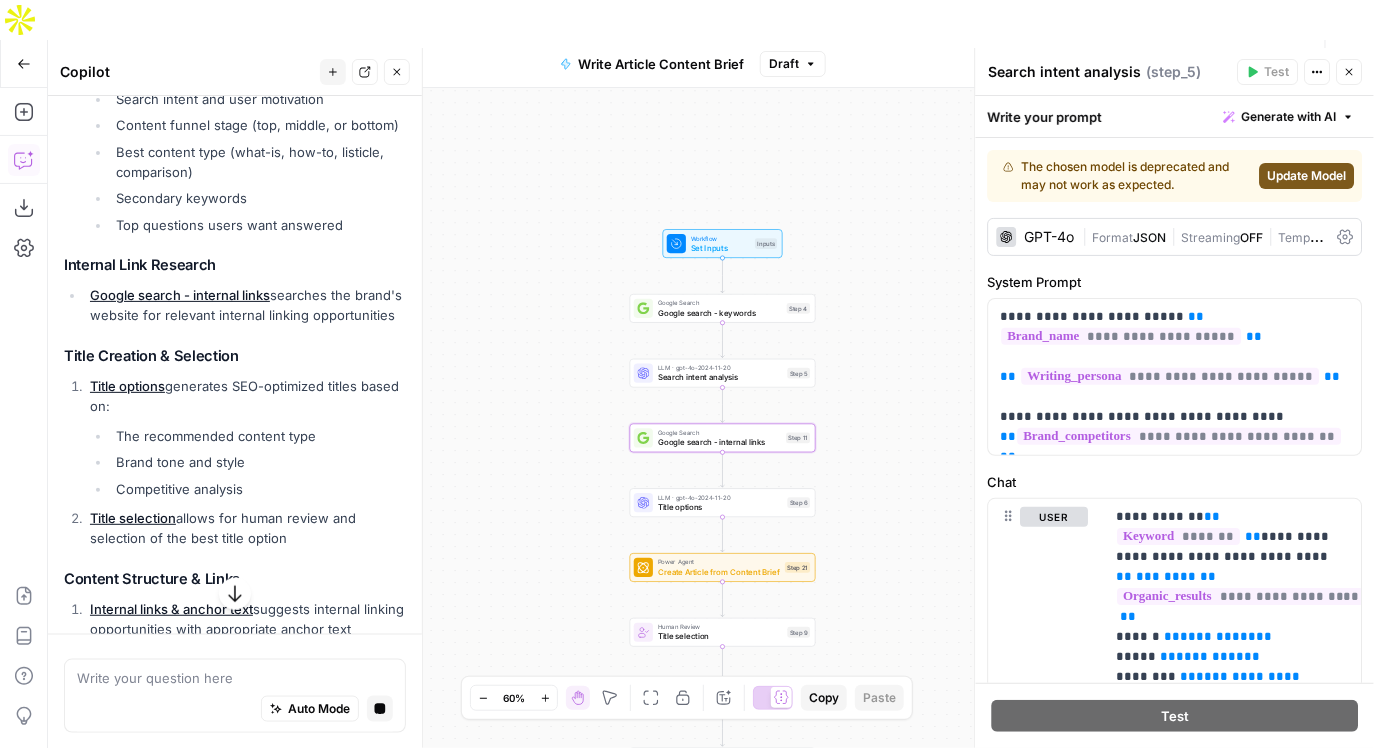 click on "Google search - internal links" at bounding box center [180, 295] 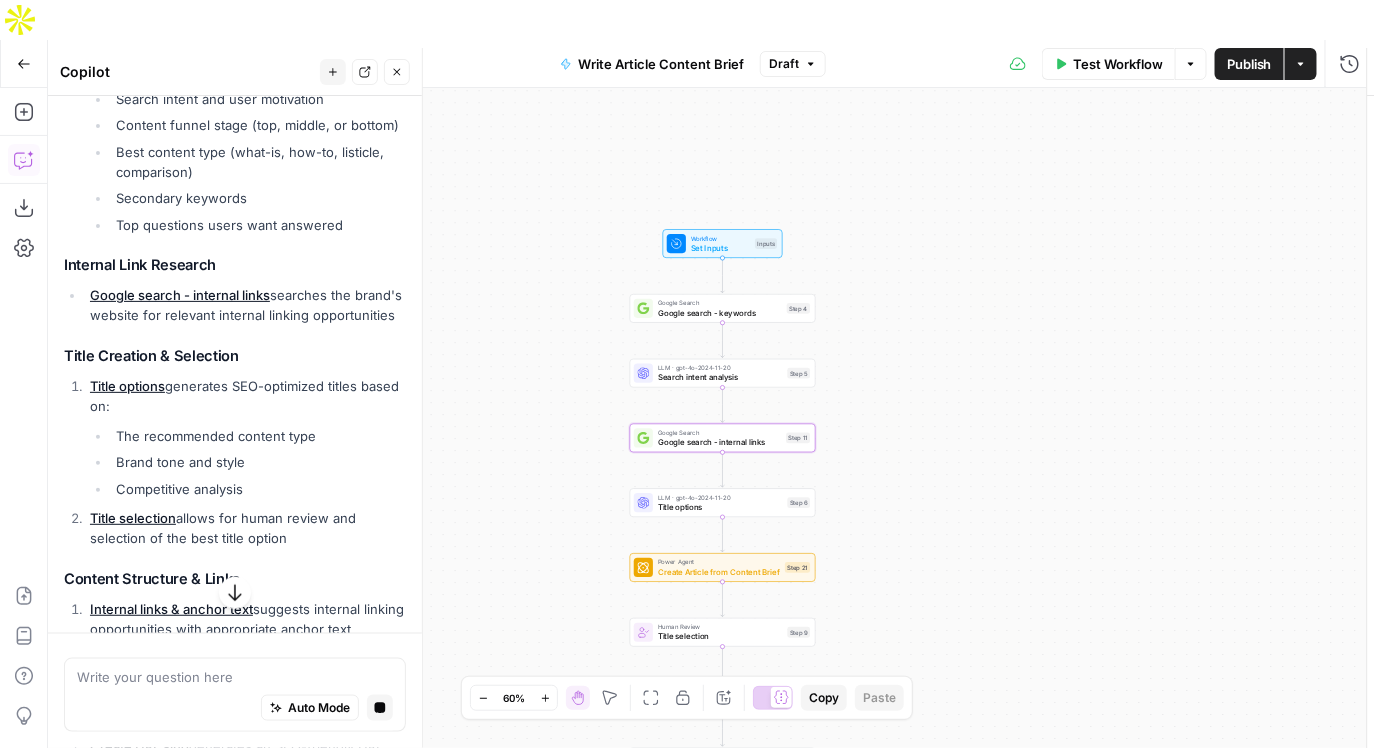 type on "Google search - internal links" 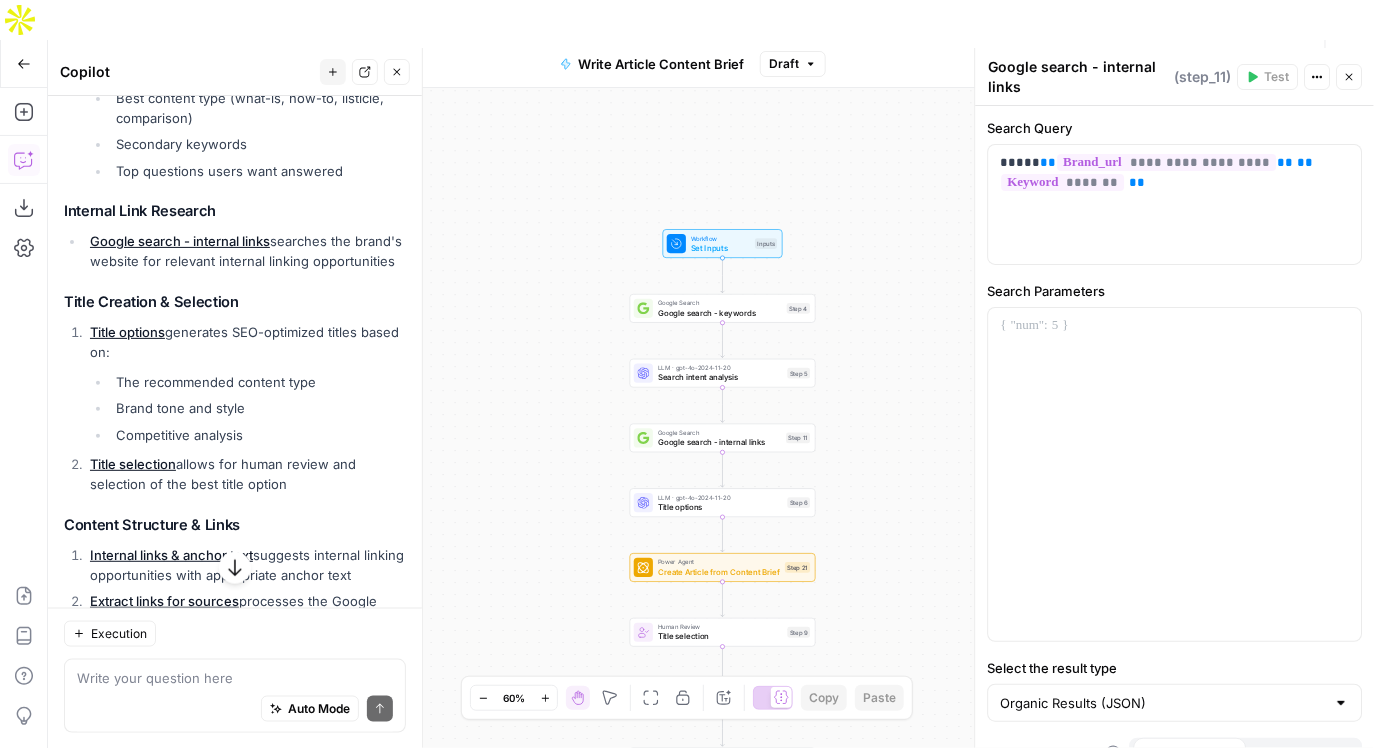 scroll, scrollTop: 610, scrollLeft: 0, axis: vertical 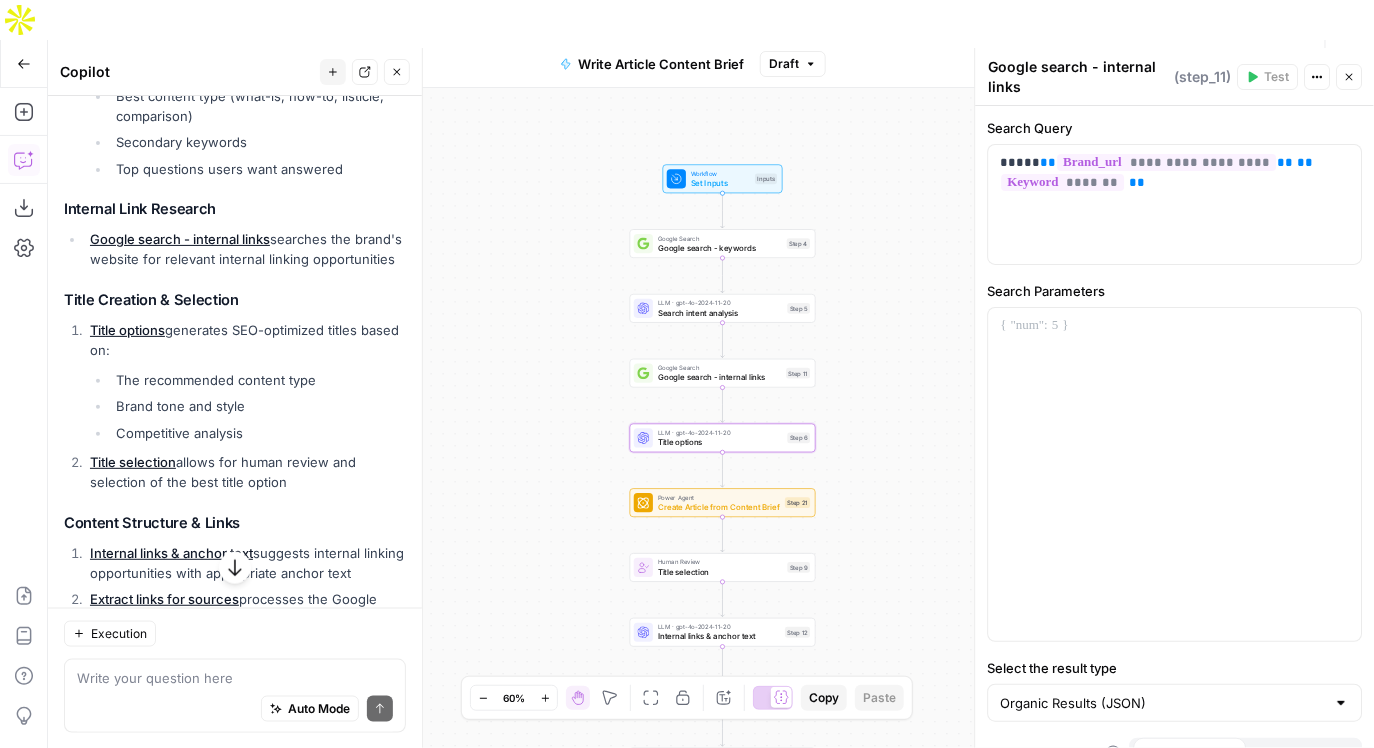 click on "Title options" at bounding box center (127, 330) 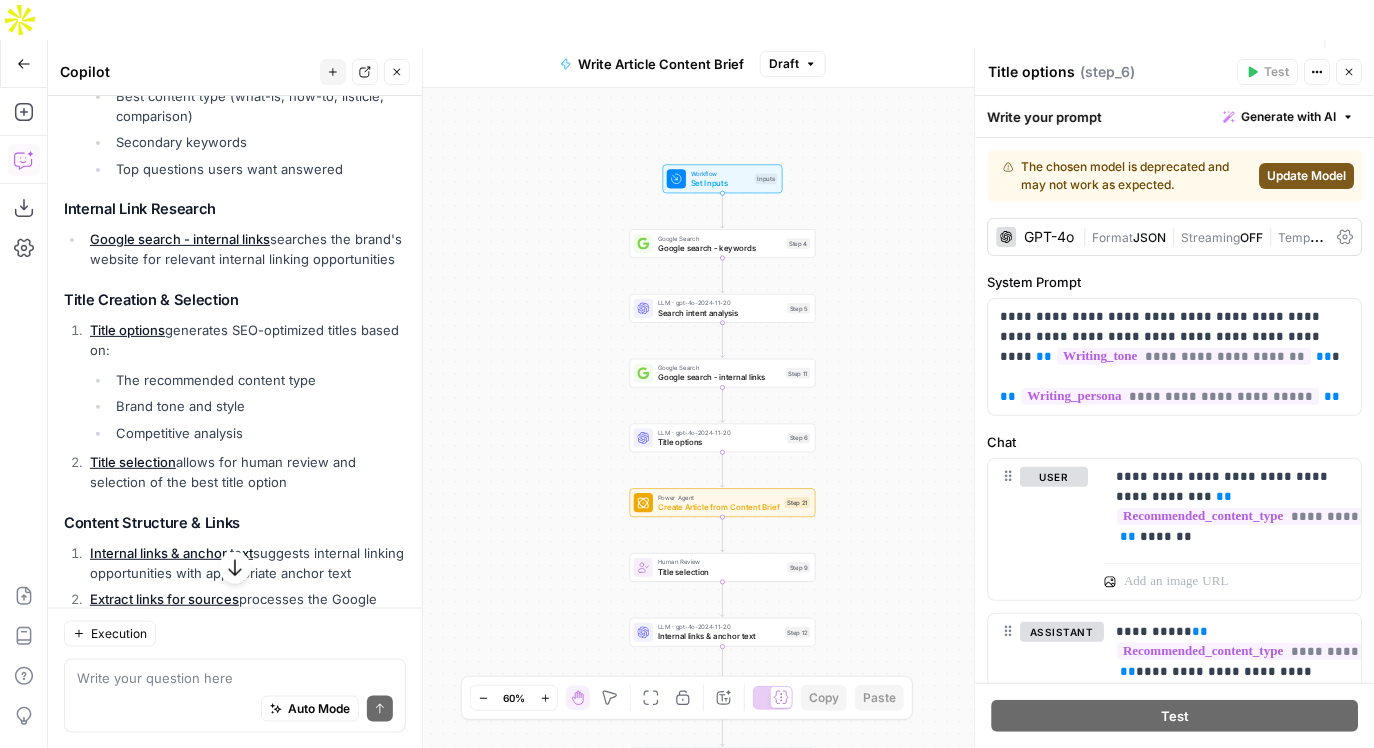 click on "GPT-4o" at bounding box center (1050, 237) 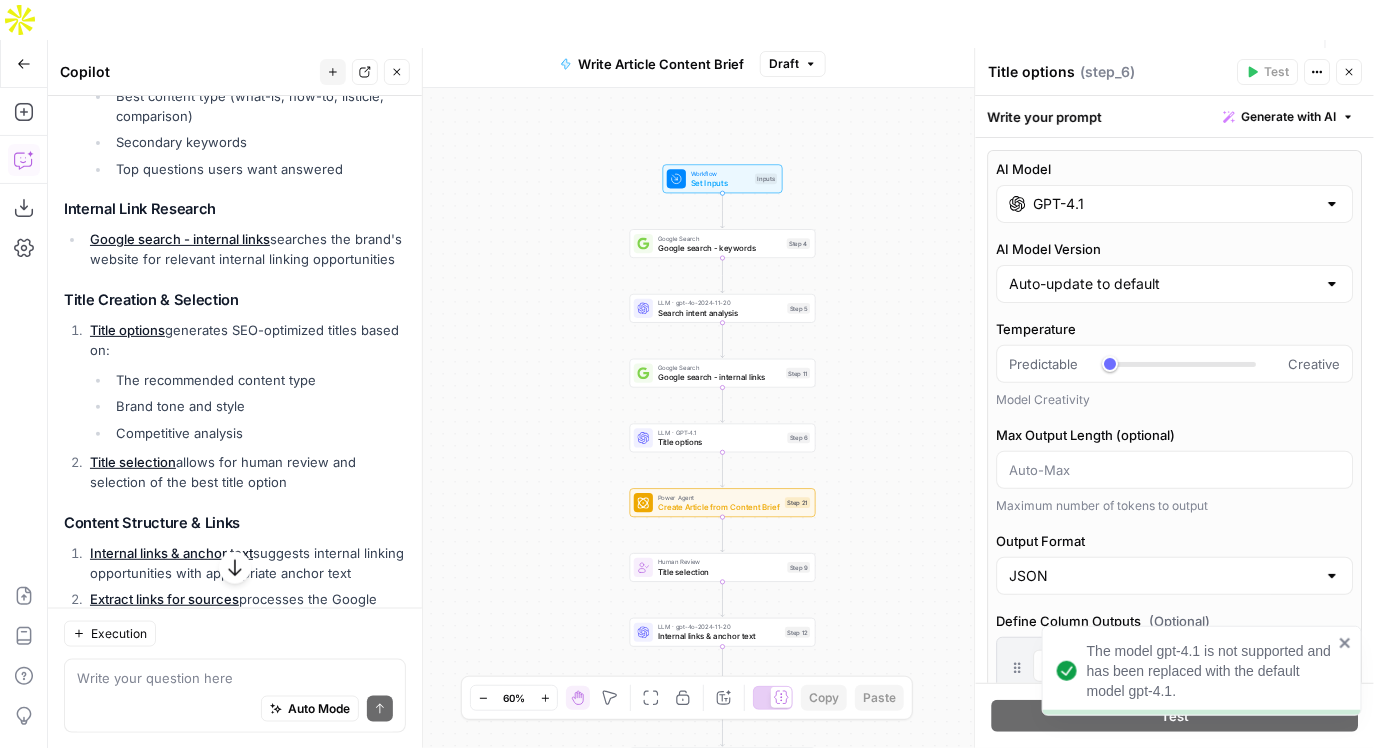 click on "GPT-4.1" at bounding box center [1175, 204] 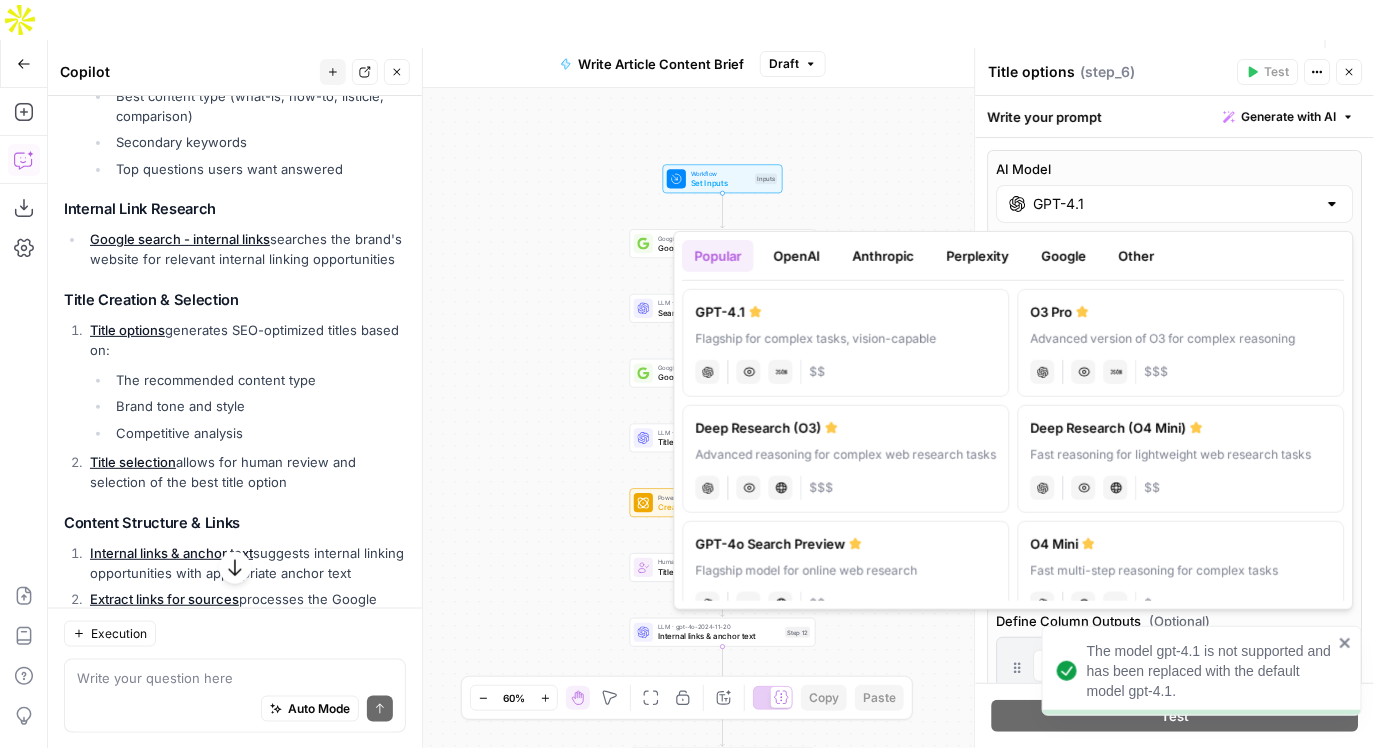click on "OpenAI" at bounding box center (797, 256) 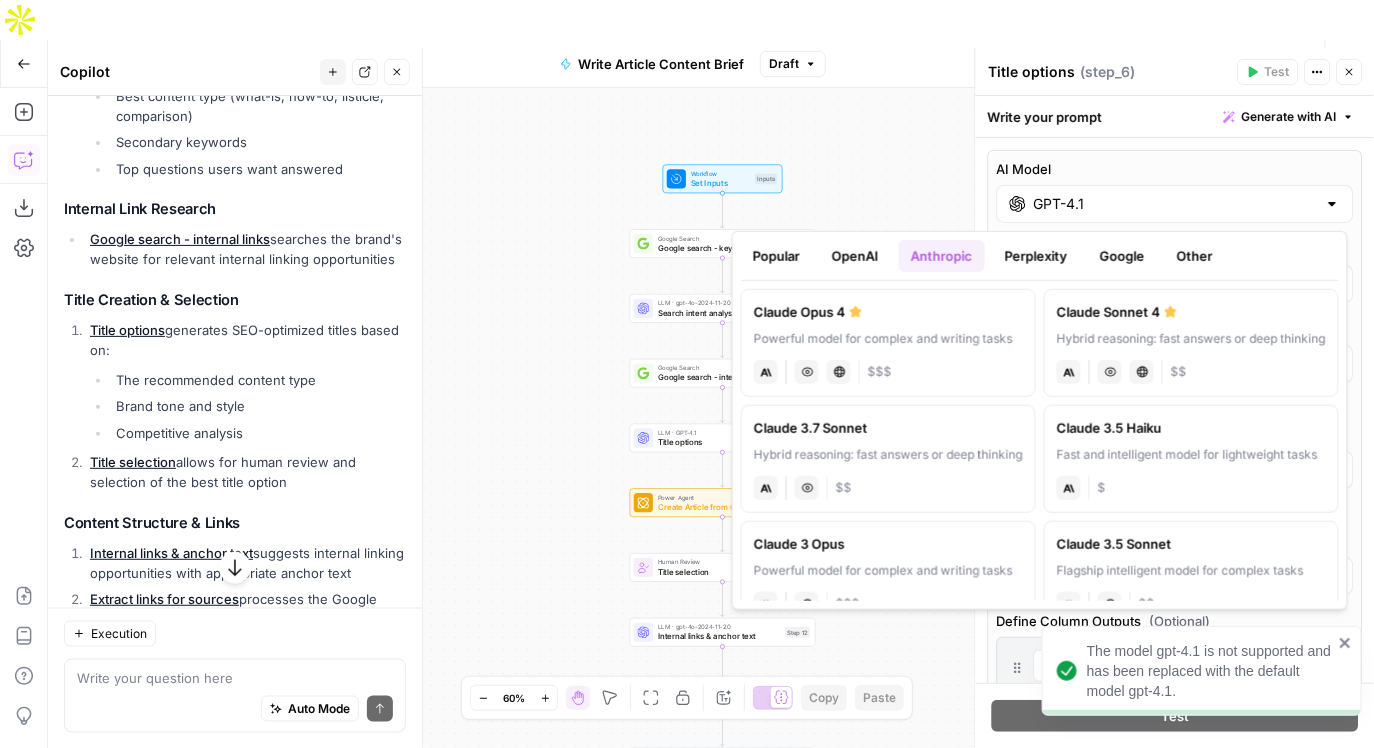 click on "Workflow Set Inputs Inputs Google Search Google search - keywords Step 4 LLM · gpt-4o-2024-11-20 Search intent analysis Step 5 Google Search Google search - internal links Step 11 LLM · GPT-4.1 Title options Step 6 Power Agent Create Article from Content Brief Step 21 Human Review Title selection Step 9 LLM · gpt-4o-2024-11-20 Internal links & anchor text Step 12 Run Code · JavaScript Extract links for sources Step 17 Write Liquid Text Create URL slug Step 2 Write Liquid Text Complete brief Step 20 Format JSON Content Brief (JSON) Step 10 End Output" at bounding box center (711, 438) 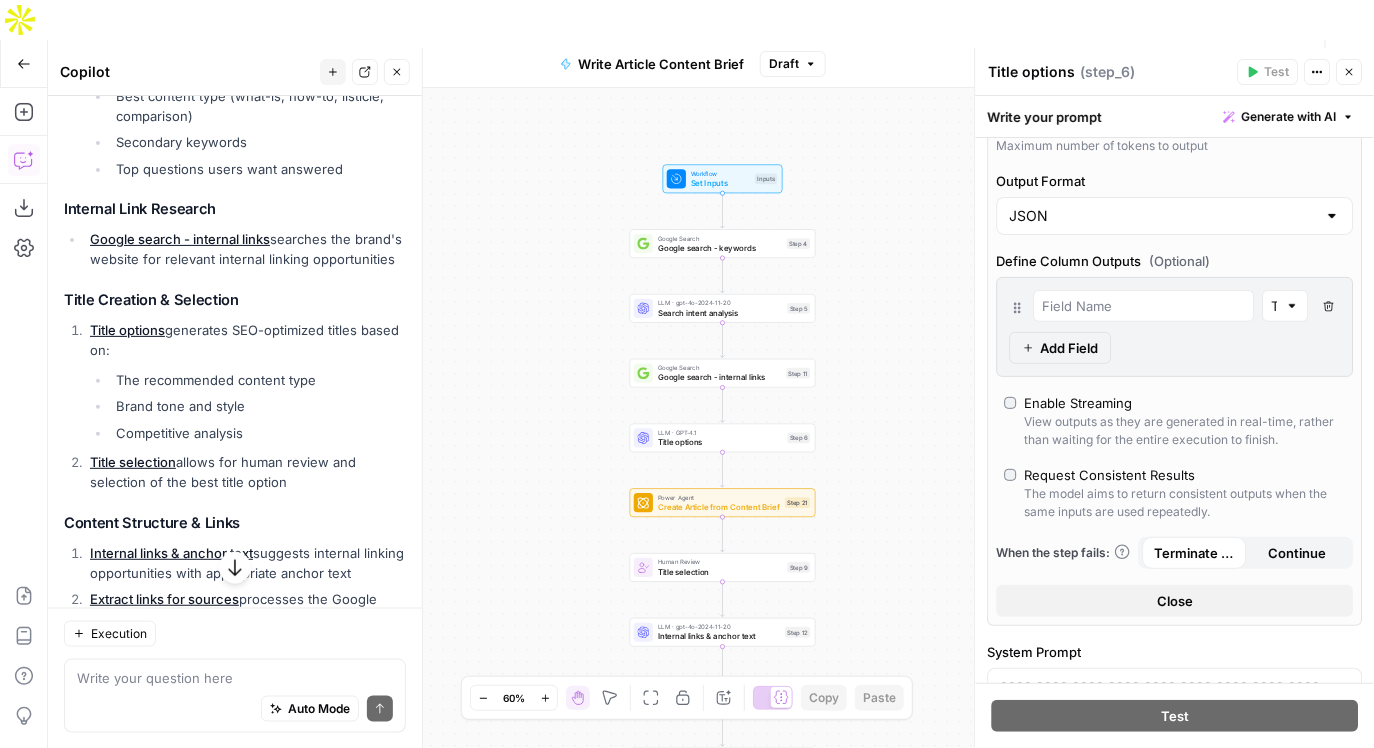 scroll, scrollTop: 381, scrollLeft: 0, axis: vertical 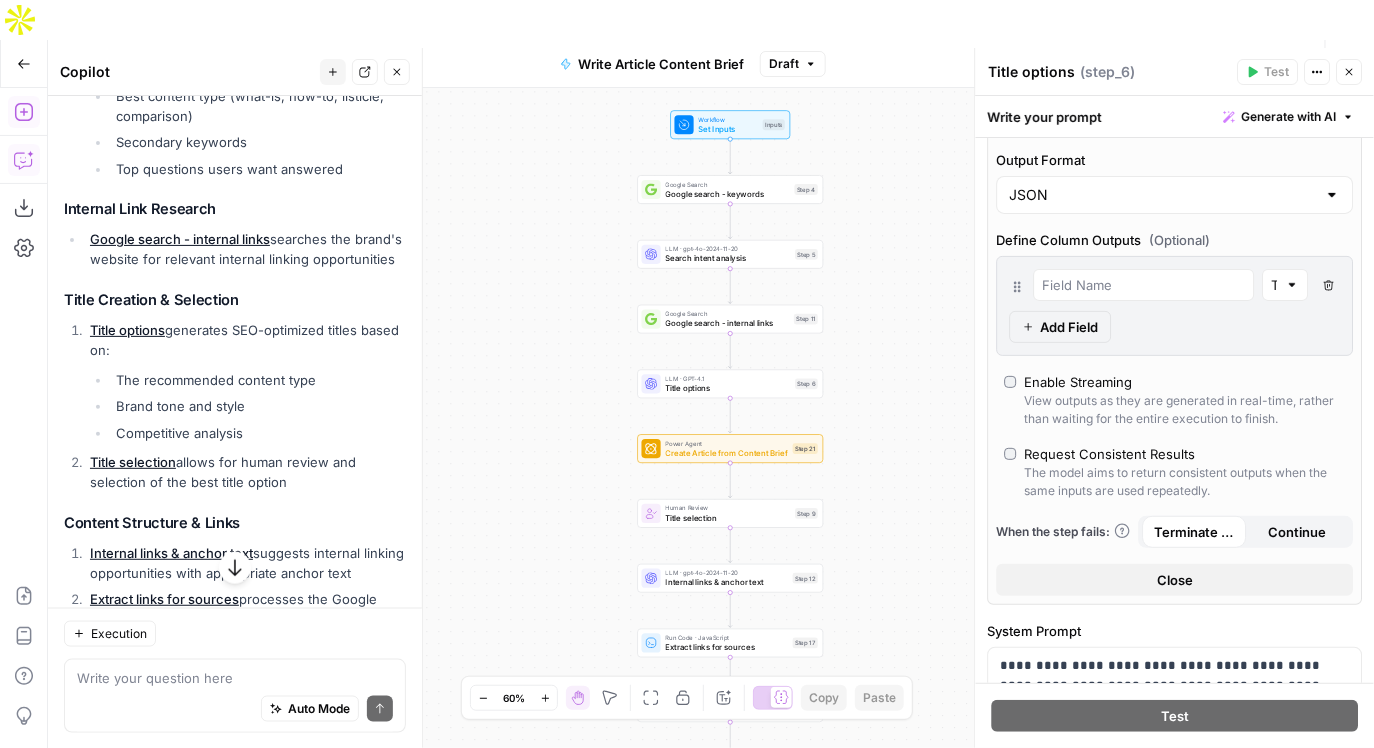 click 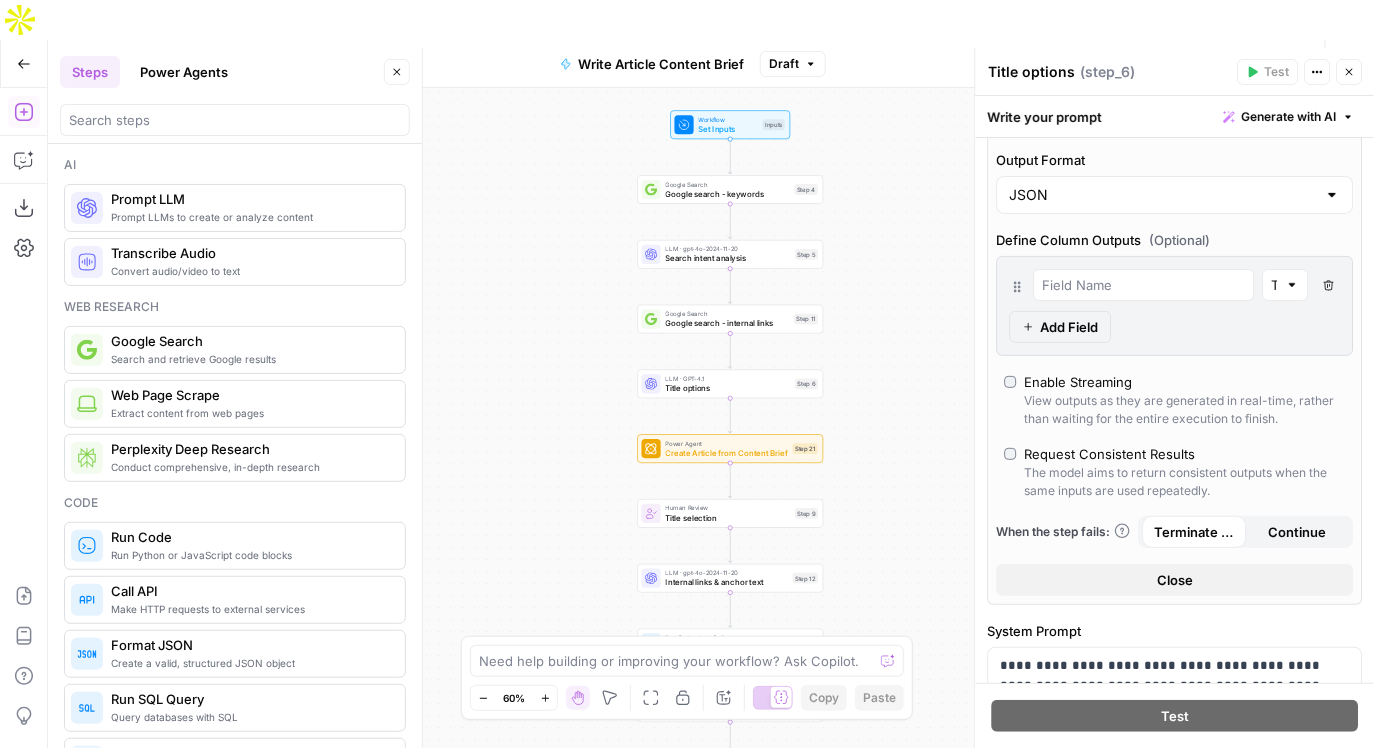 click on "Power Agents" at bounding box center [184, 72] 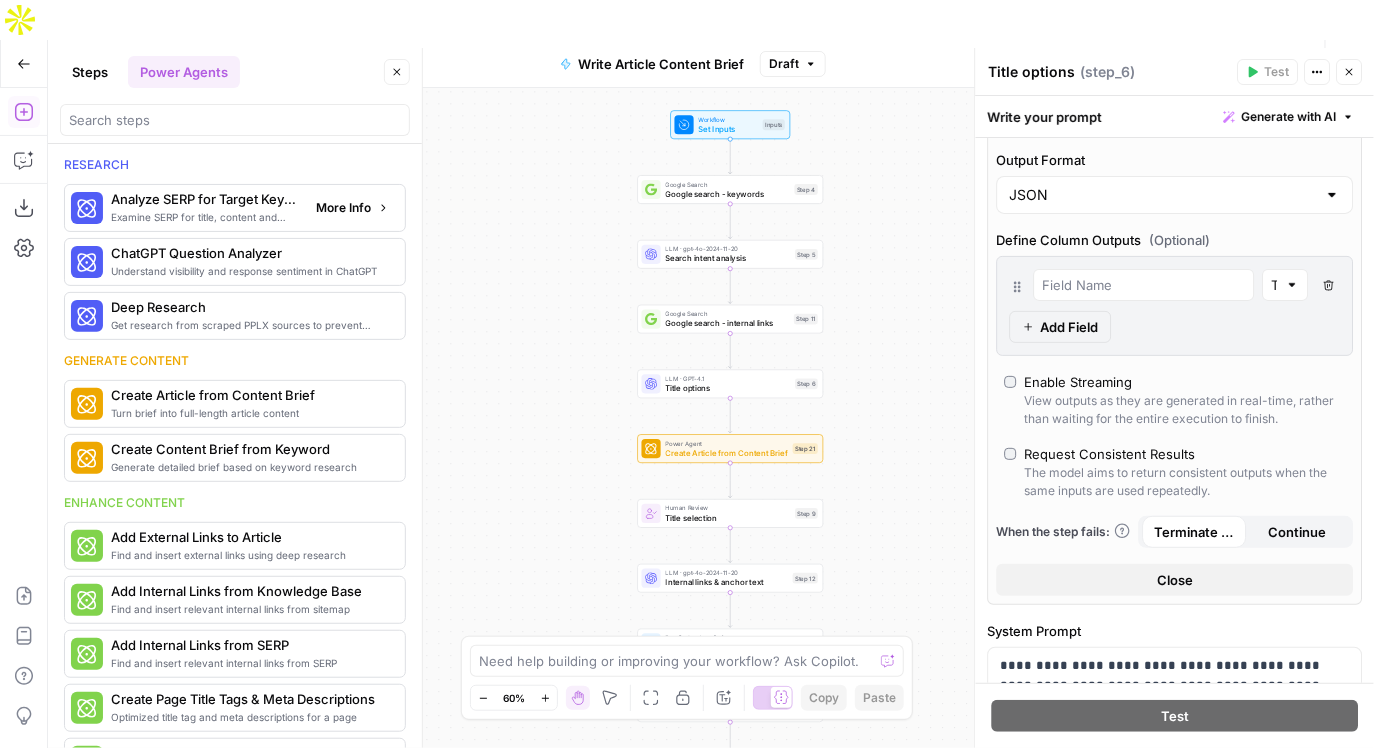 type 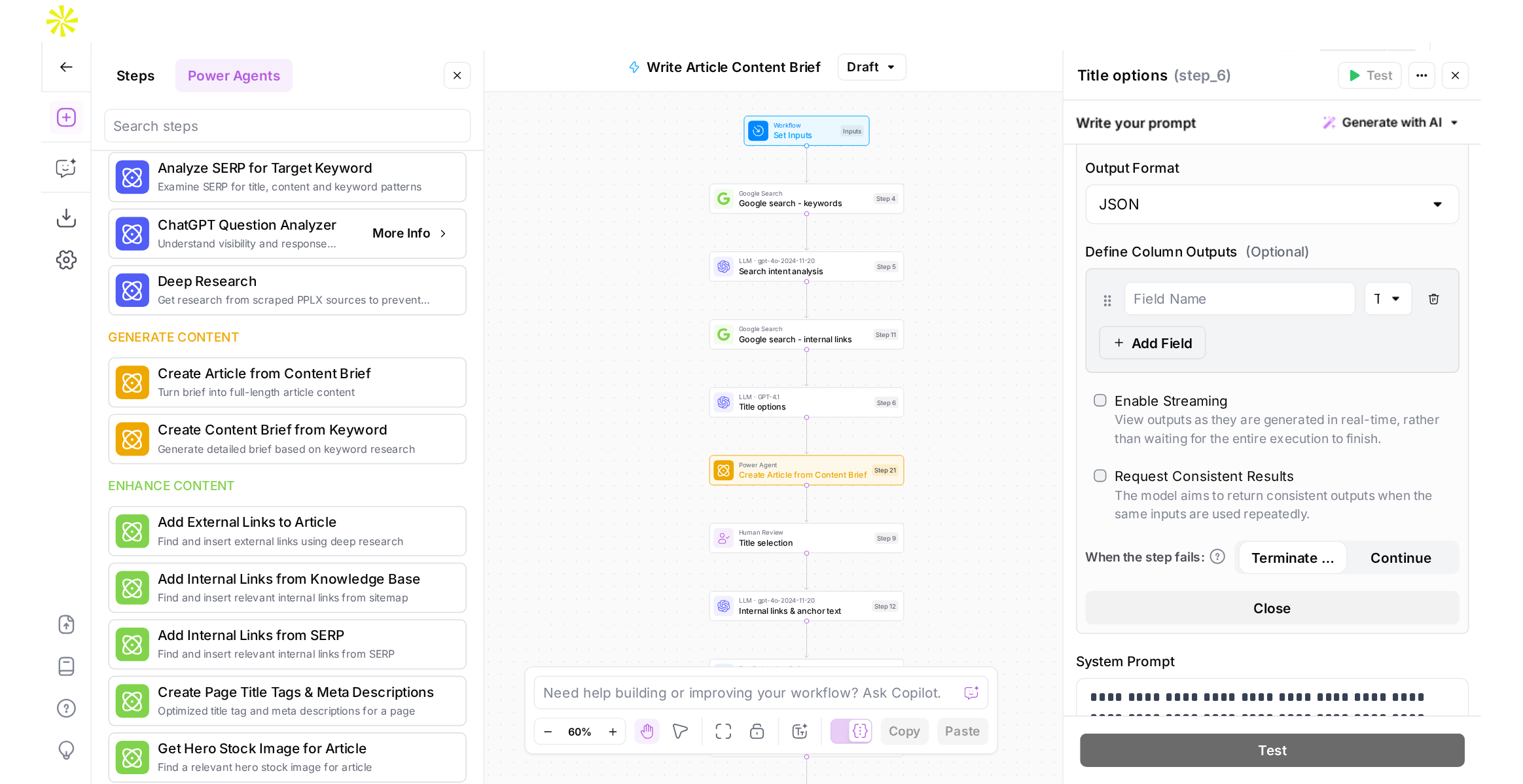 scroll, scrollTop: 0, scrollLeft: 0, axis: both 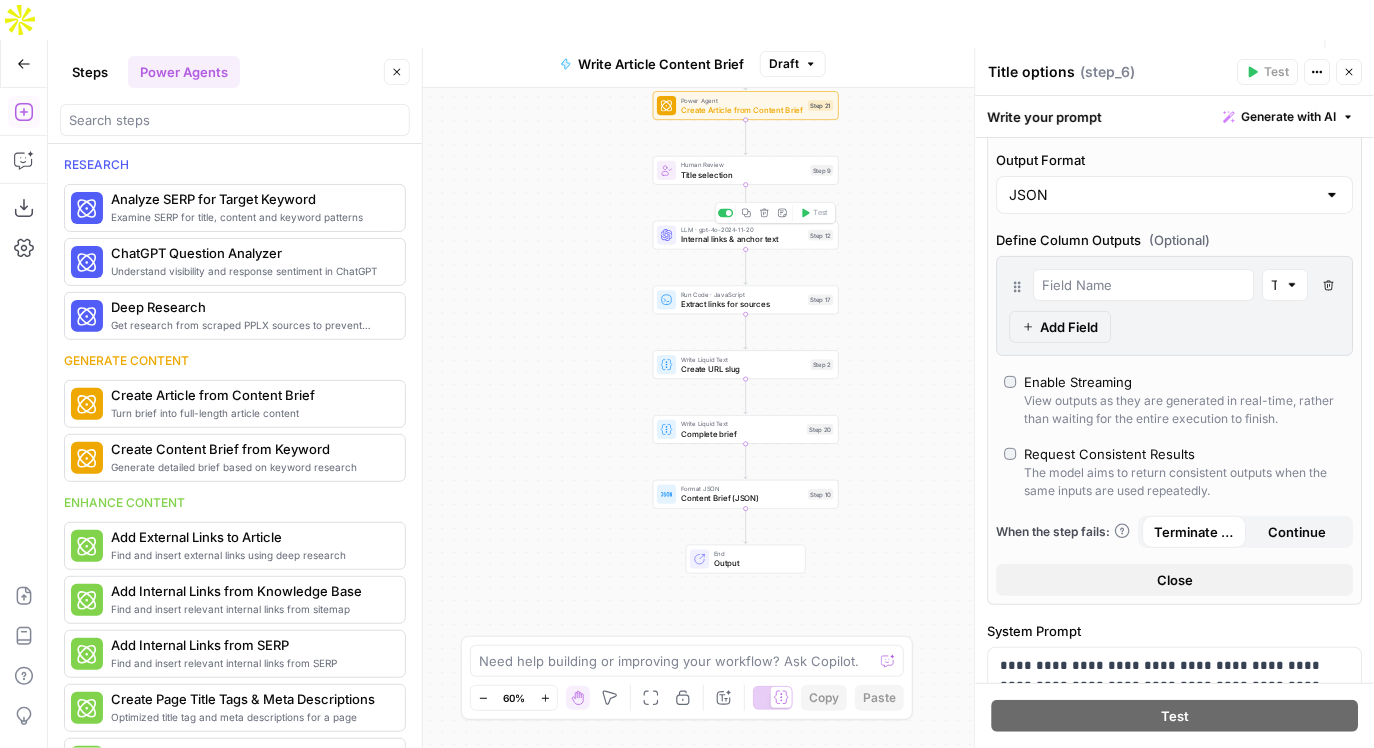 click on "Internal links & anchor text" at bounding box center [742, 239] 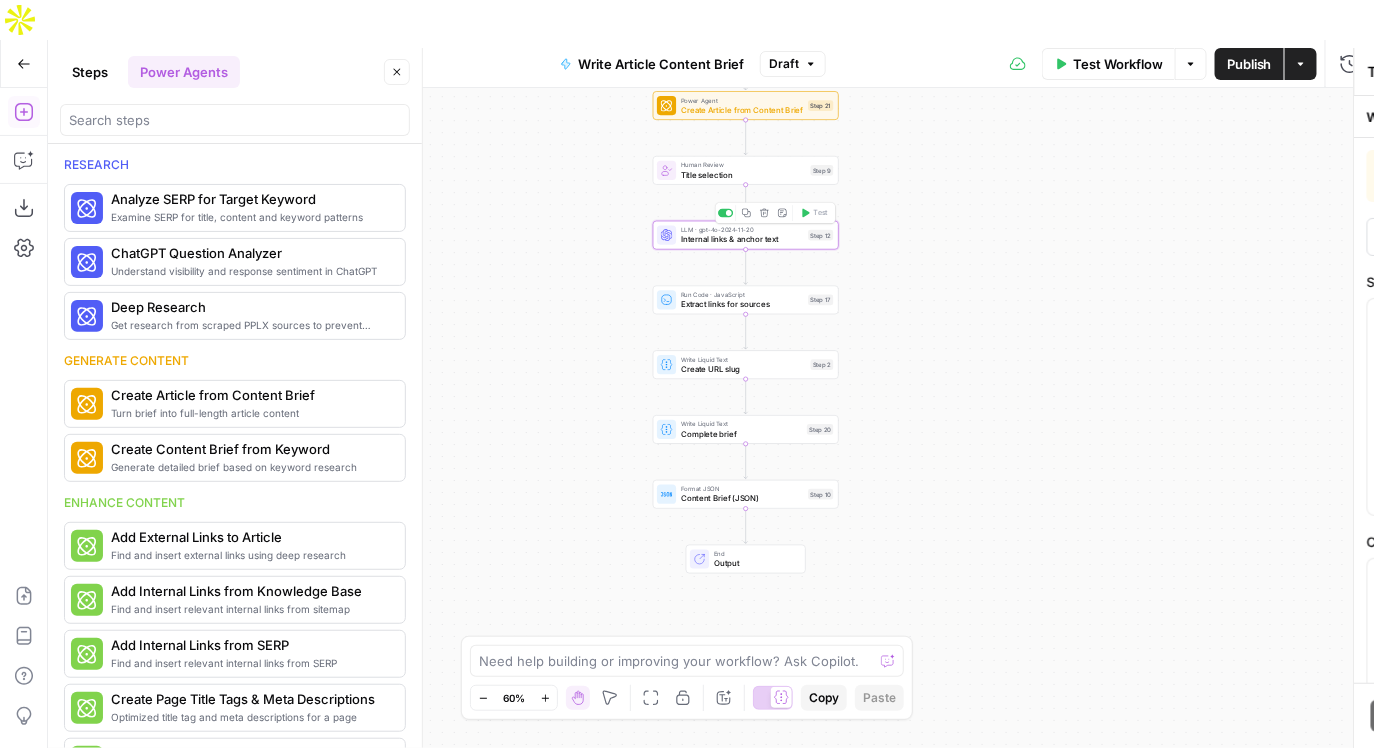 type on "Internal links & anchor text" 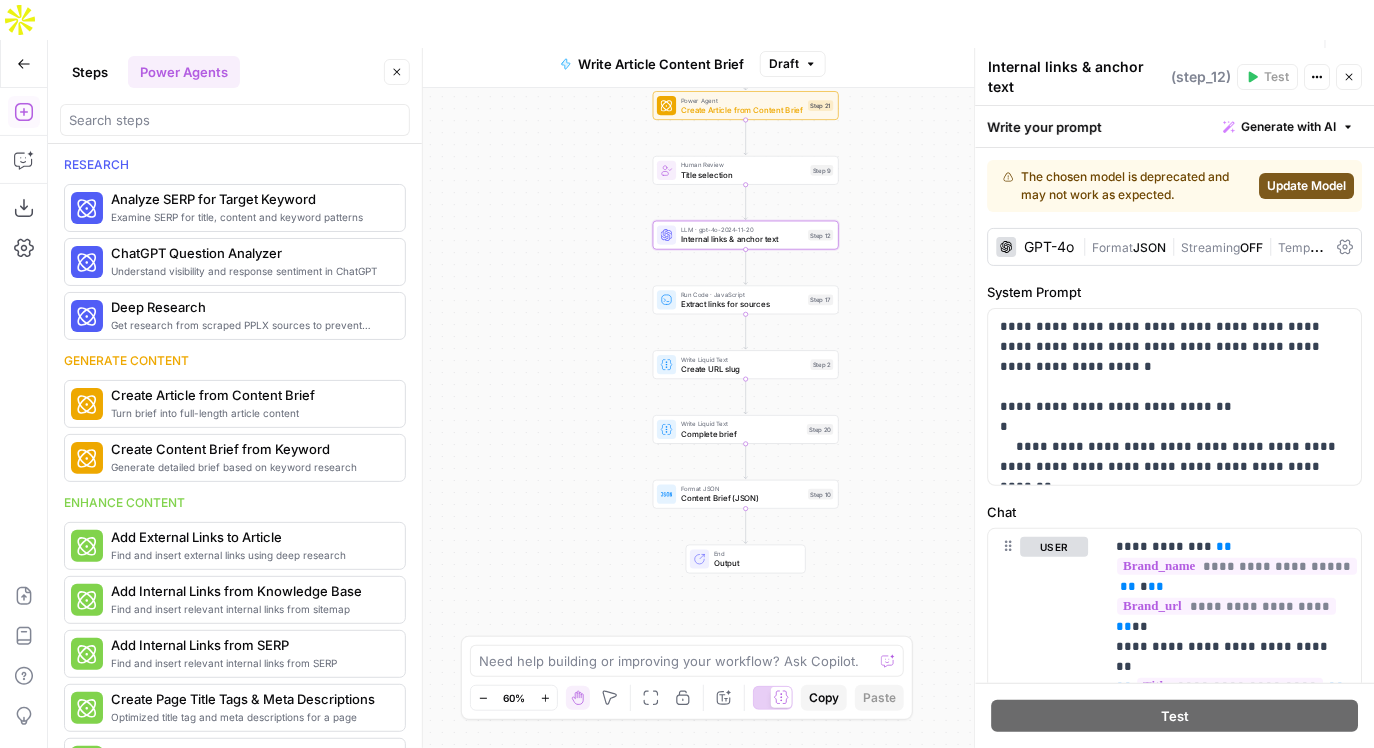 click on "Extract links for sources" at bounding box center [742, 304] 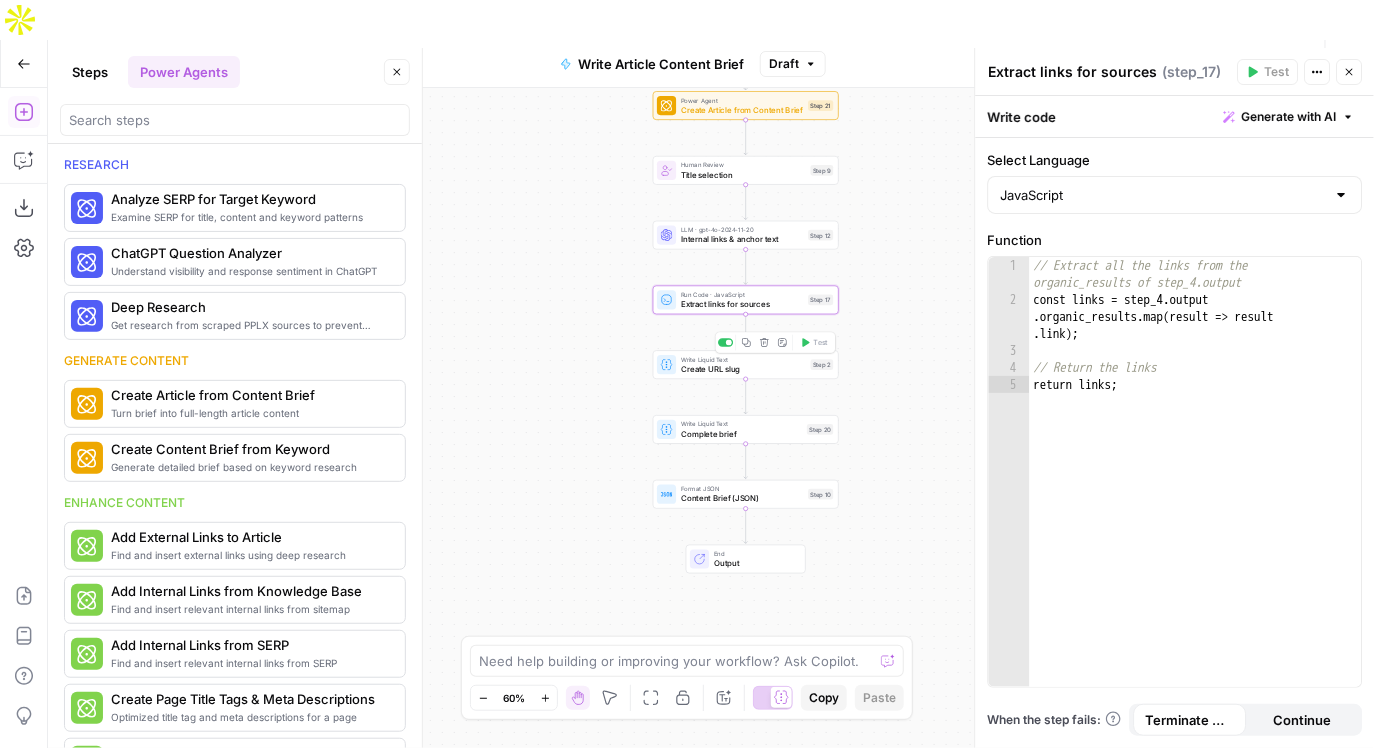 click on "Create URL slug" at bounding box center (743, 369) 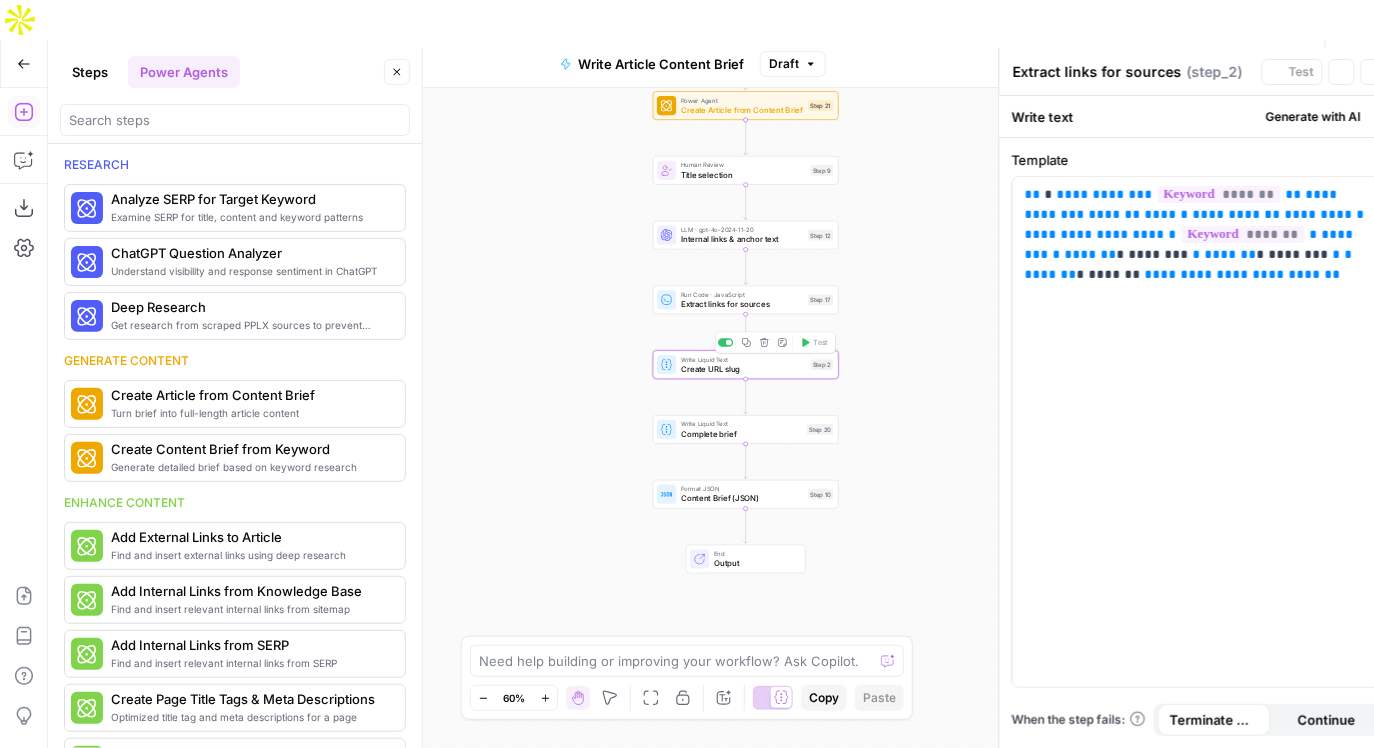 type on "Create URL slug" 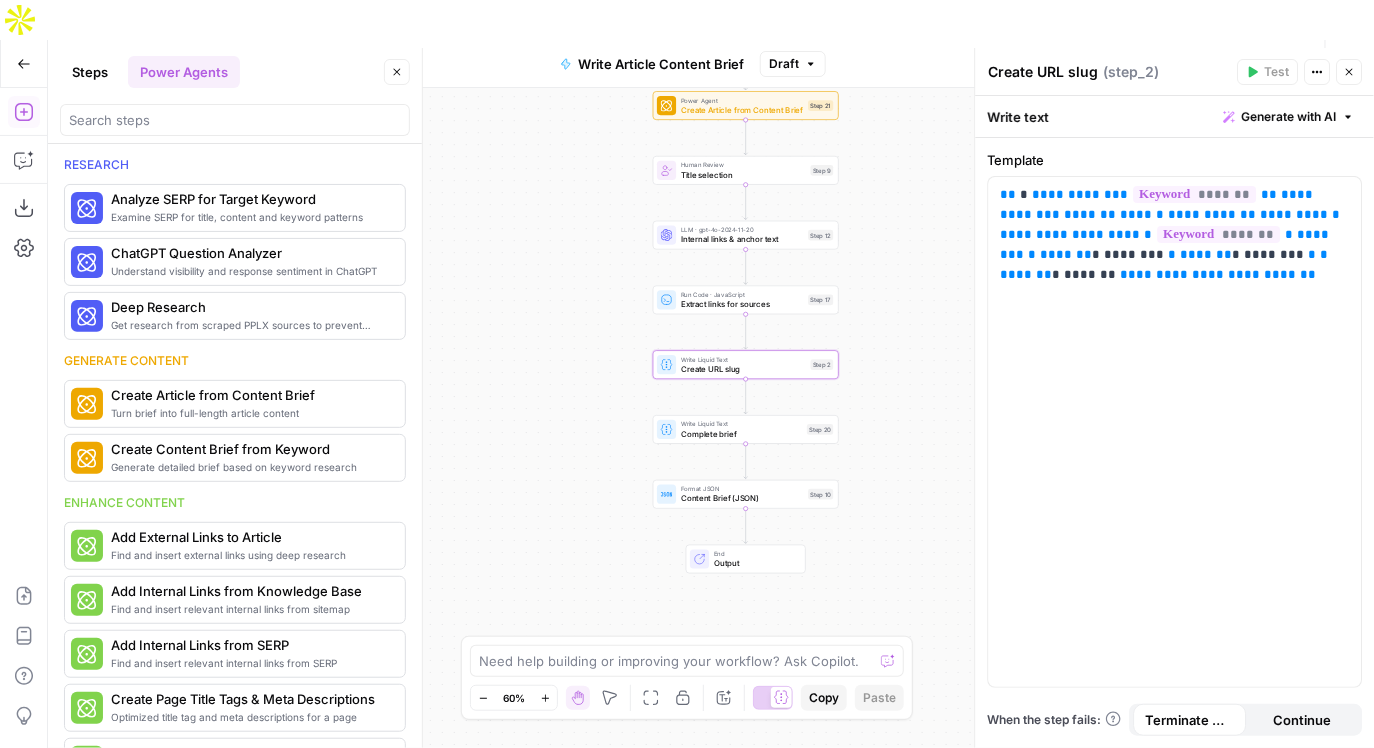 click on "Steps" at bounding box center (90, 72) 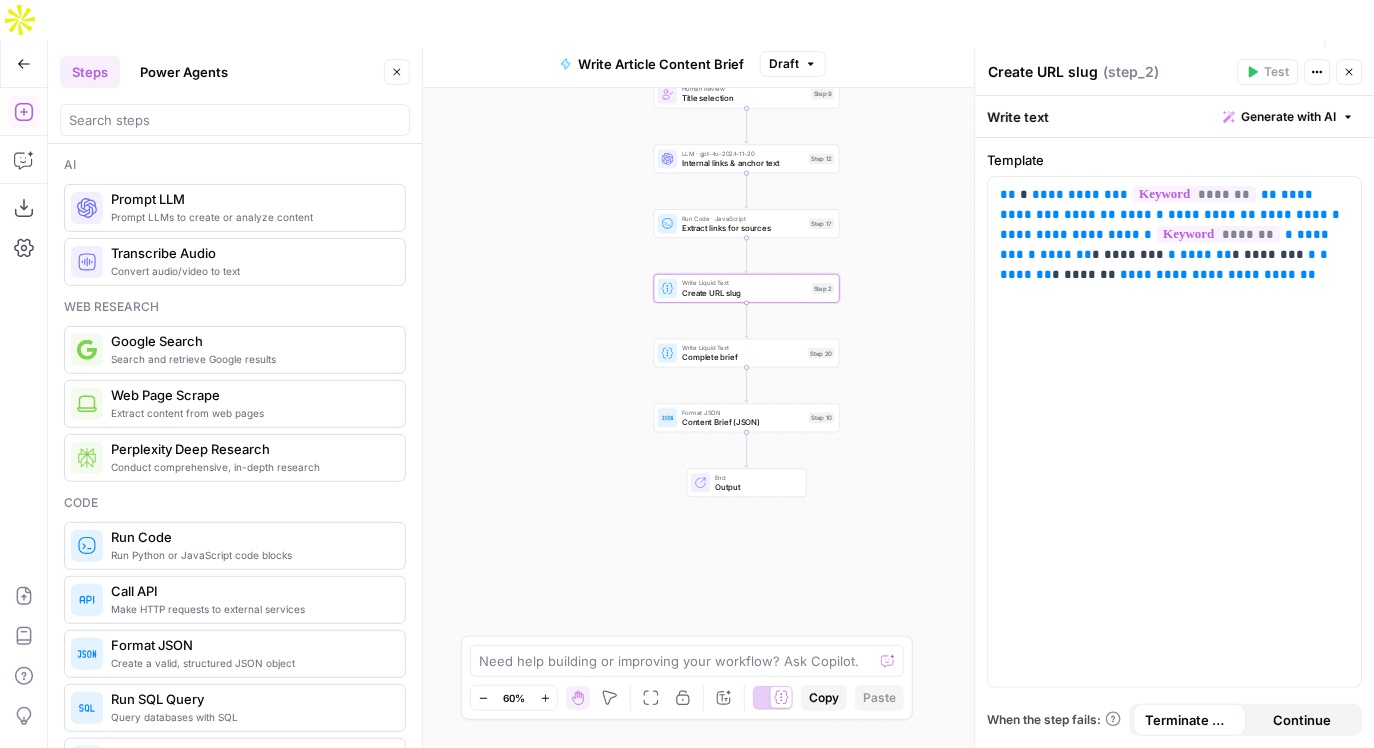 type 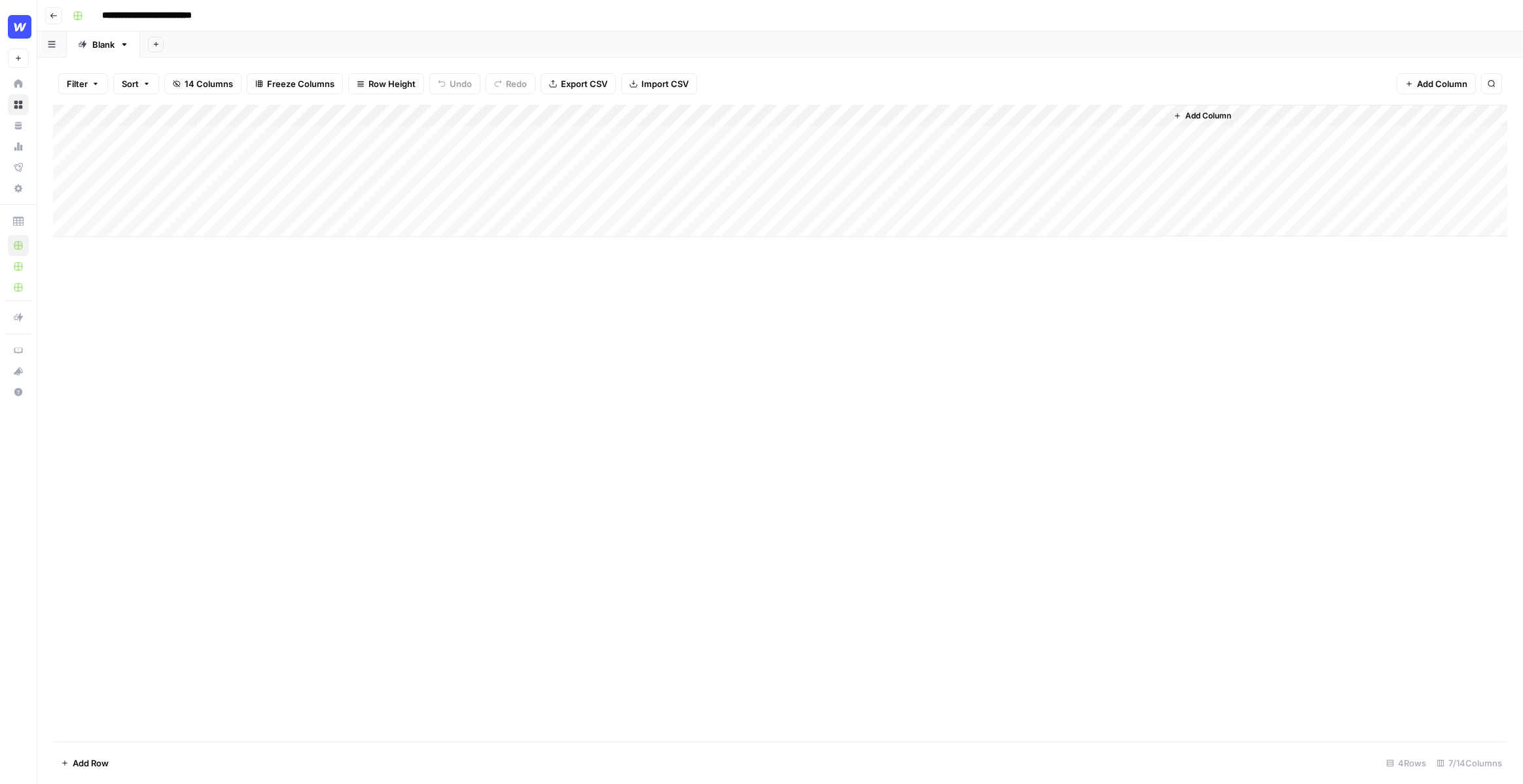 scroll, scrollTop: 0, scrollLeft: 0, axis: both 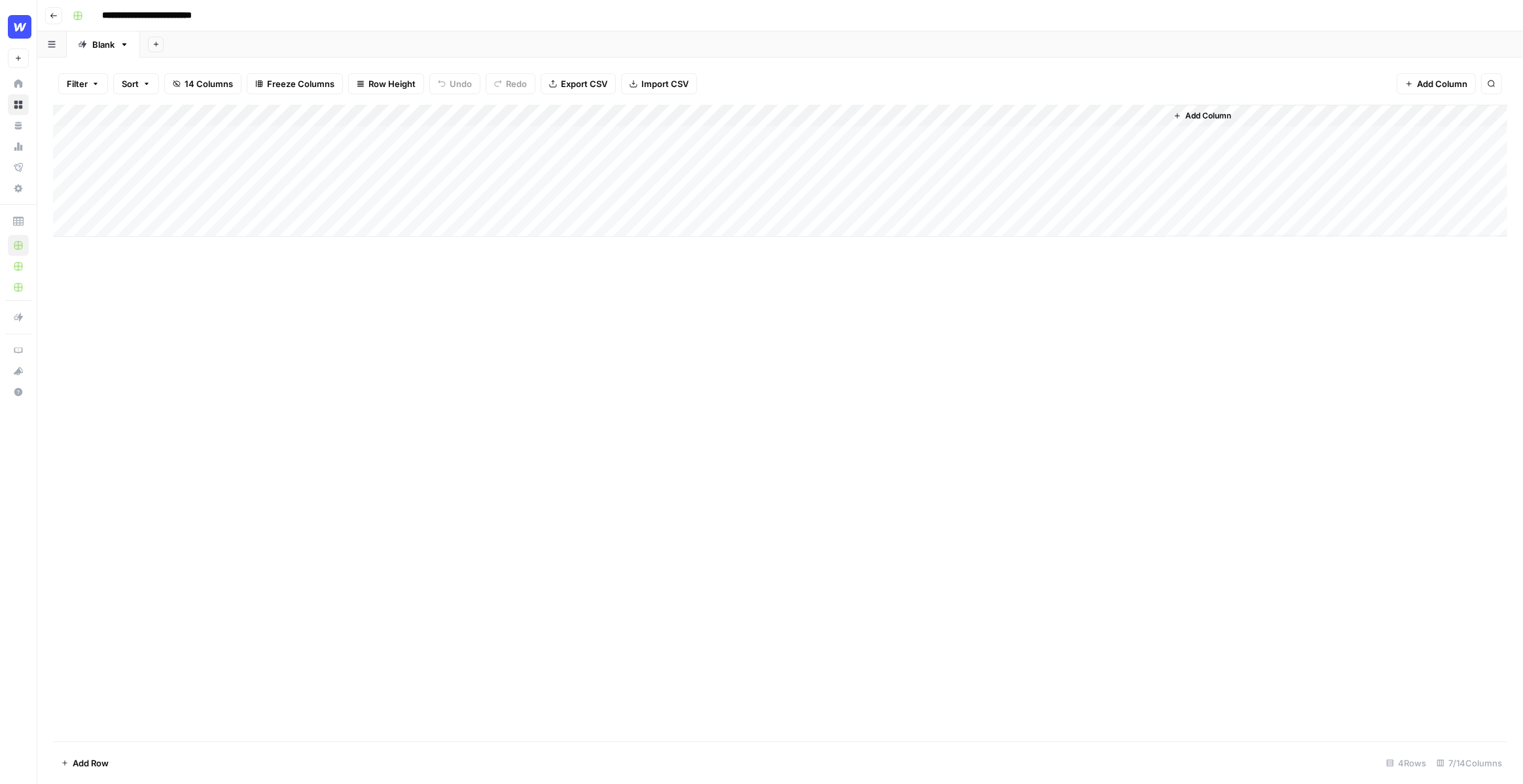 click on "Add Column" at bounding box center (780, 171) 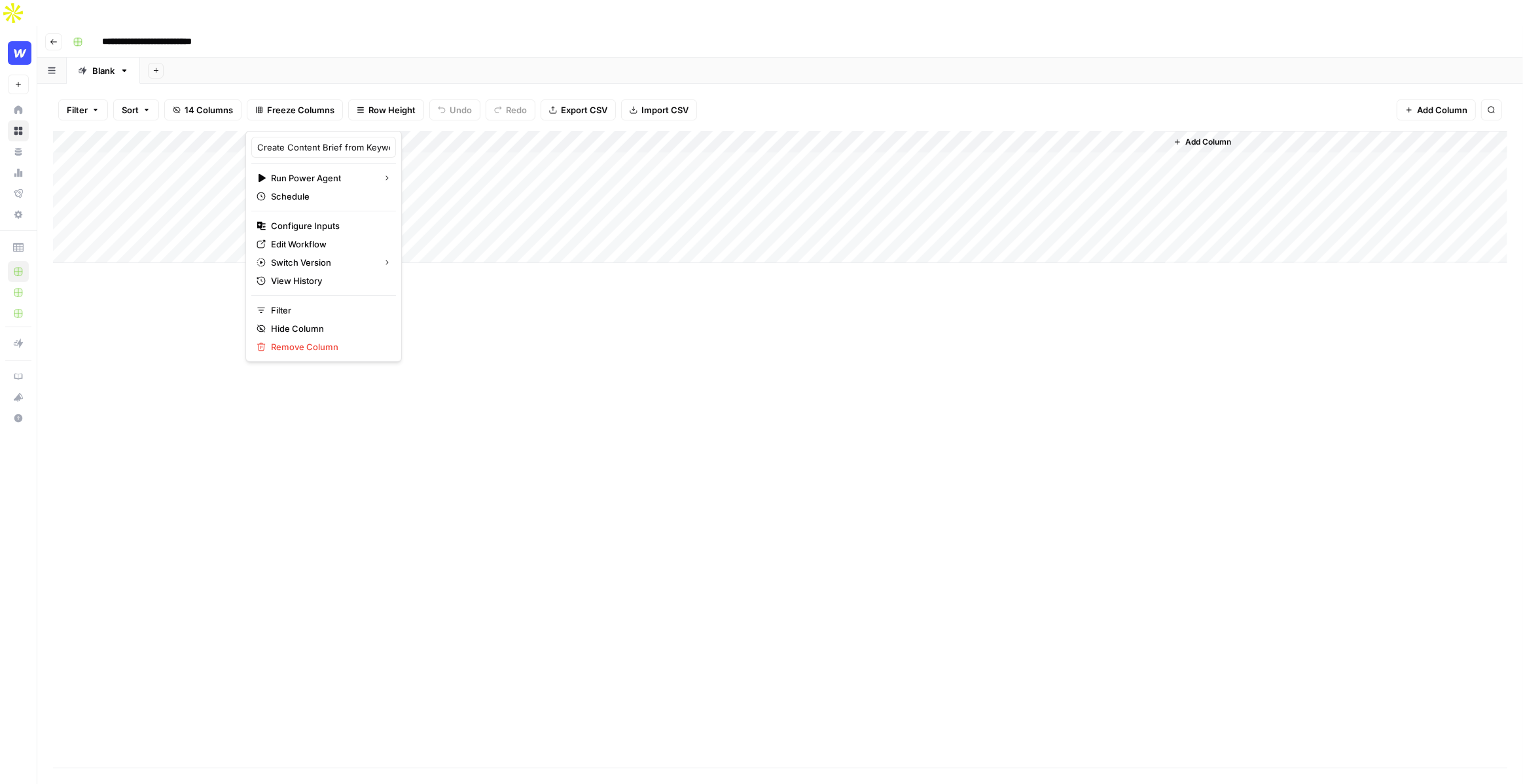 click on "Add Column" at bounding box center (780, 449) 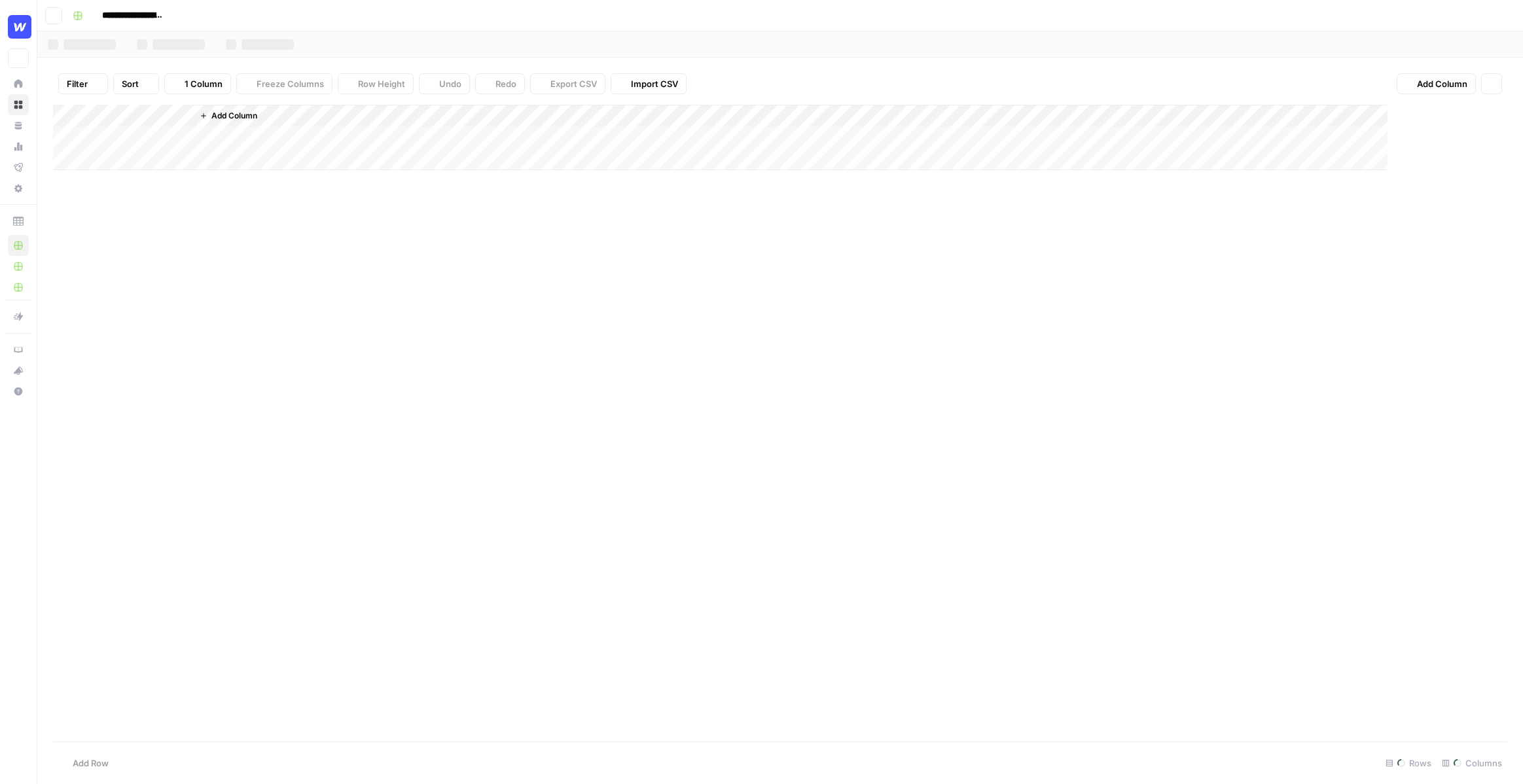 scroll, scrollTop: 0, scrollLeft: 0, axis: both 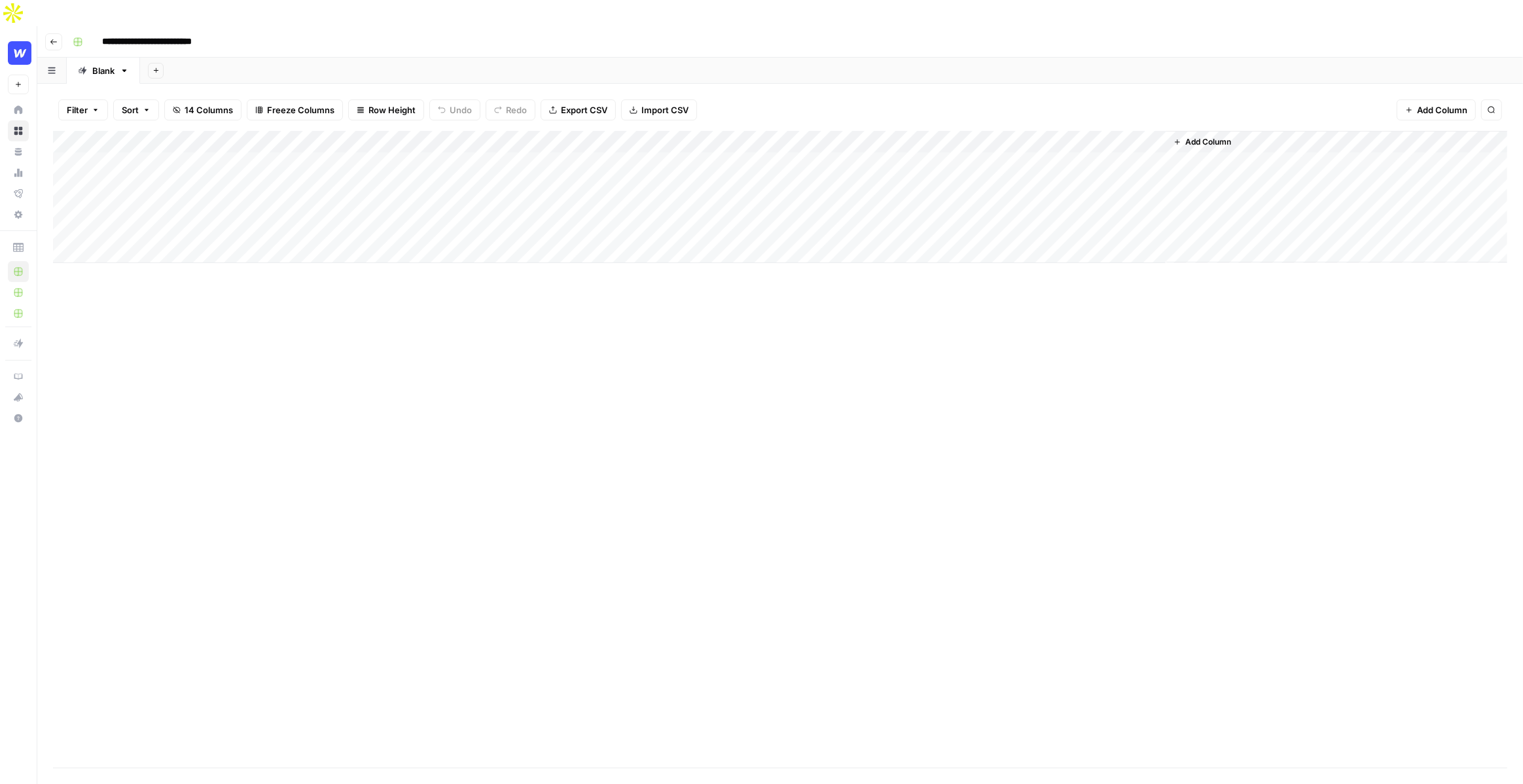 click 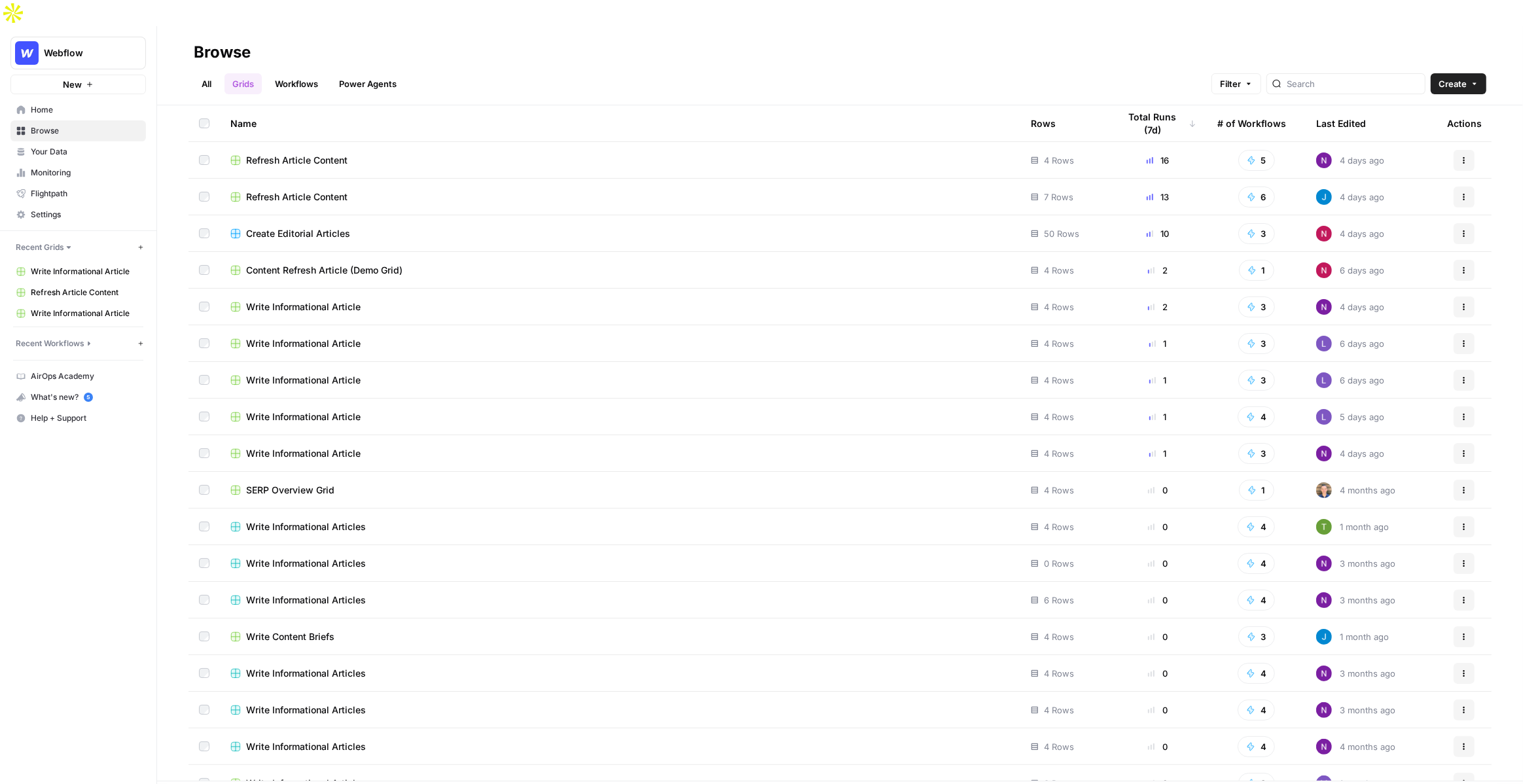click on "Create Editorial Articles" at bounding box center (620, 233) 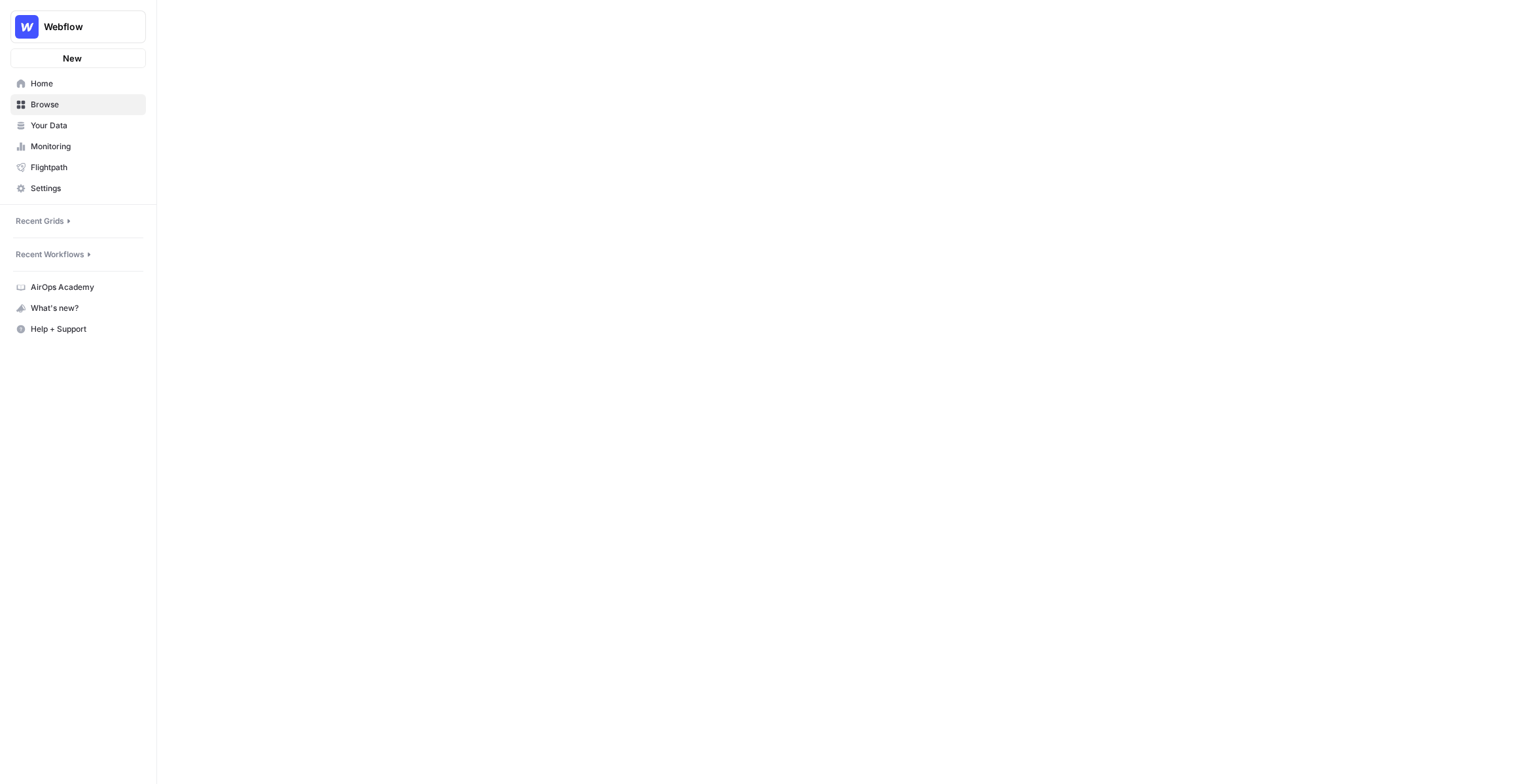 scroll, scrollTop: 0, scrollLeft: 0, axis: both 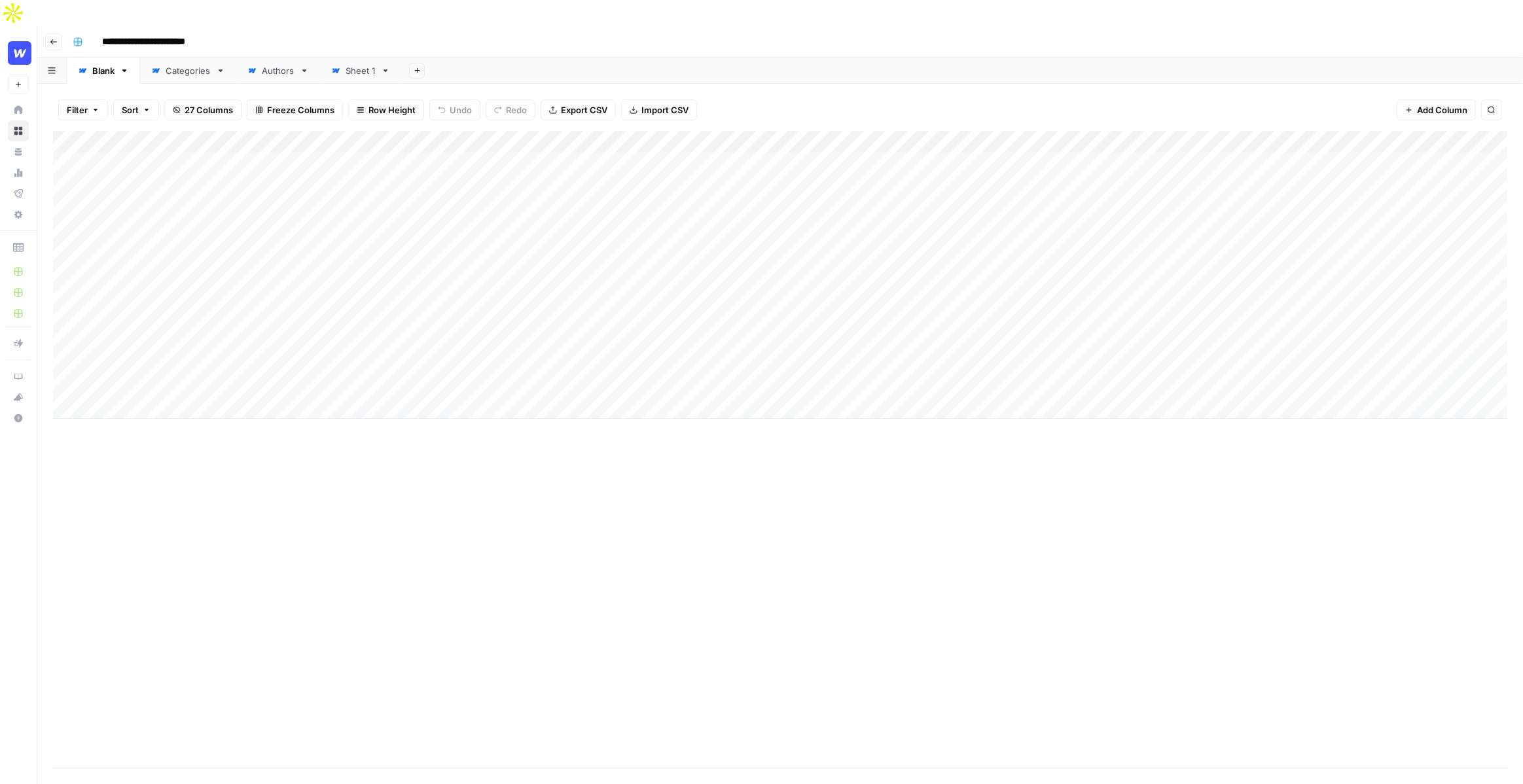 click on "Add Column" at bounding box center [780, 449] 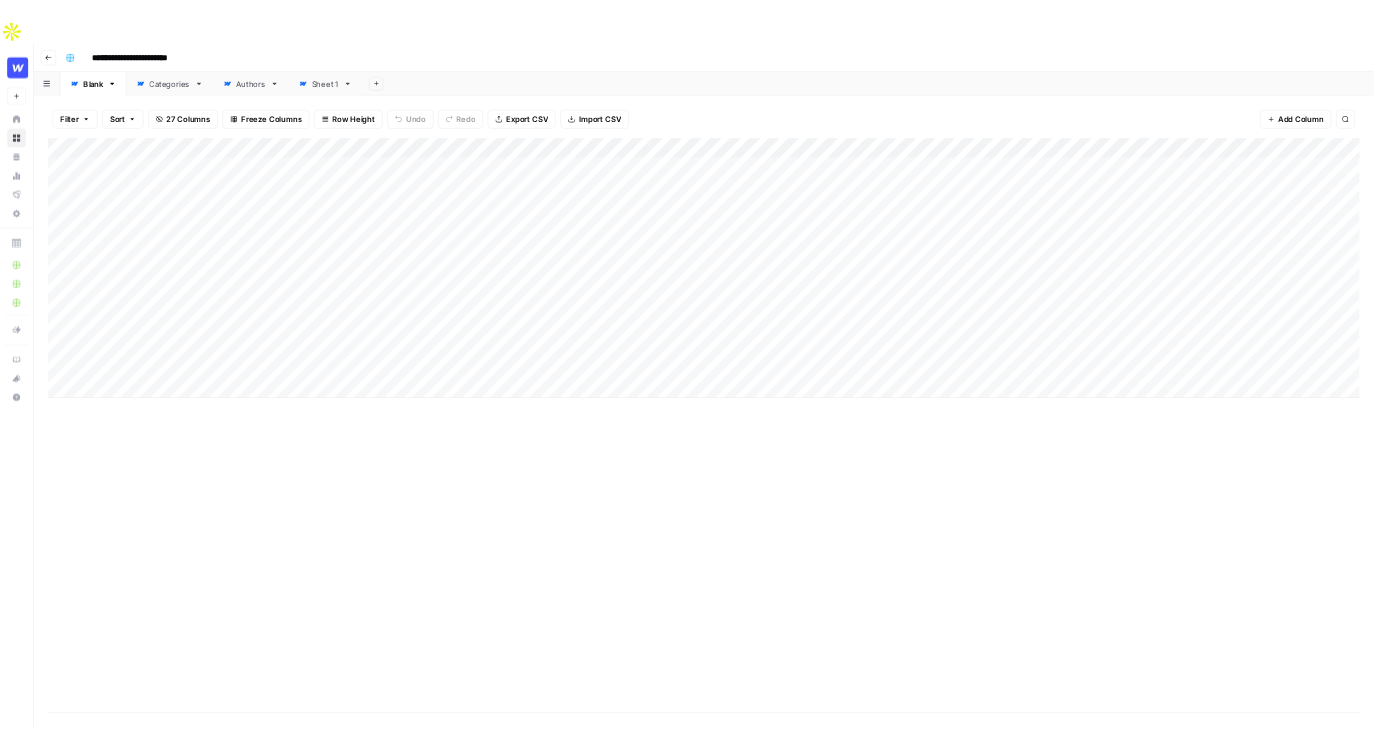 scroll, scrollTop: 0, scrollLeft: 0, axis: both 